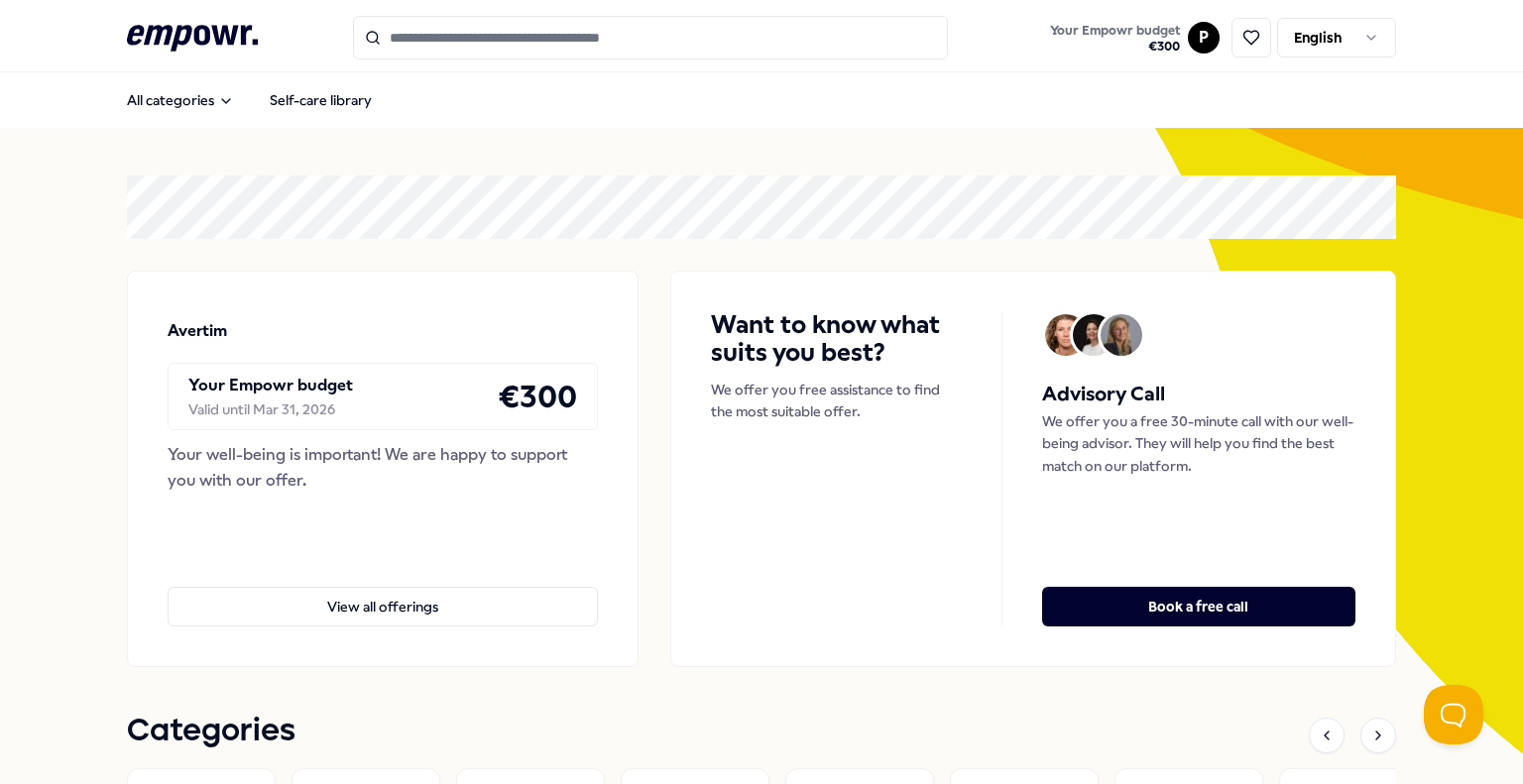 scroll, scrollTop: 0, scrollLeft: 0, axis: both 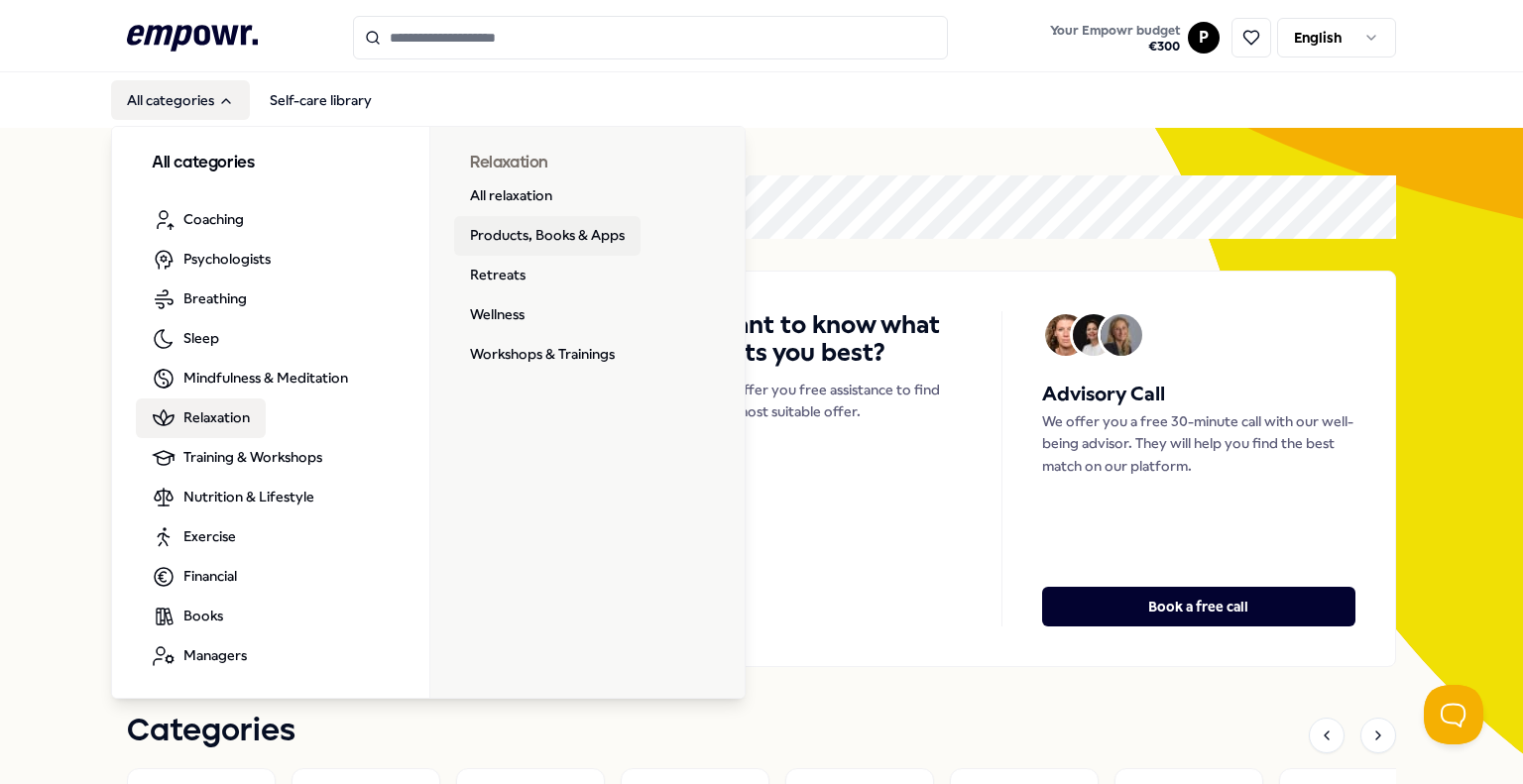 click on "Products, Books & Apps" at bounding box center [547, 236] 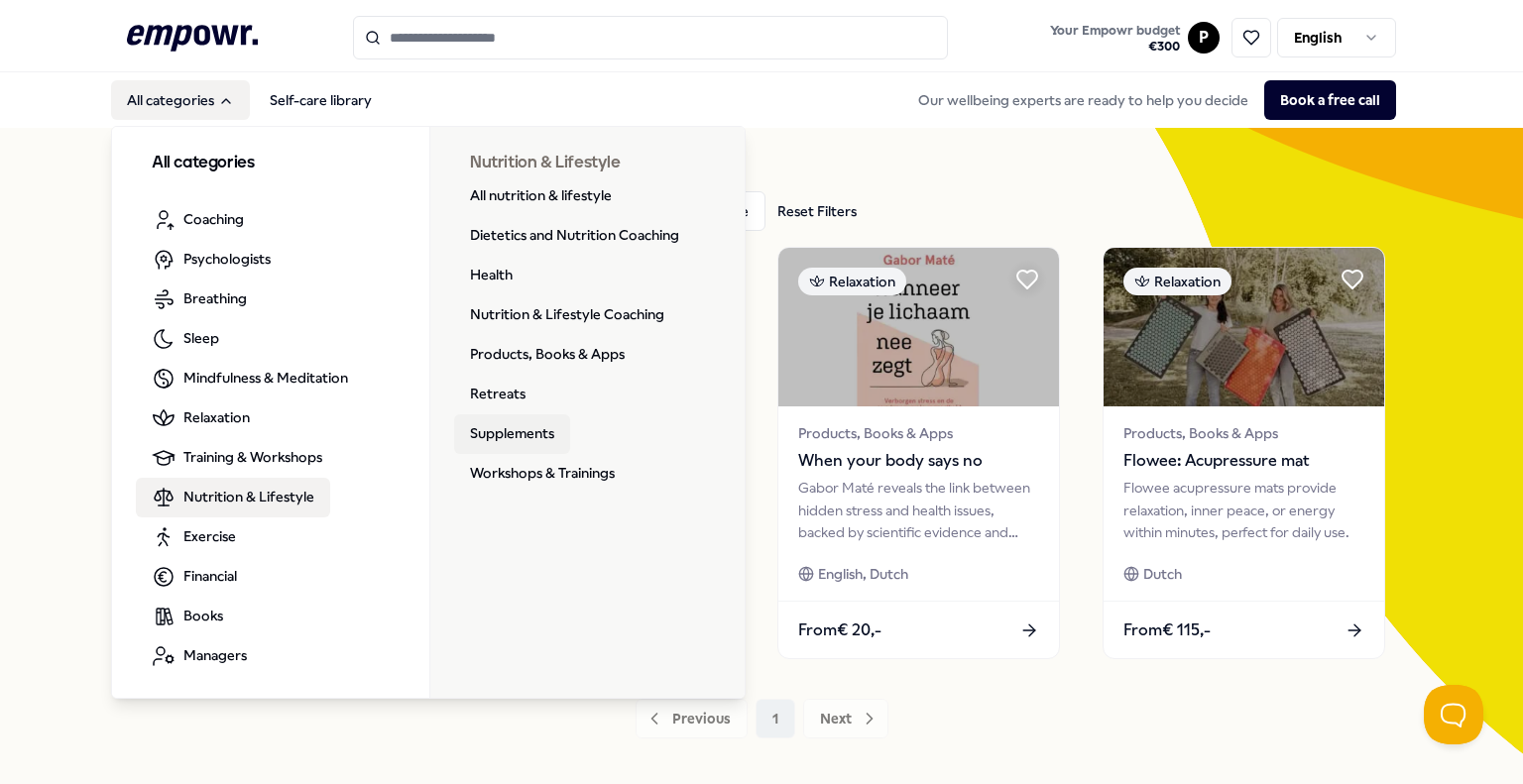 click on "Supplements" at bounding box center [512, 434] 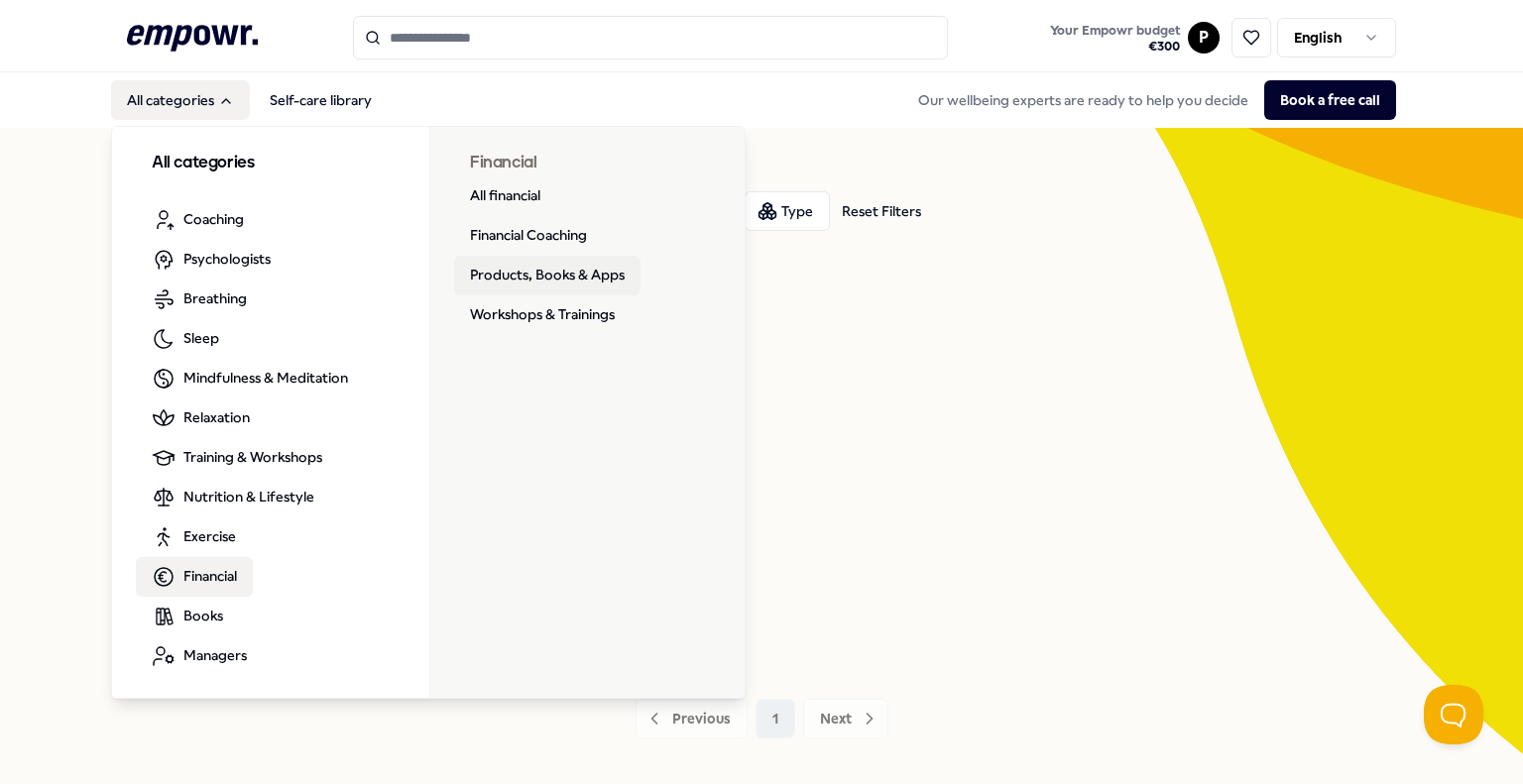 click on "Products, Books & Apps" at bounding box center [547, 276] 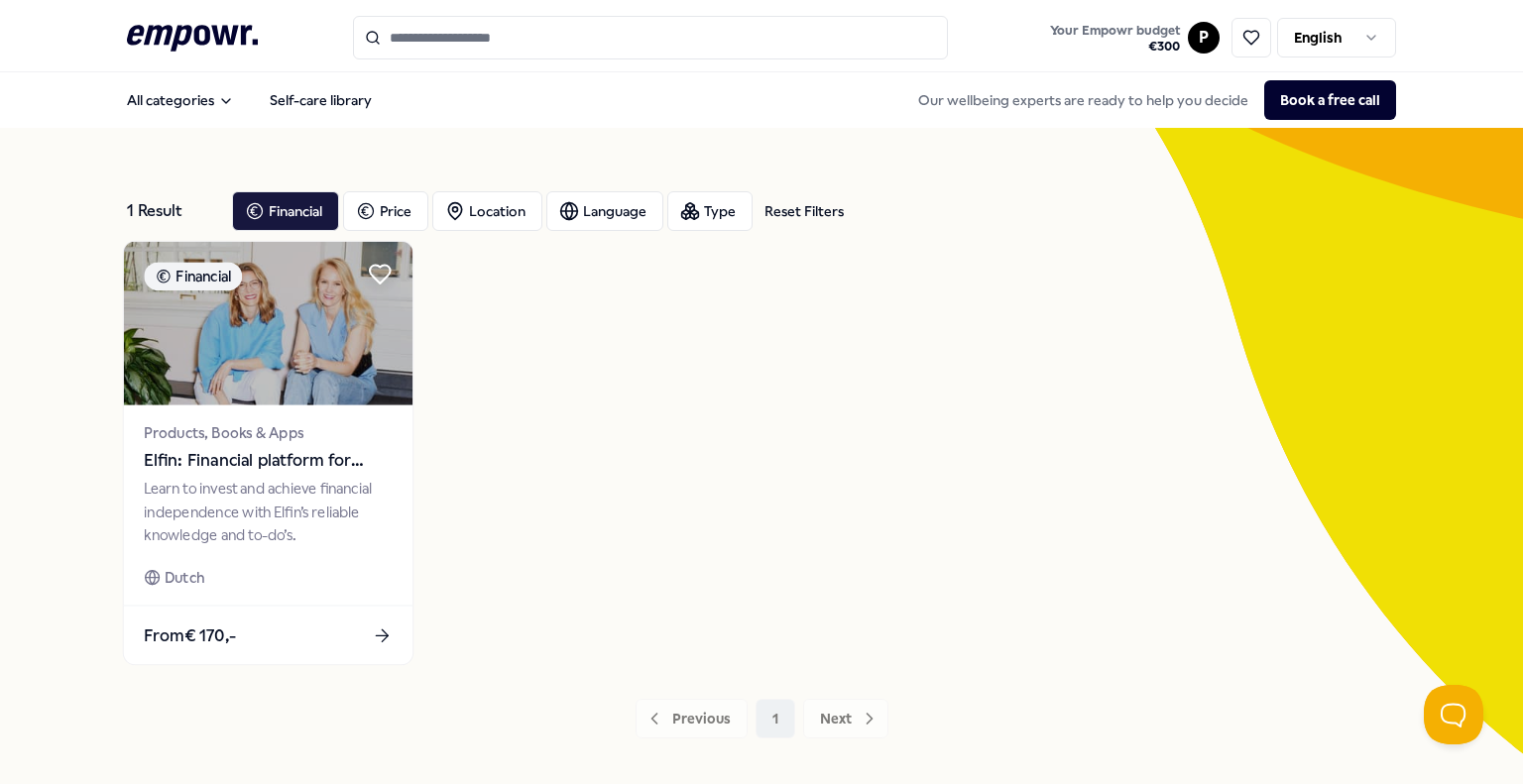 click on "Elfin: Financial platform for women" at bounding box center (268, 461) 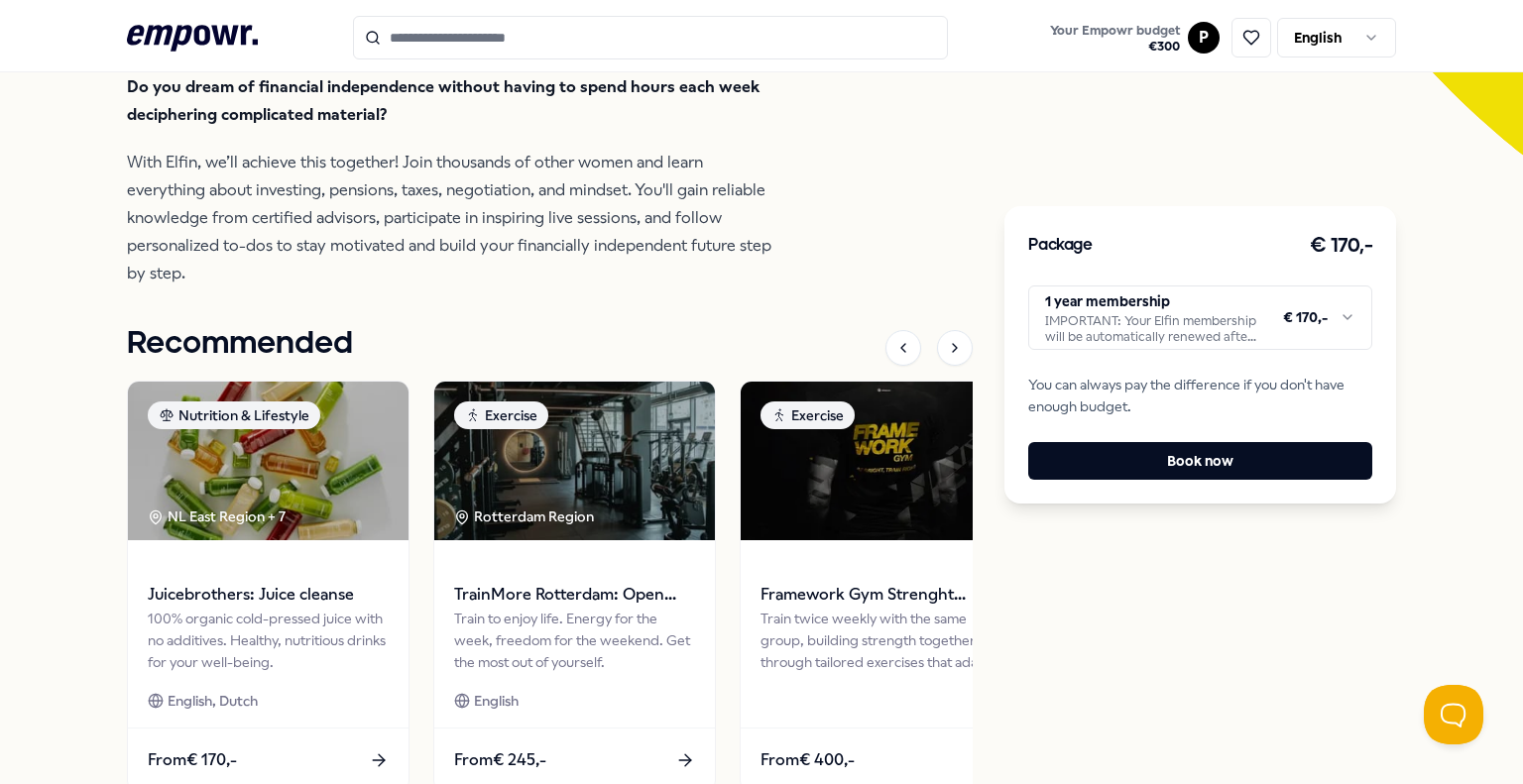 scroll, scrollTop: 645, scrollLeft: 0, axis: vertical 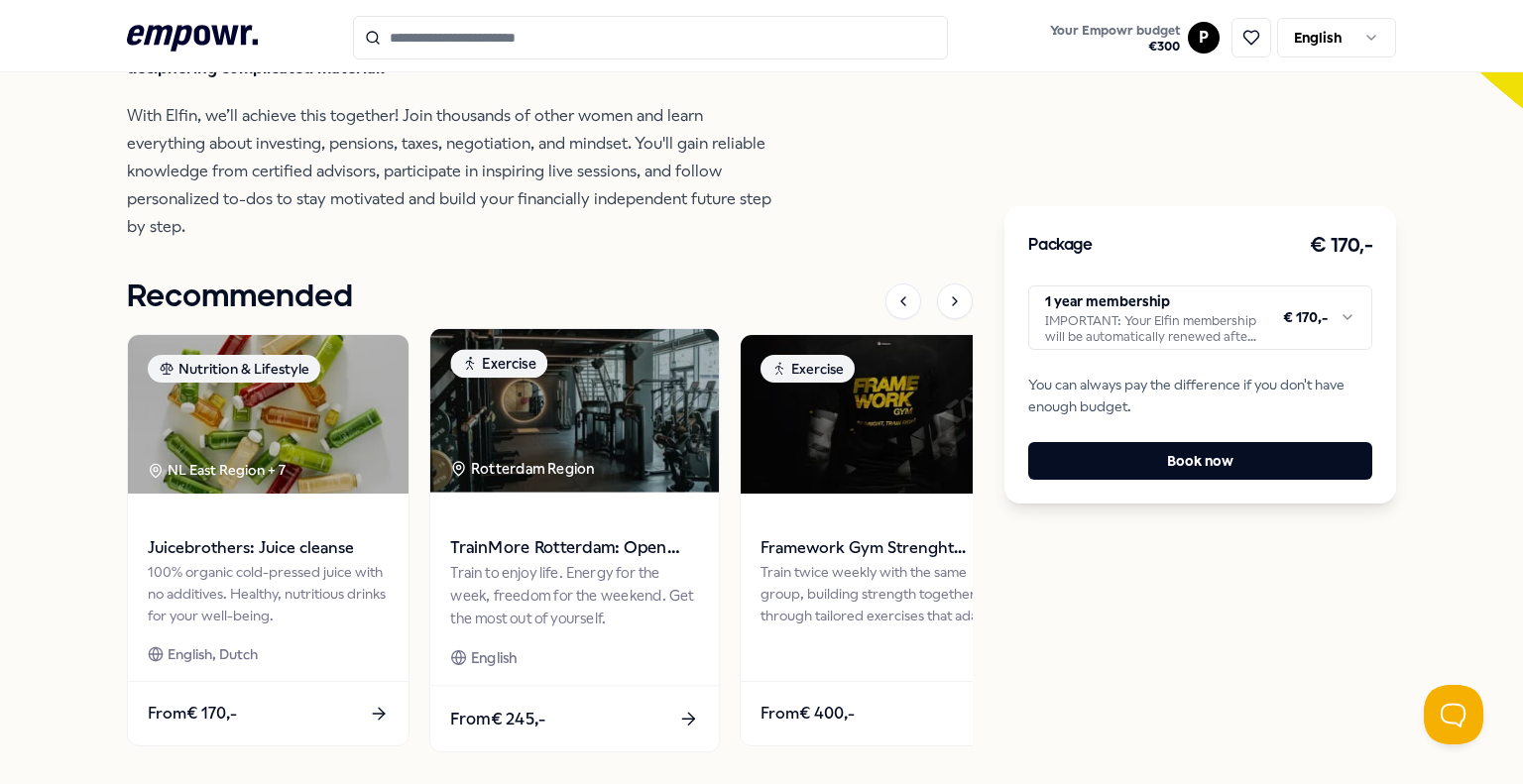 click on "TrainMore Rotterdam: Open Gym" at bounding box center (574, 548) 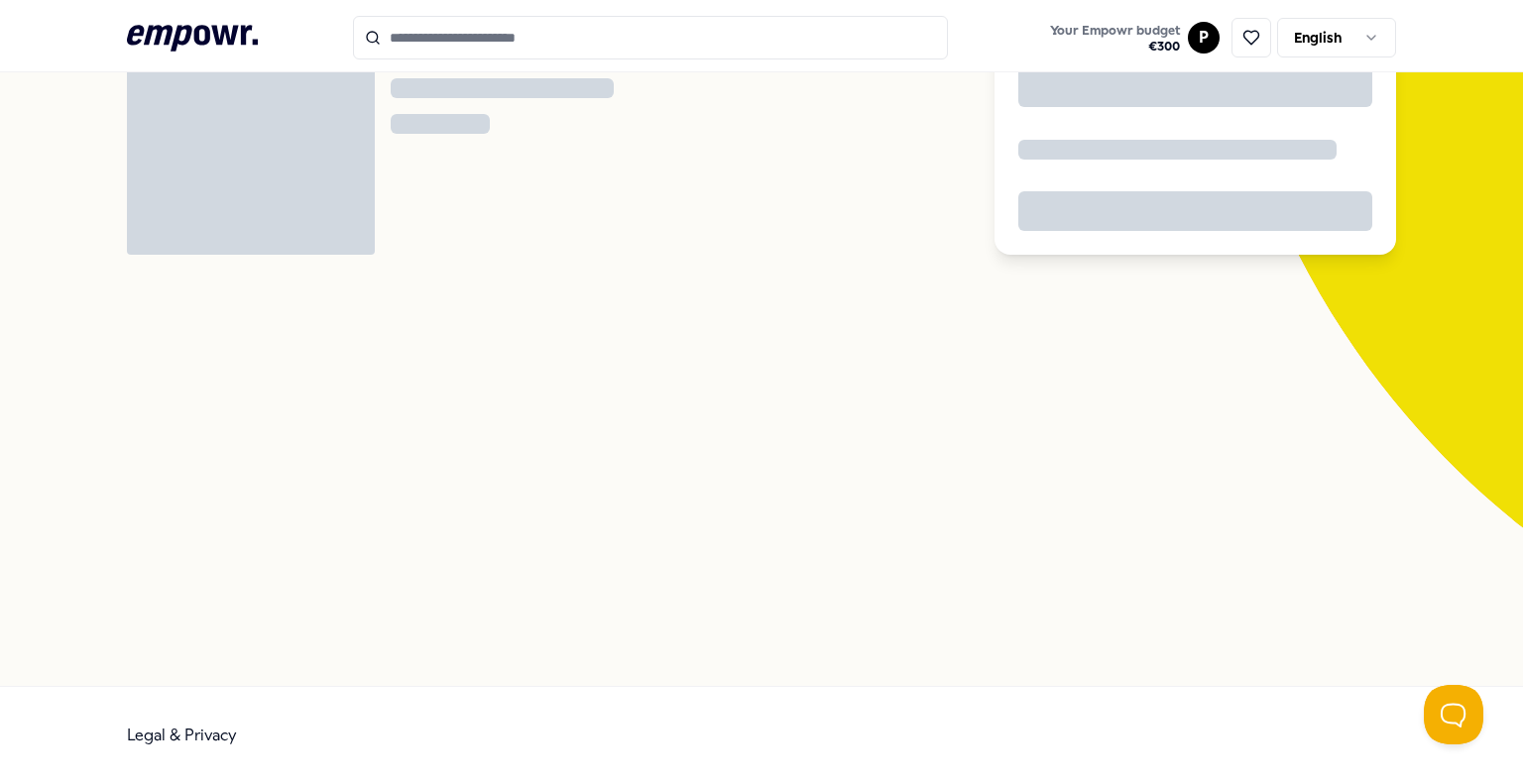 scroll, scrollTop: 127, scrollLeft: 0, axis: vertical 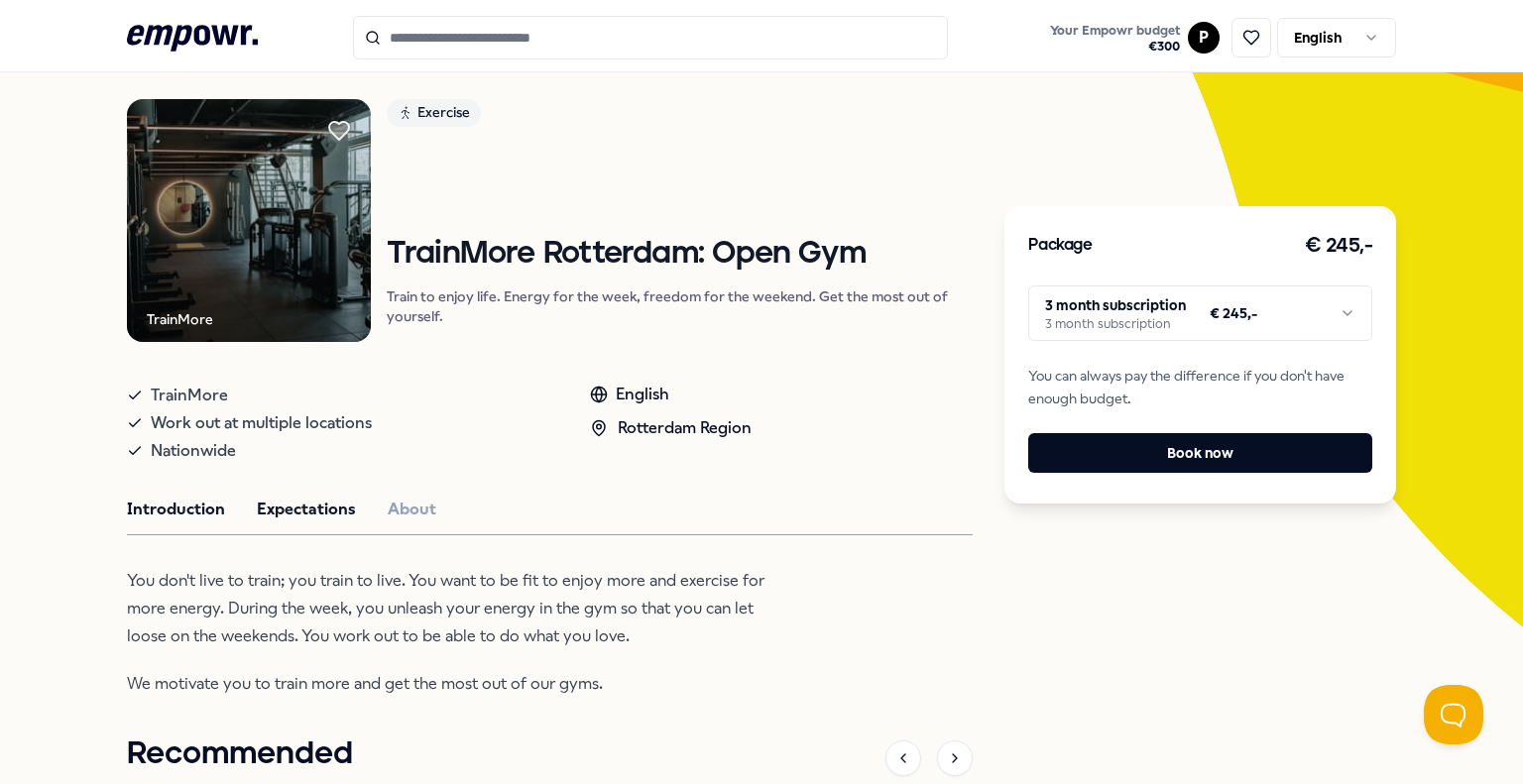 click on "Expectations" at bounding box center (306, 509) 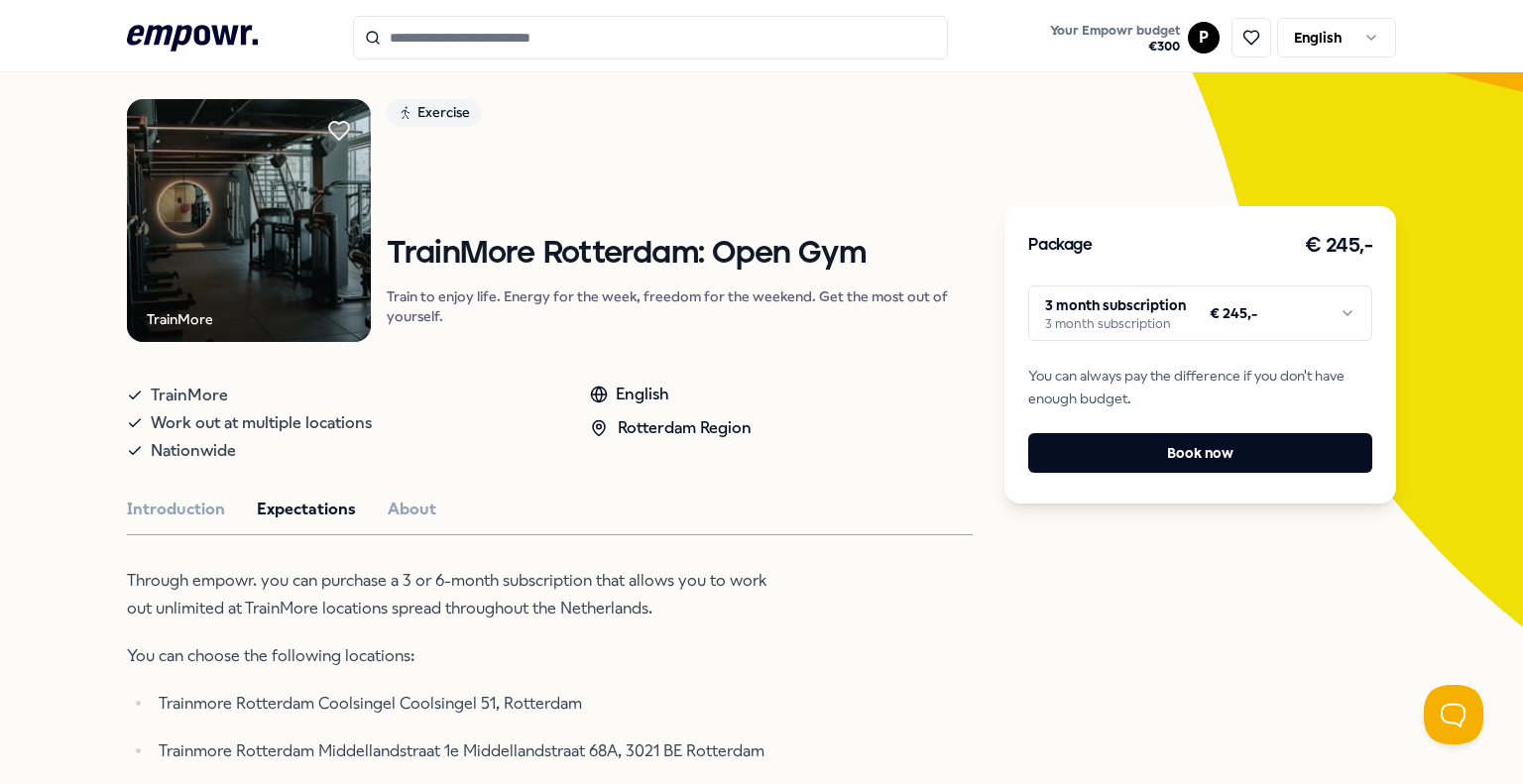 click on "Introduction Expectations About" at bounding box center [549, 509] 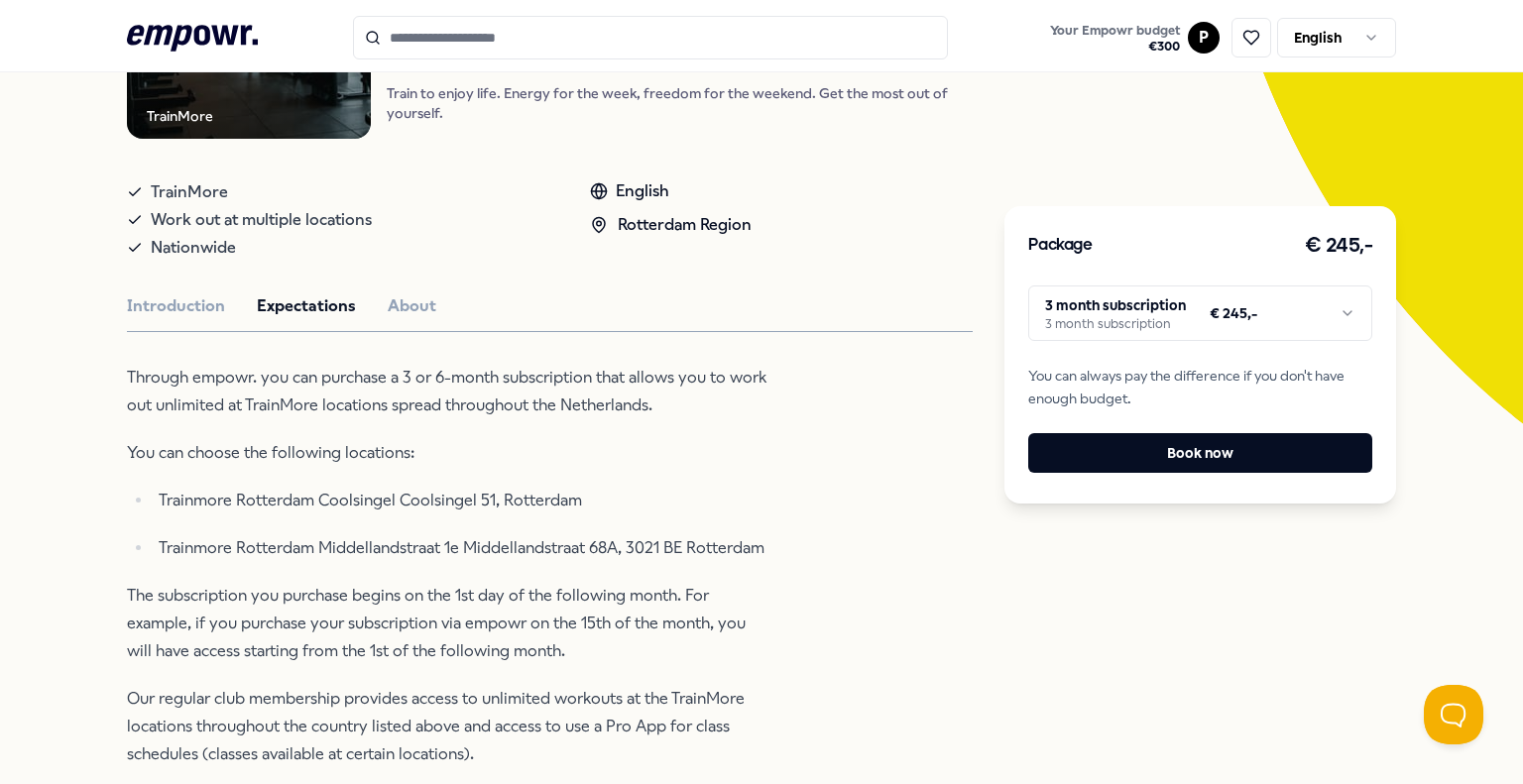 scroll, scrollTop: 0, scrollLeft: 0, axis: both 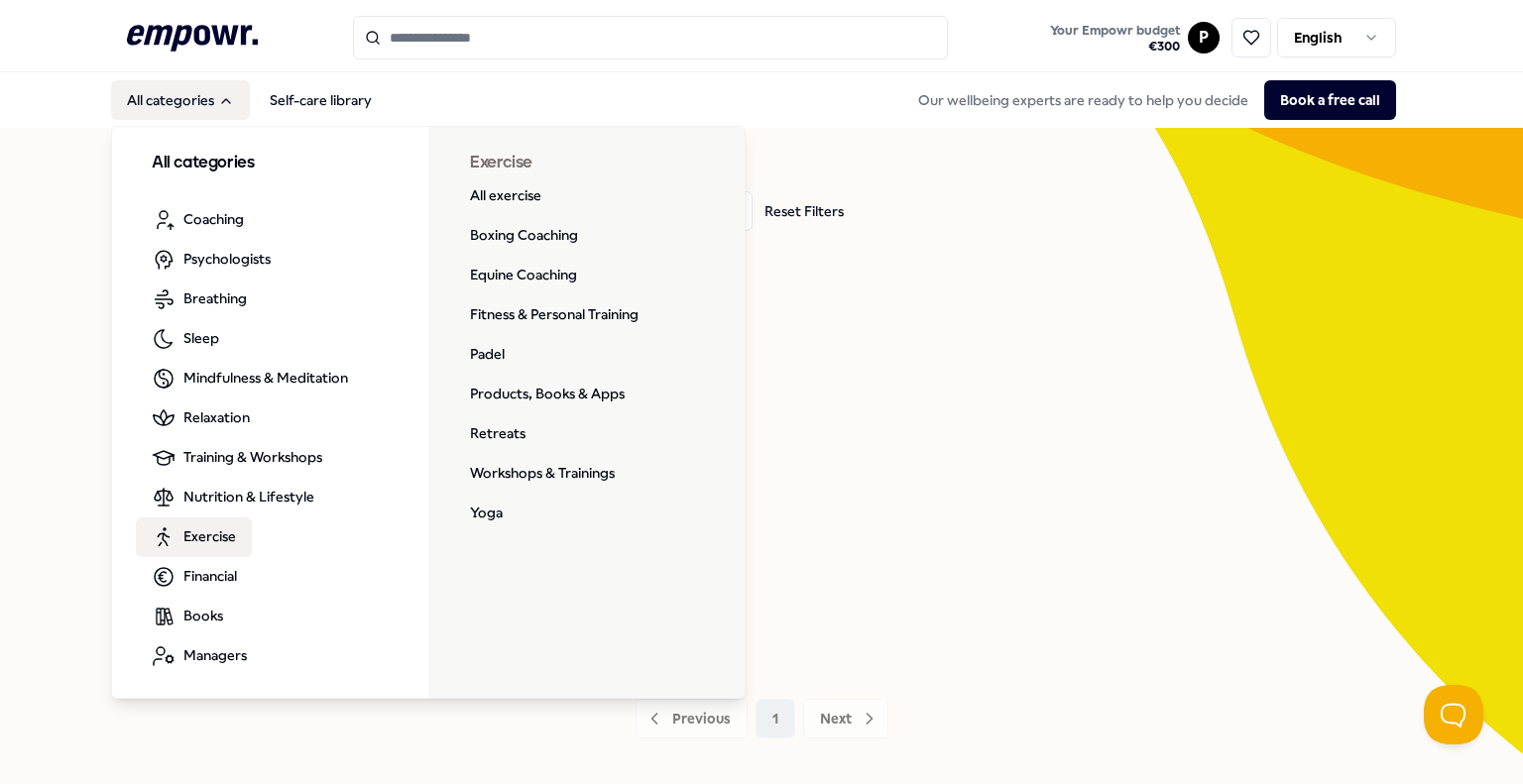 click on "Exercise" at bounding box center (209, 536) 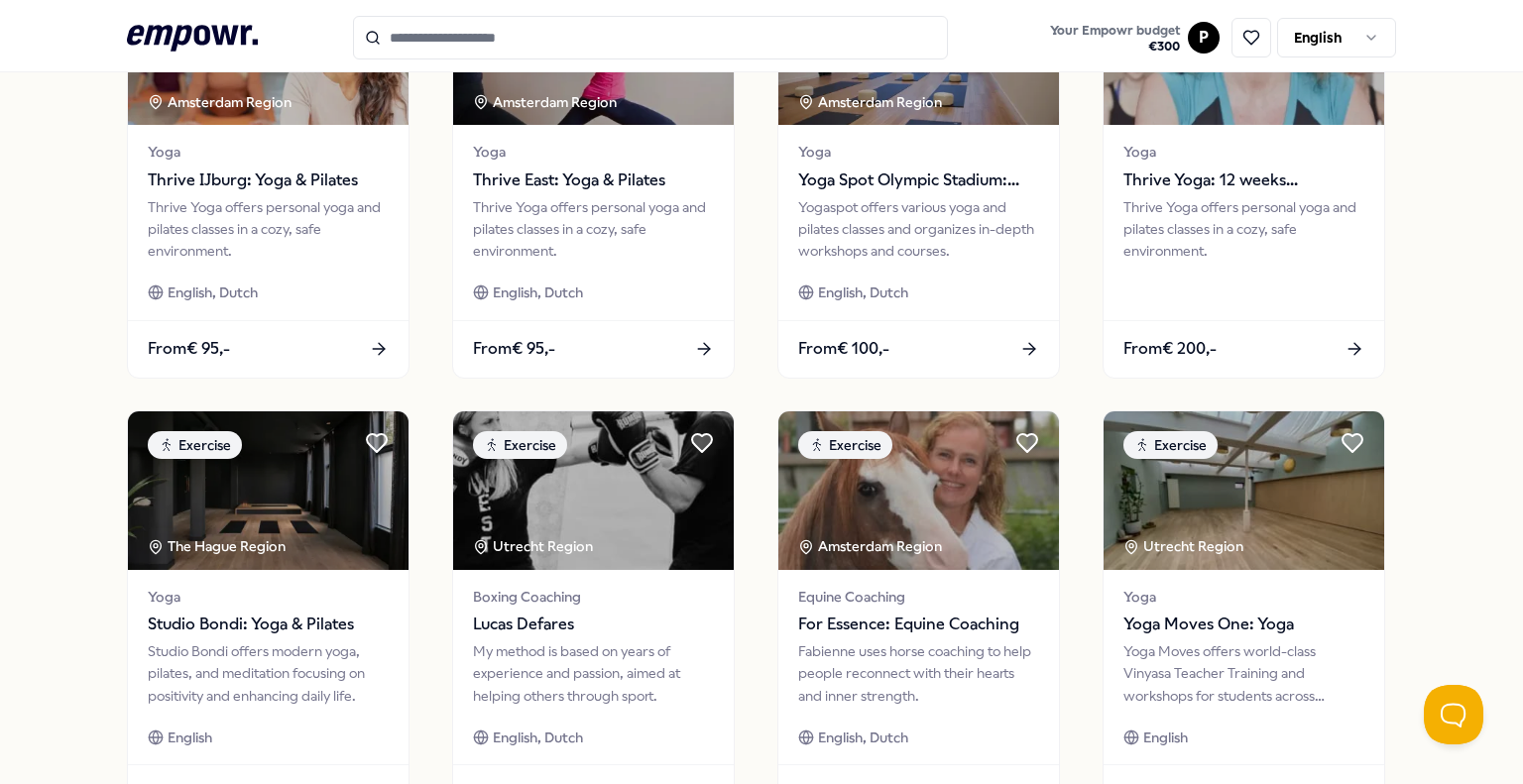 scroll, scrollTop: 965, scrollLeft: 0, axis: vertical 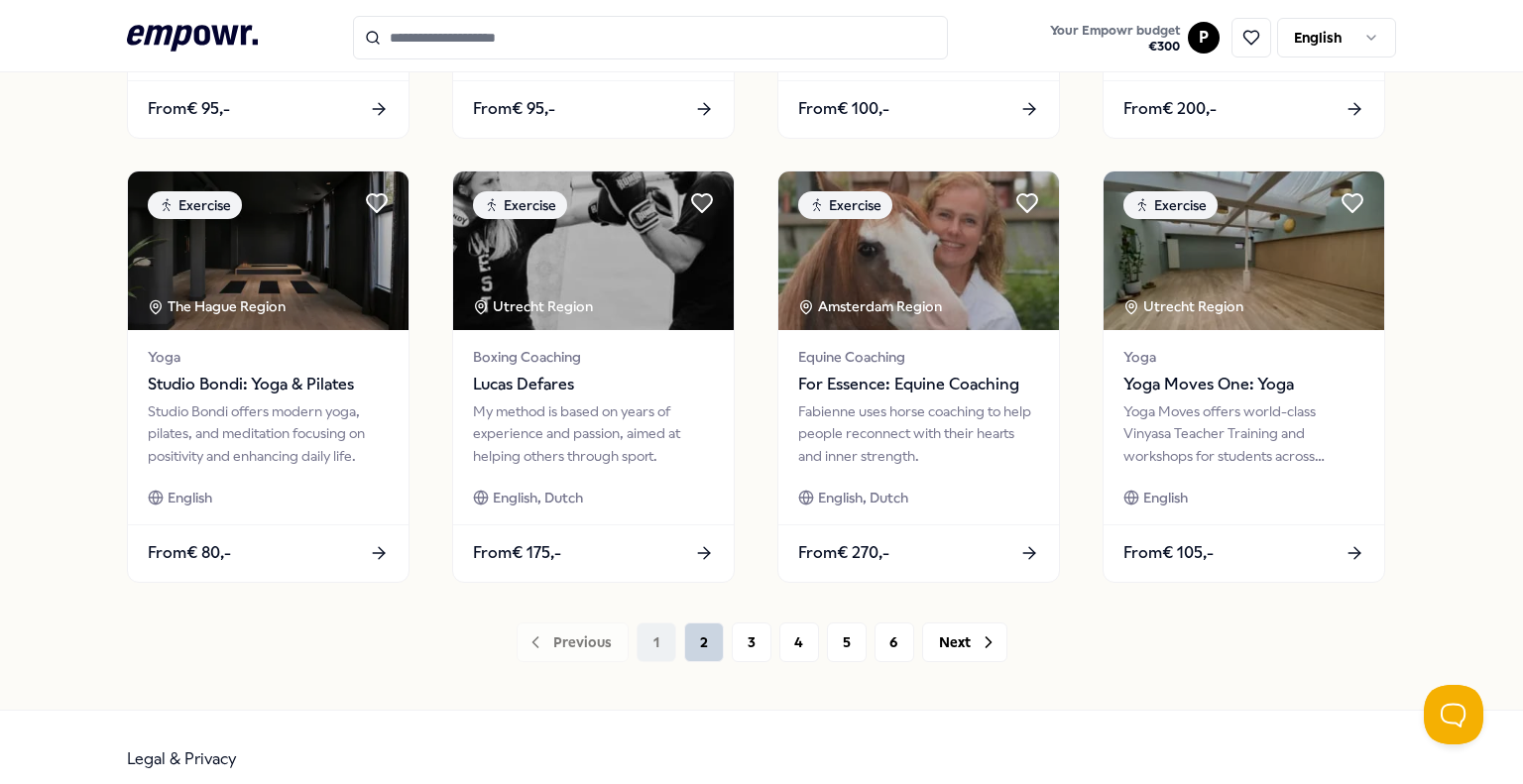 click on "2" at bounding box center (704, 642) 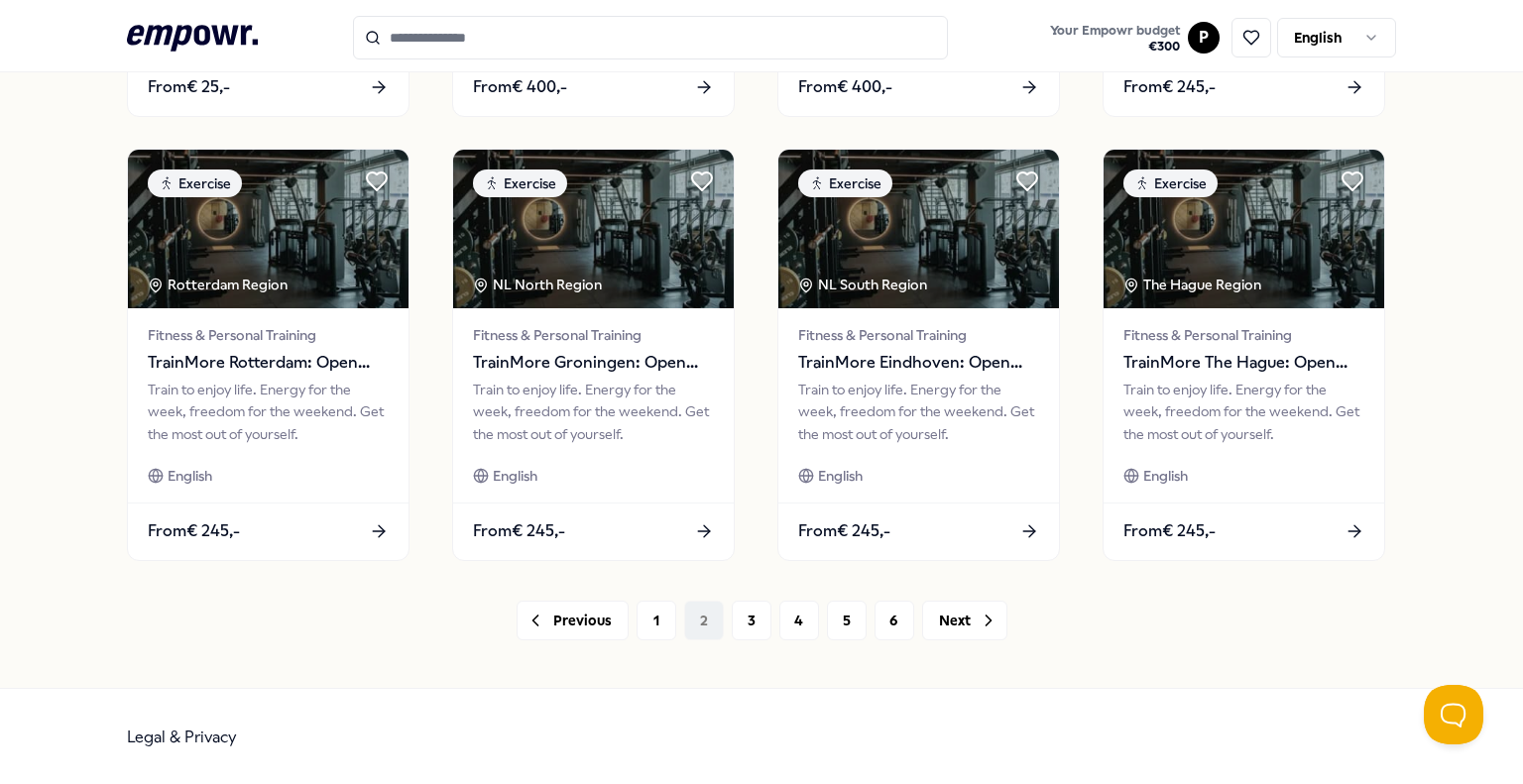 scroll, scrollTop: 987, scrollLeft: 0, axis: vertical 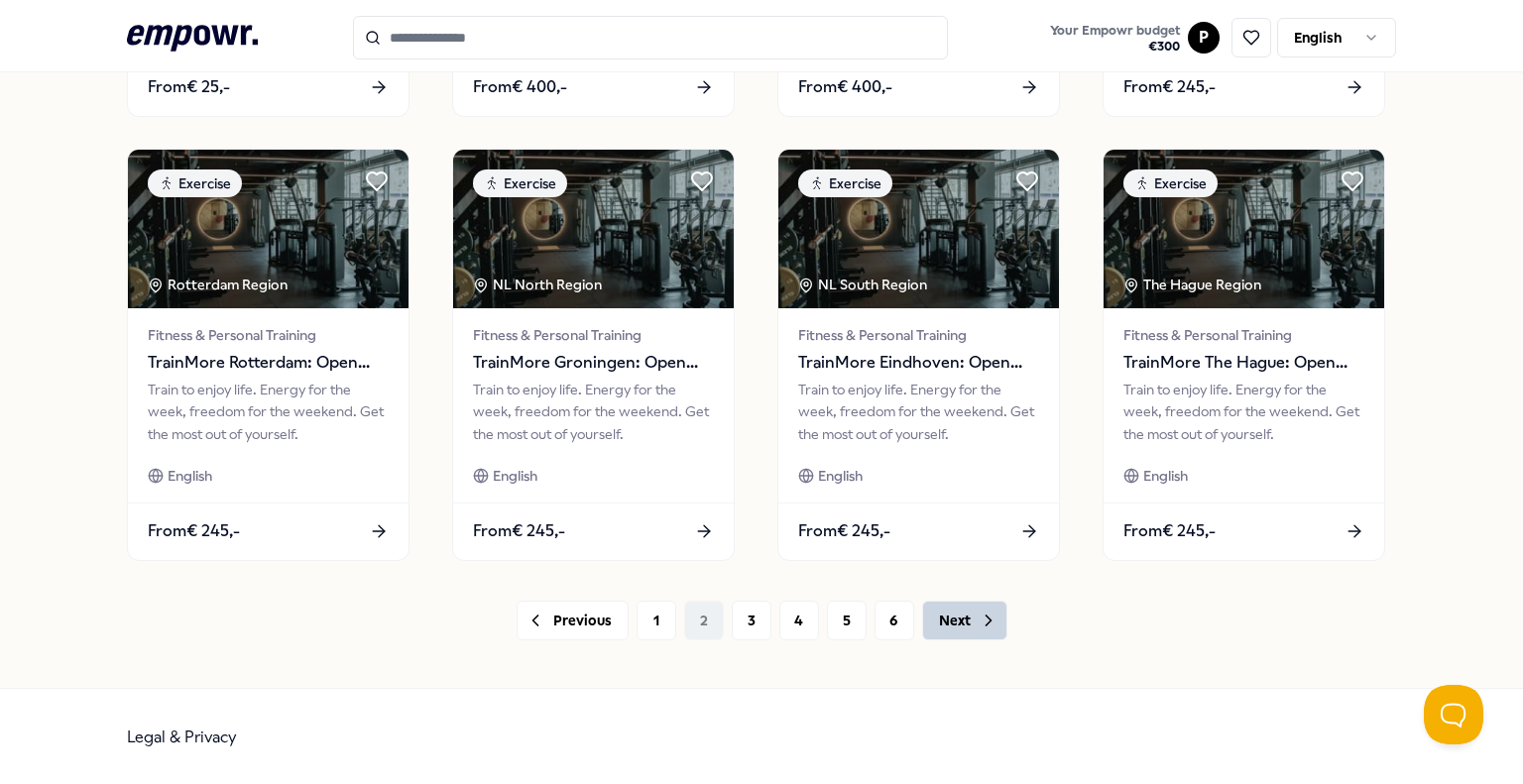 click on "Next" at bounding box center (965, 620) 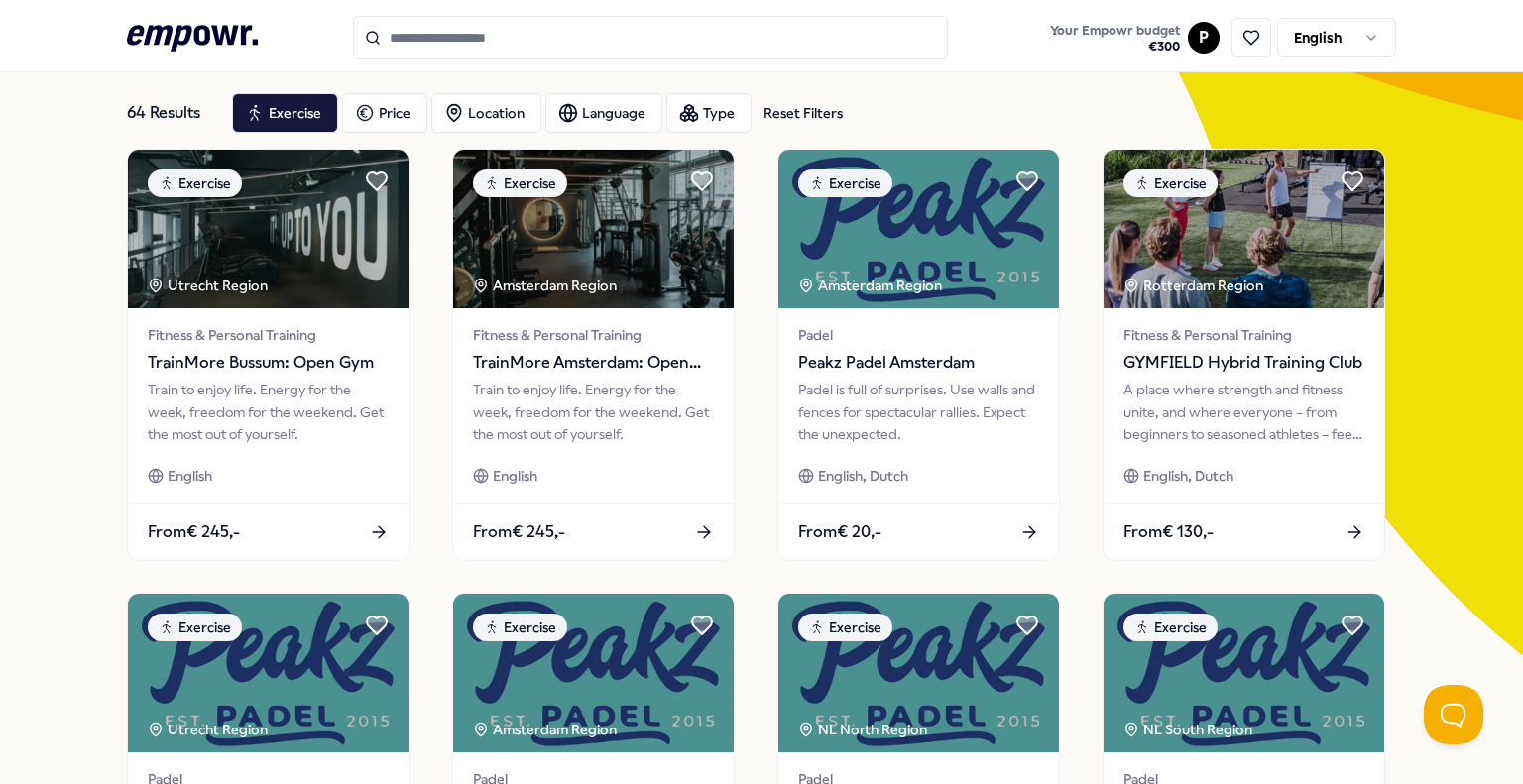 scroll, scrollTop: 95, scrollLeft: 0, axis: vertical 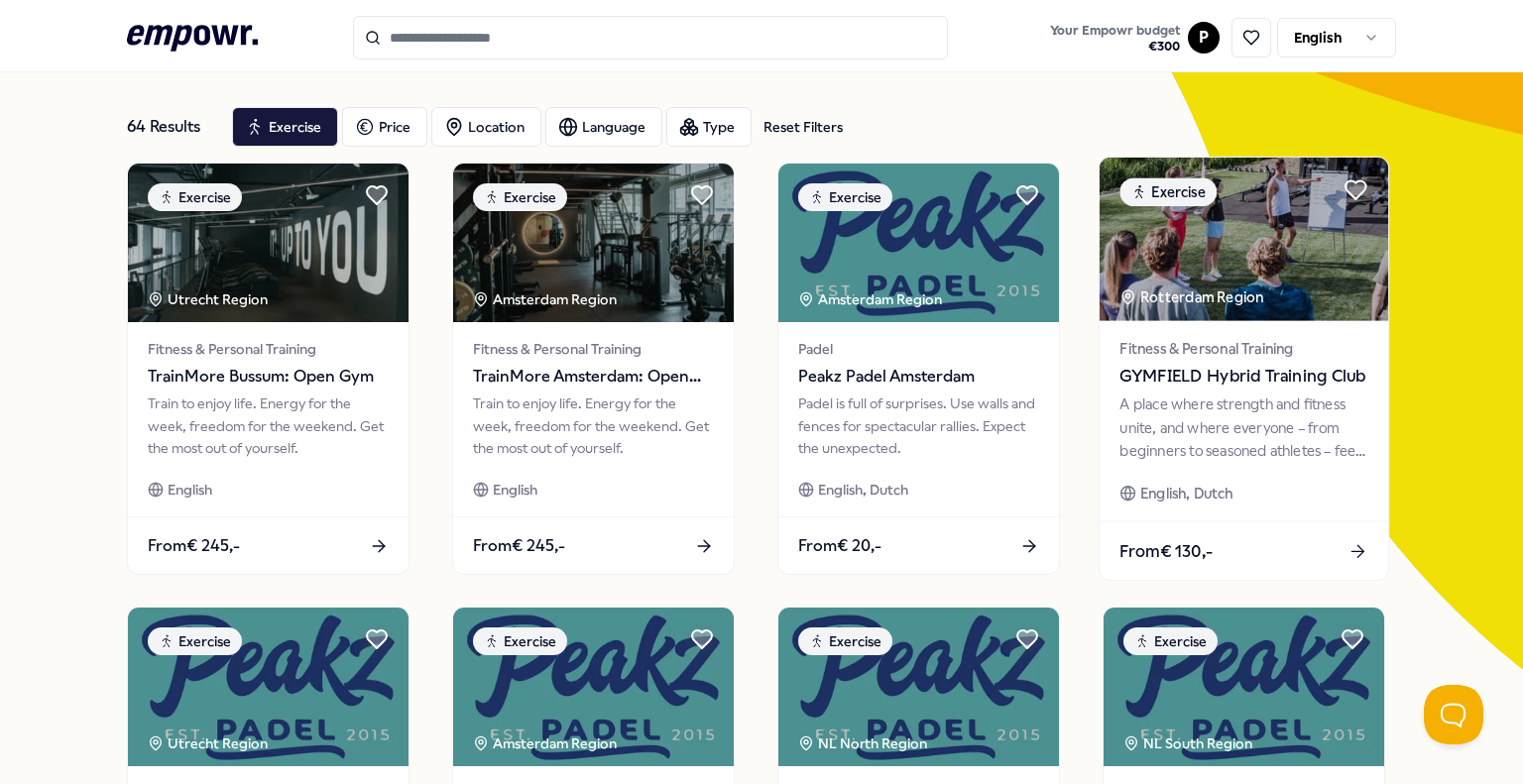 click at bounding box center [1243, 239] 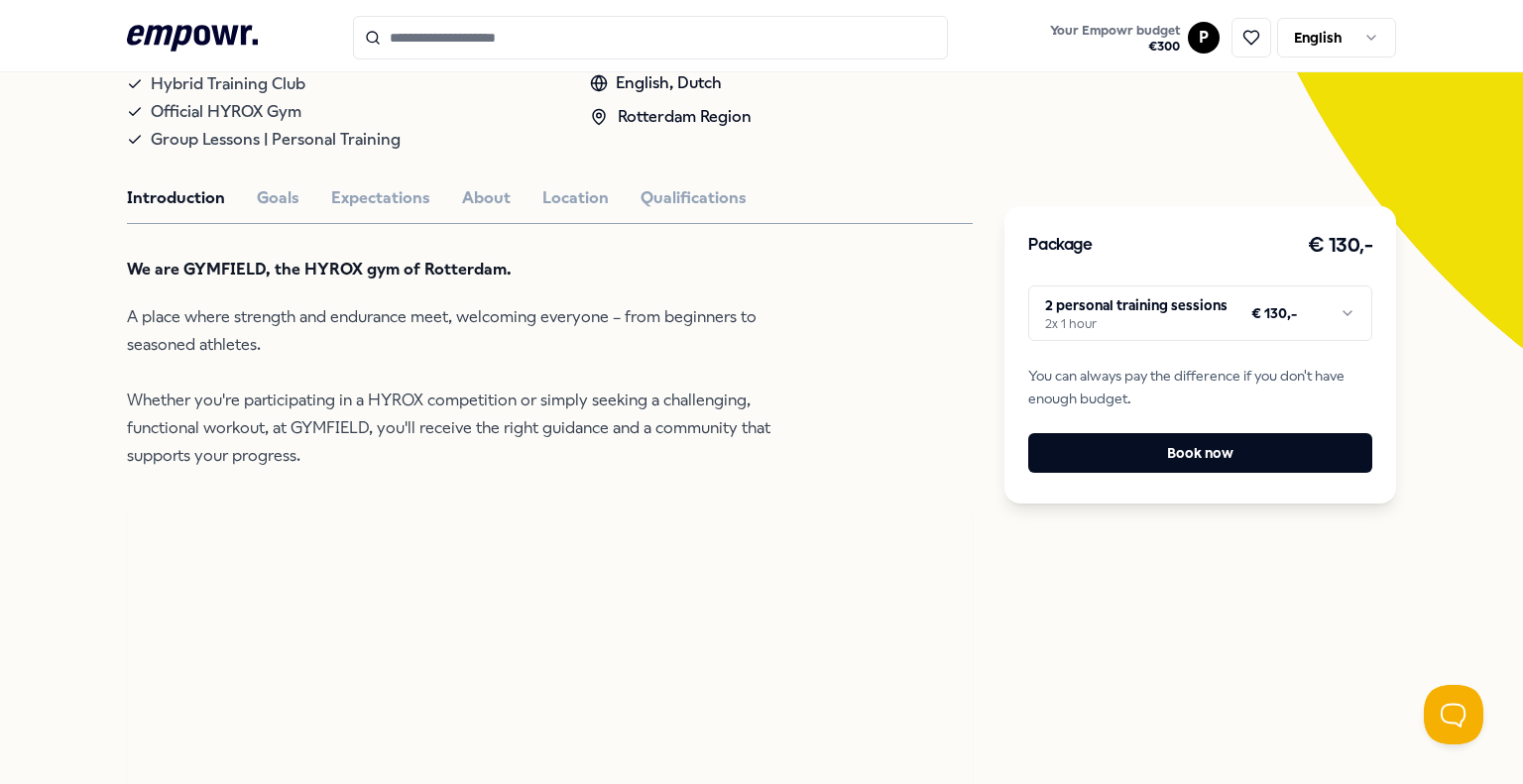 scroll, scrollTop: 400, scrollLeft: 0, axis: vertical 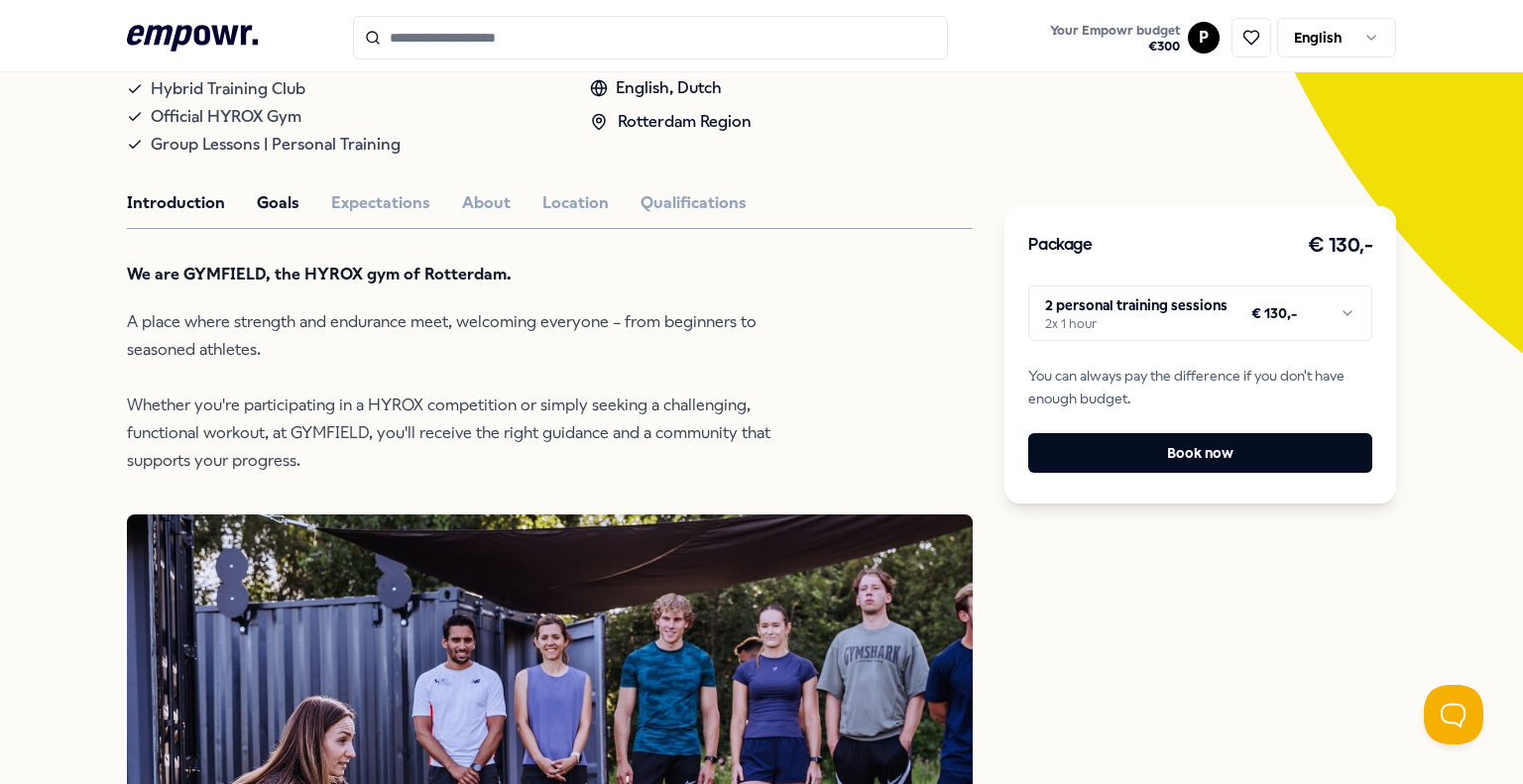 click on "Goals" at bounding box center [278, 203] 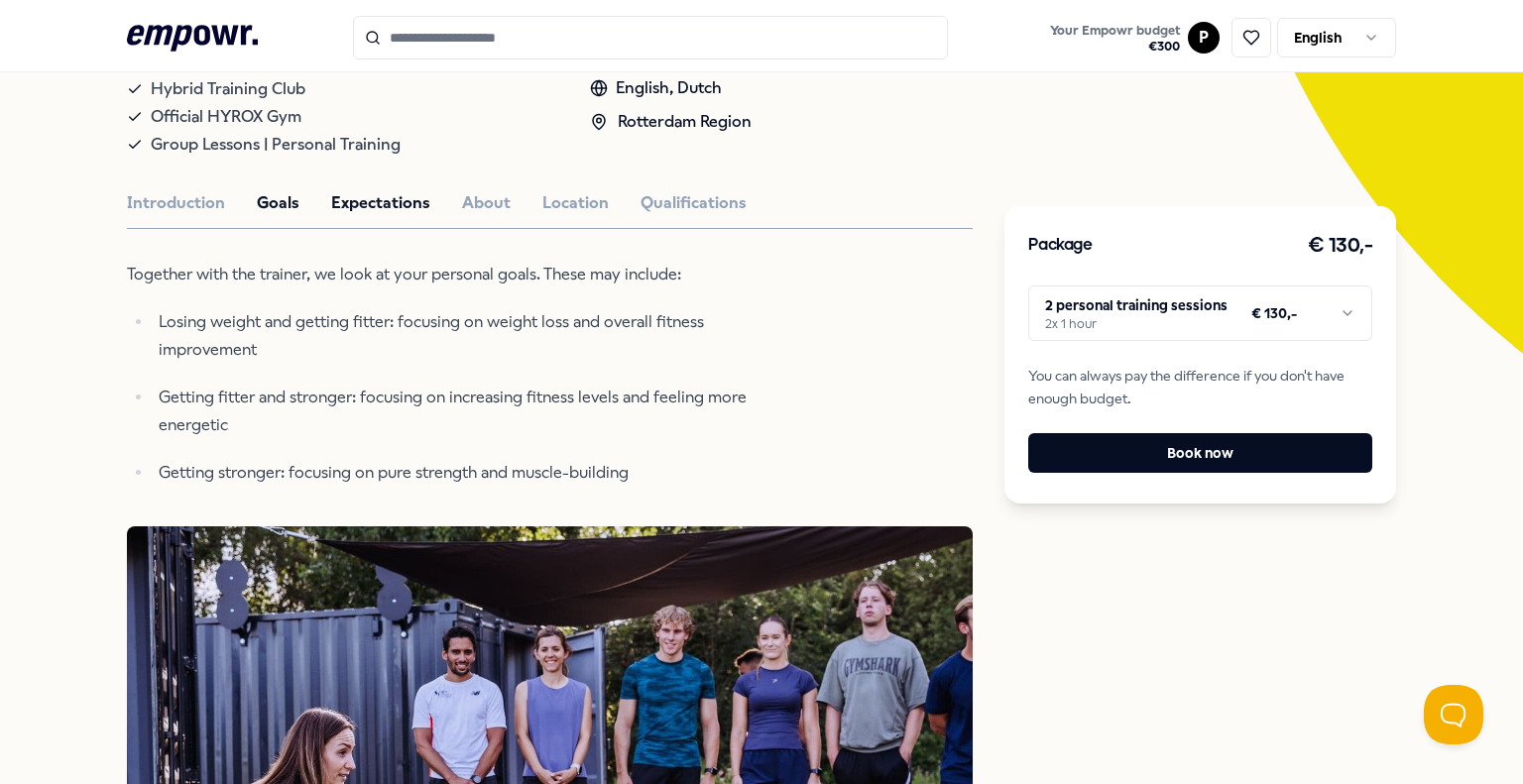 click on "Expectations" at bounding box center (381, 203) 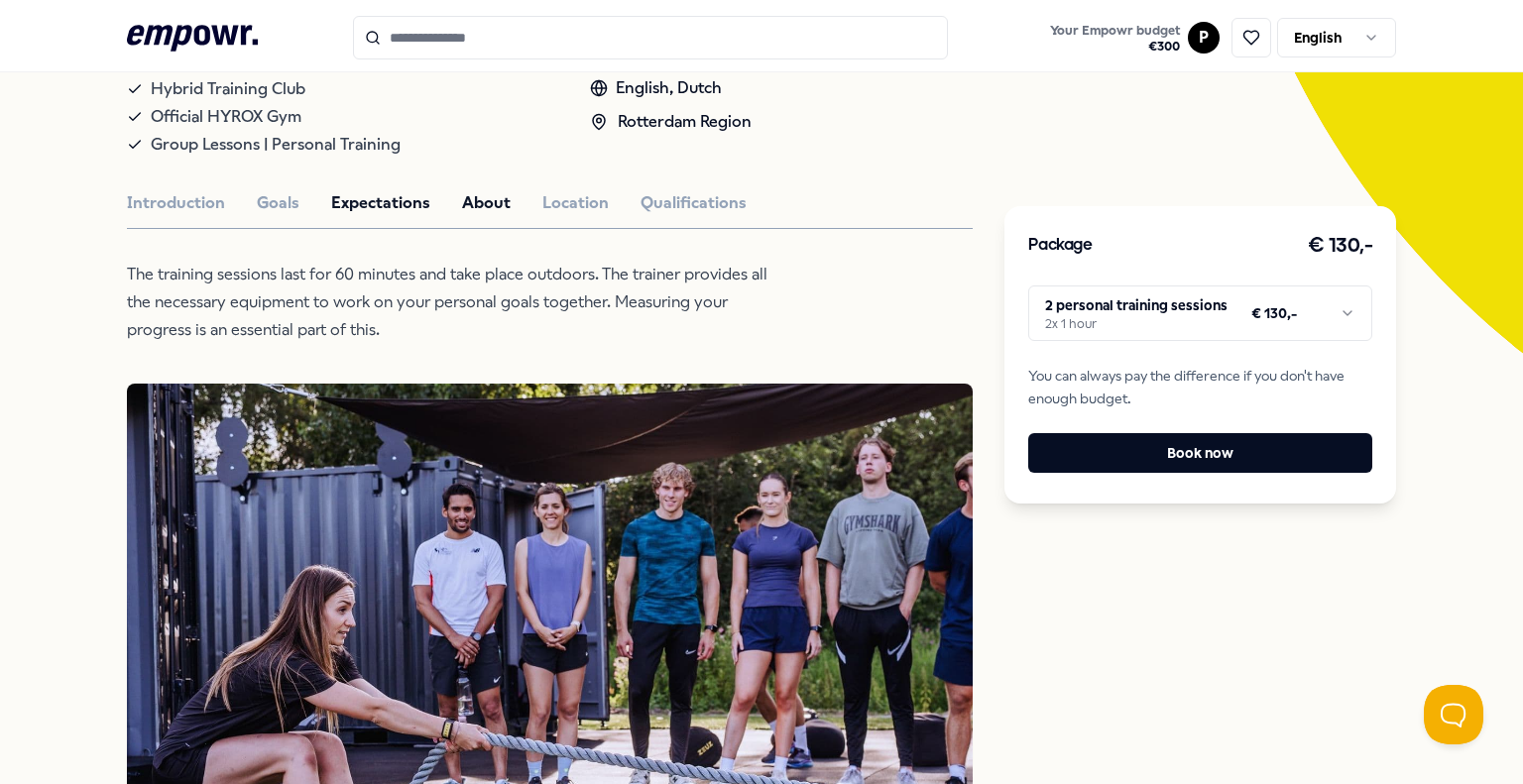 click on "About" at bounding box center [486, 203] 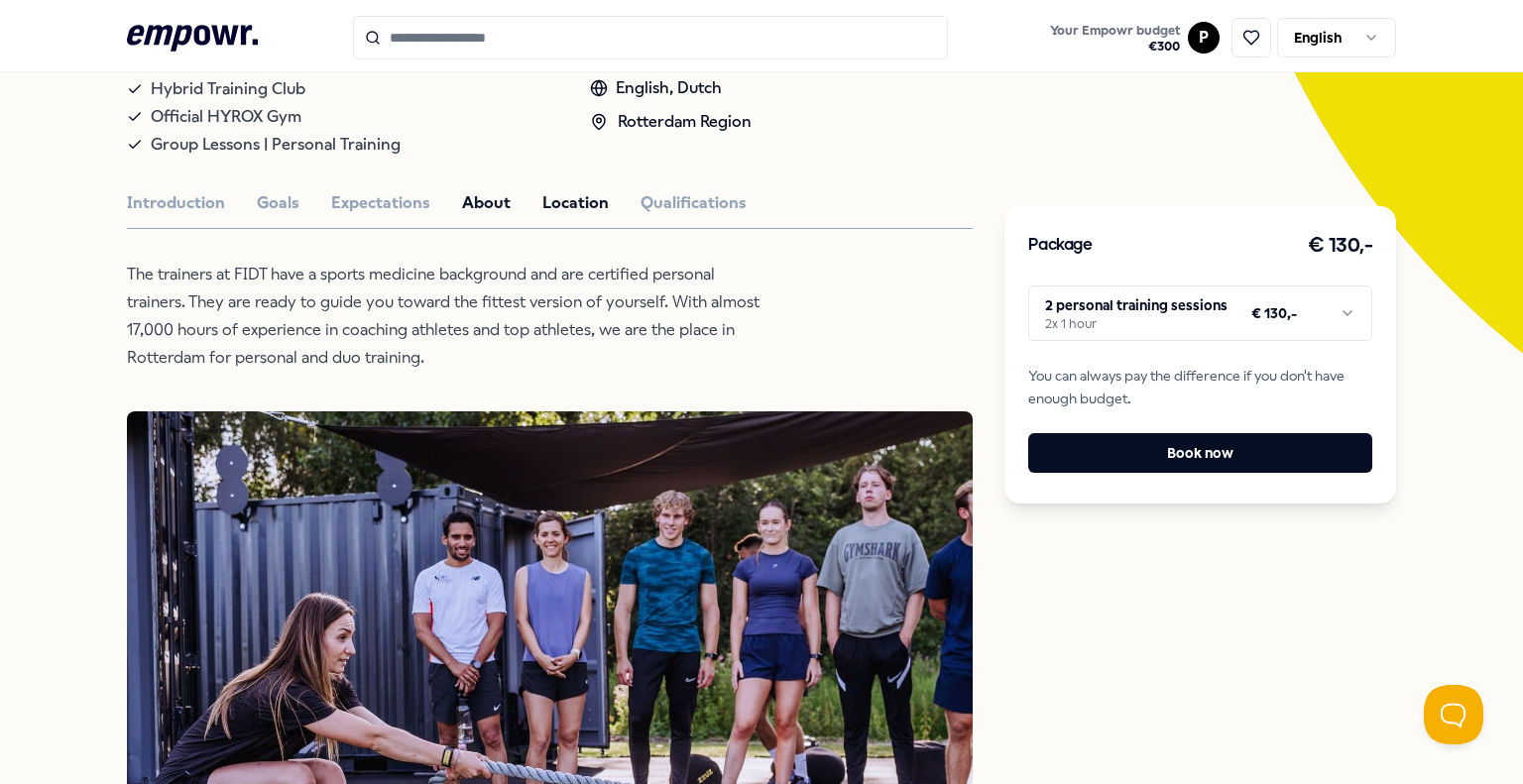 click on "Location" at bounding box center [575, 203] 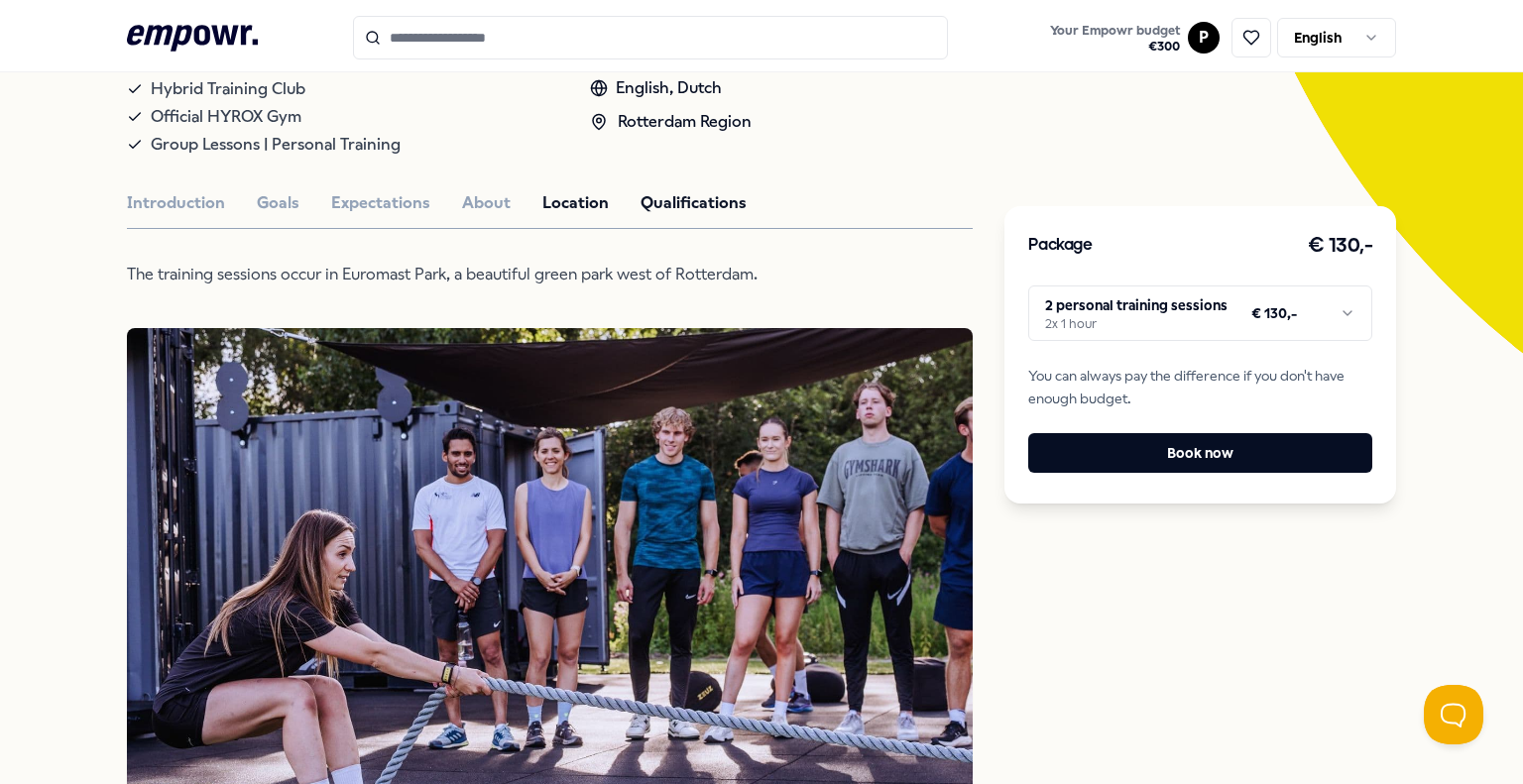 click on "Qualifications" at bounding box center (693, 203) 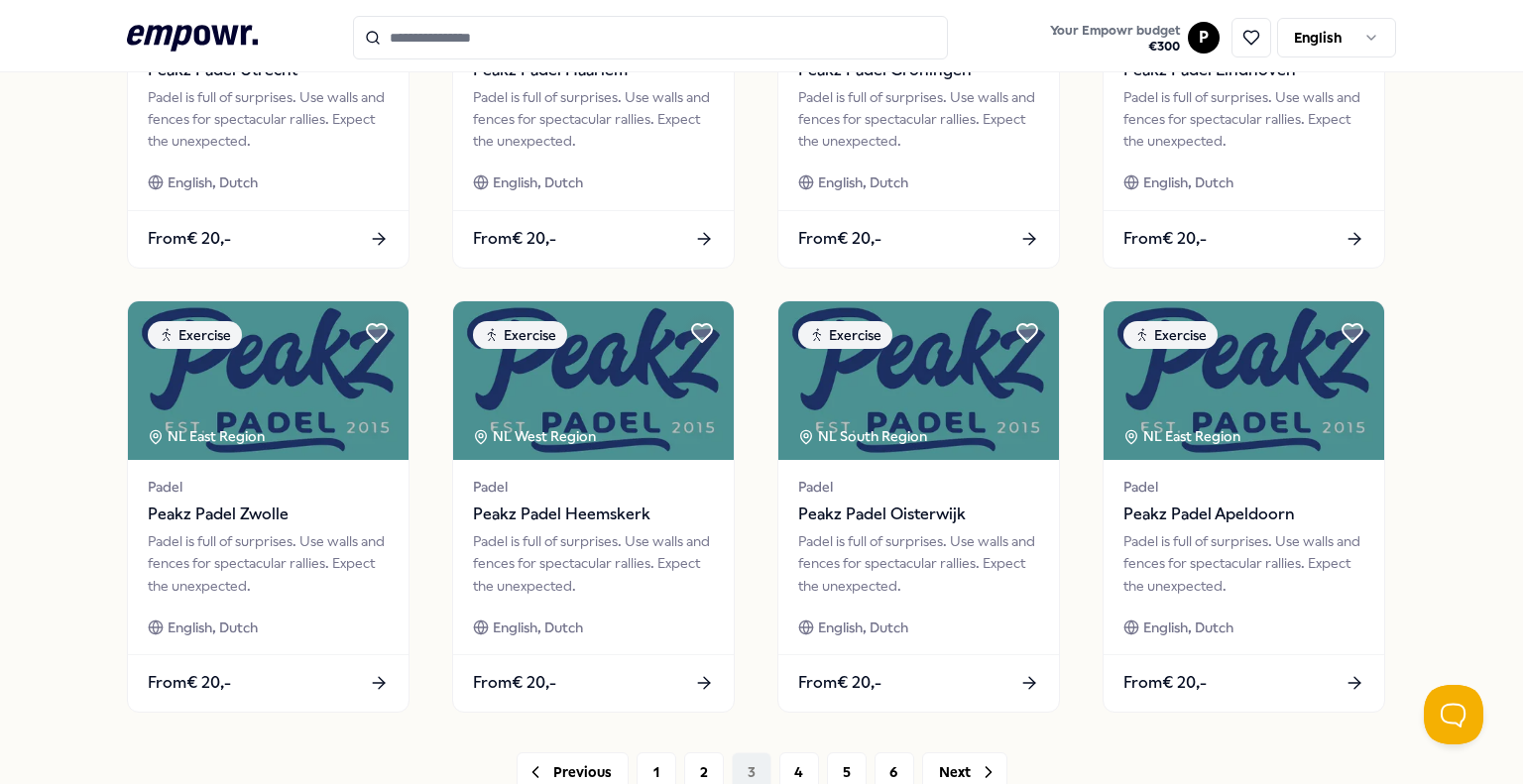 scroll, scrollTop: 987, scrollLeft: 0, axis: vertical 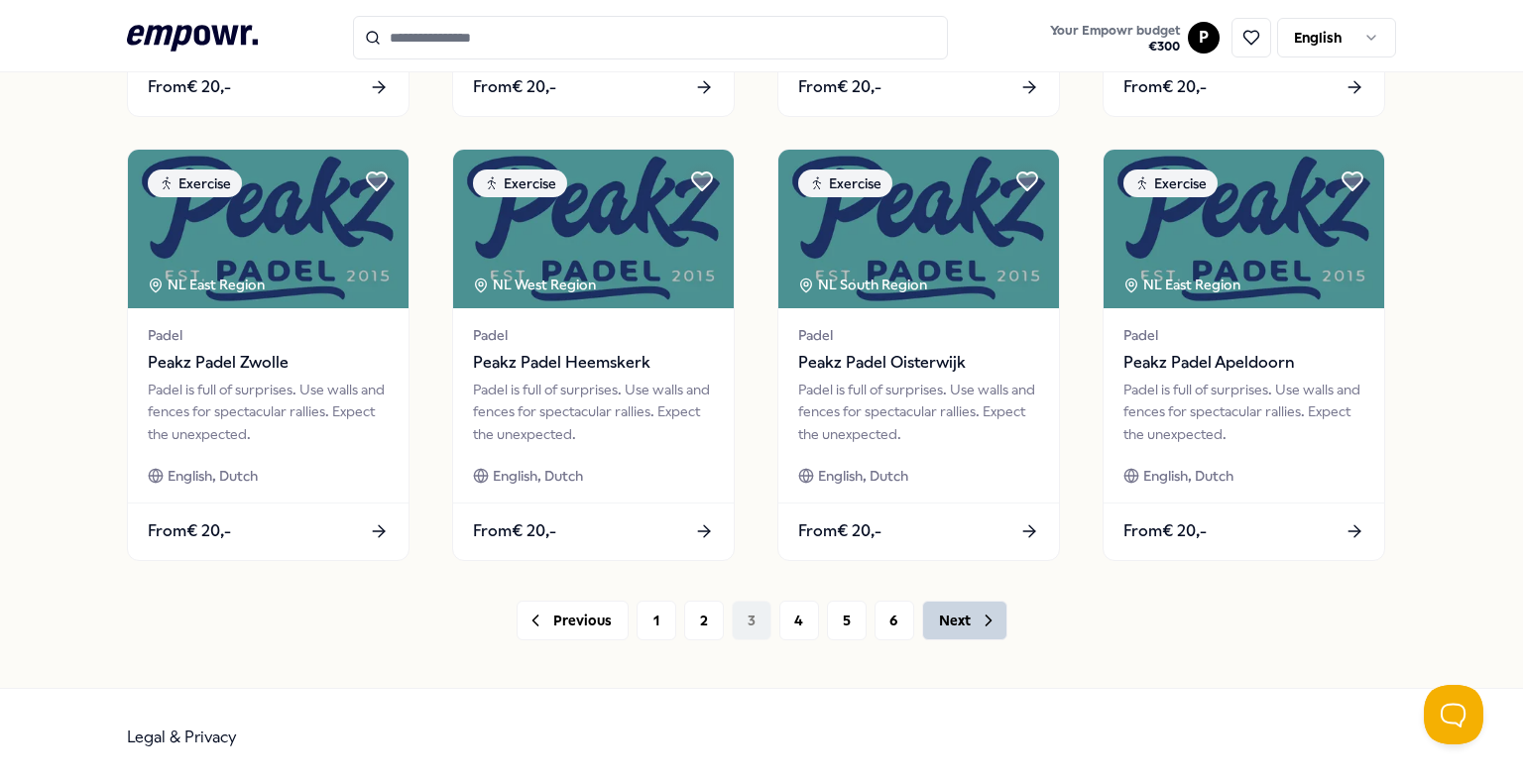 click on "Next" at bounding box center [965, 620] 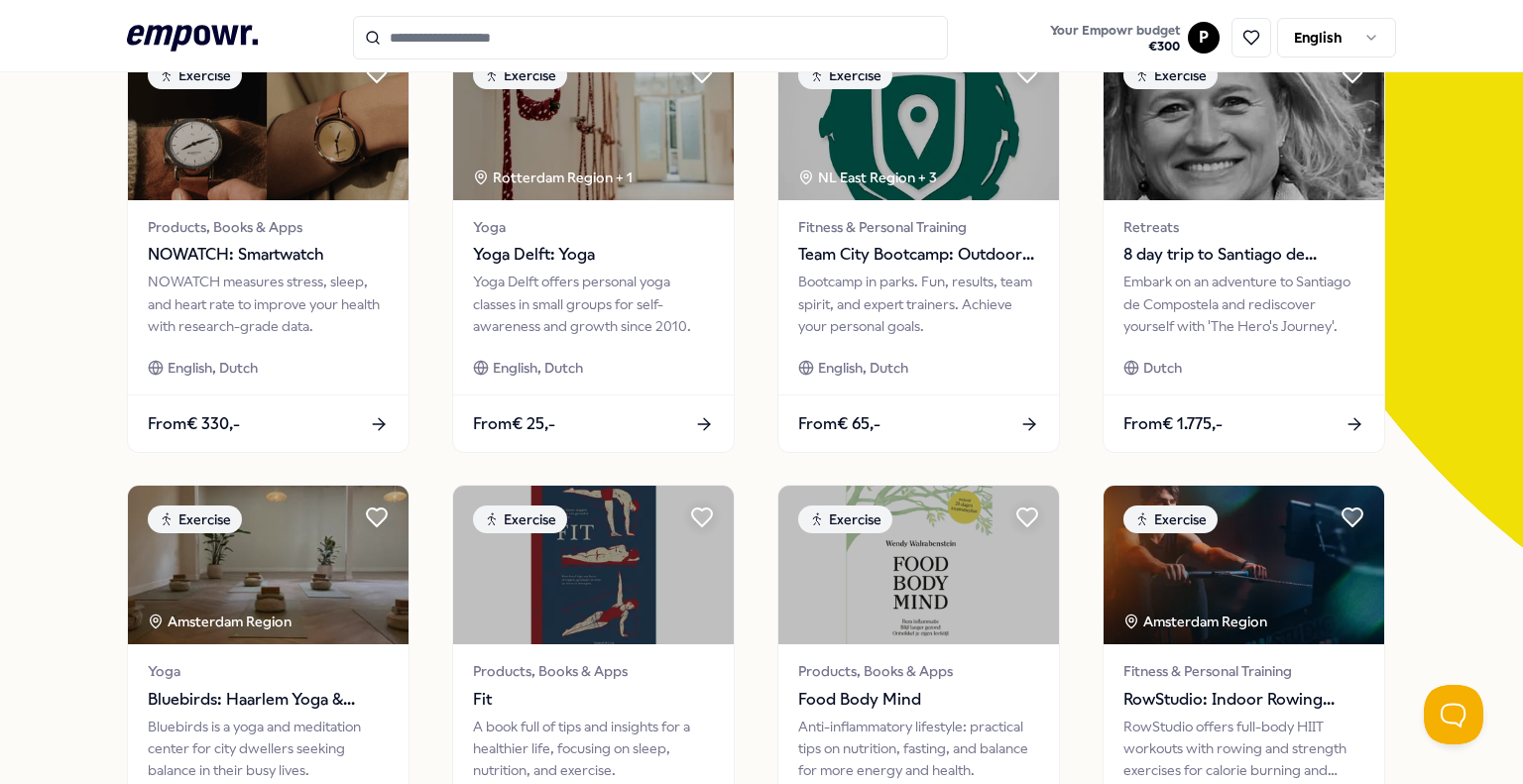 scroll, scrollTop: 0, scrollLeft: 0, axis: both 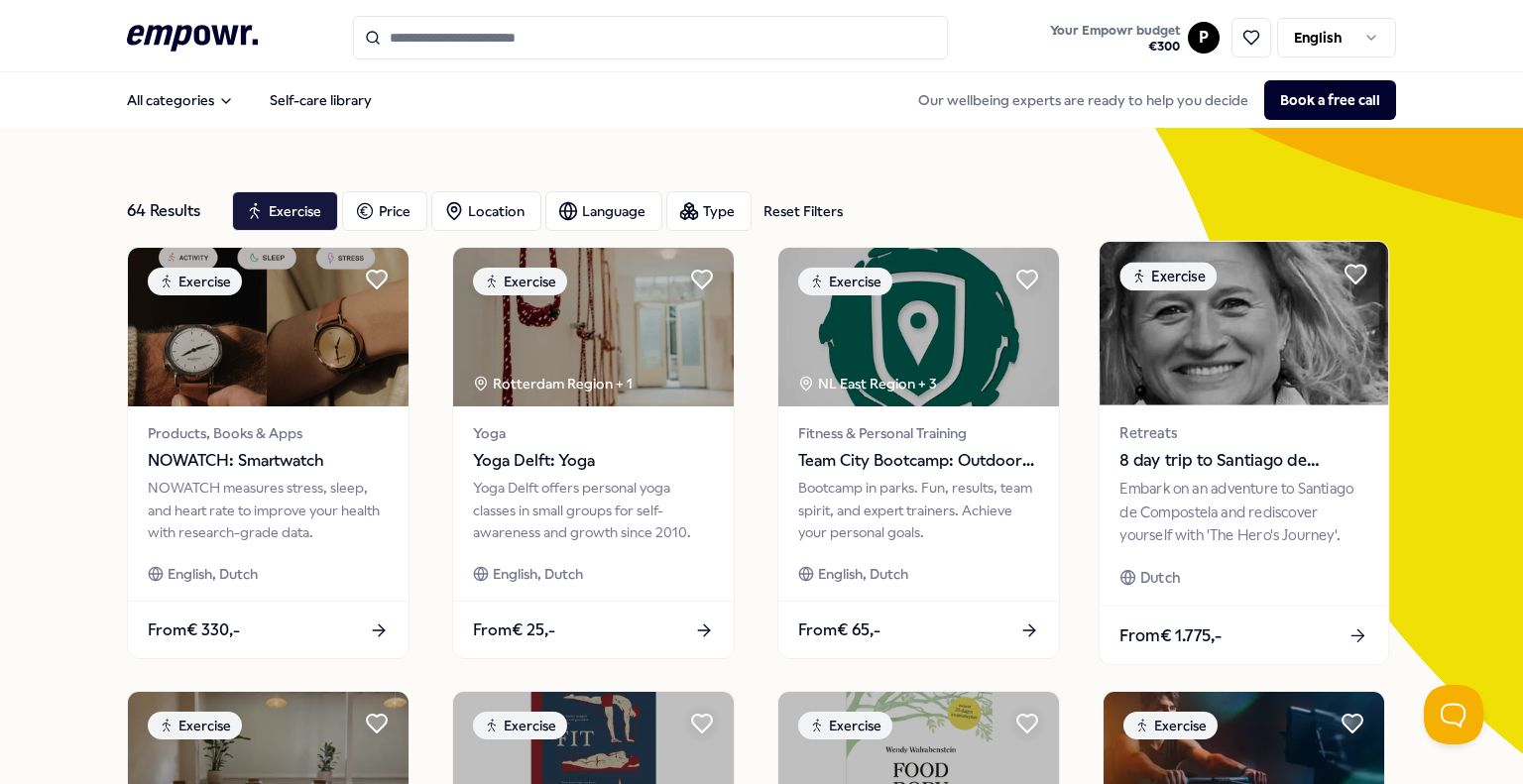 click on "Retreats" at bounding box center (1243, 432) 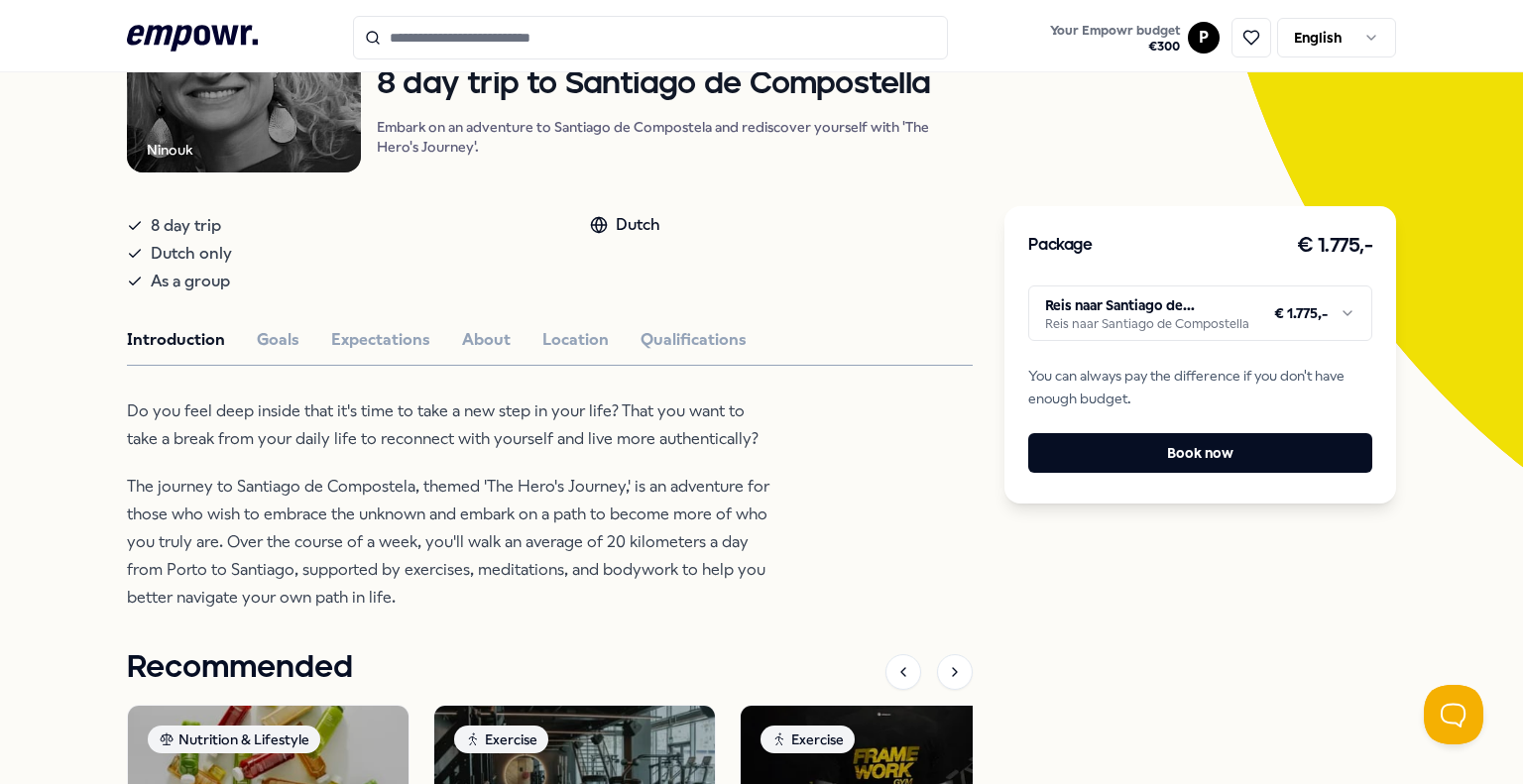 scroll, scrollTop: 285, scrollLeft: 0, axis: vertical 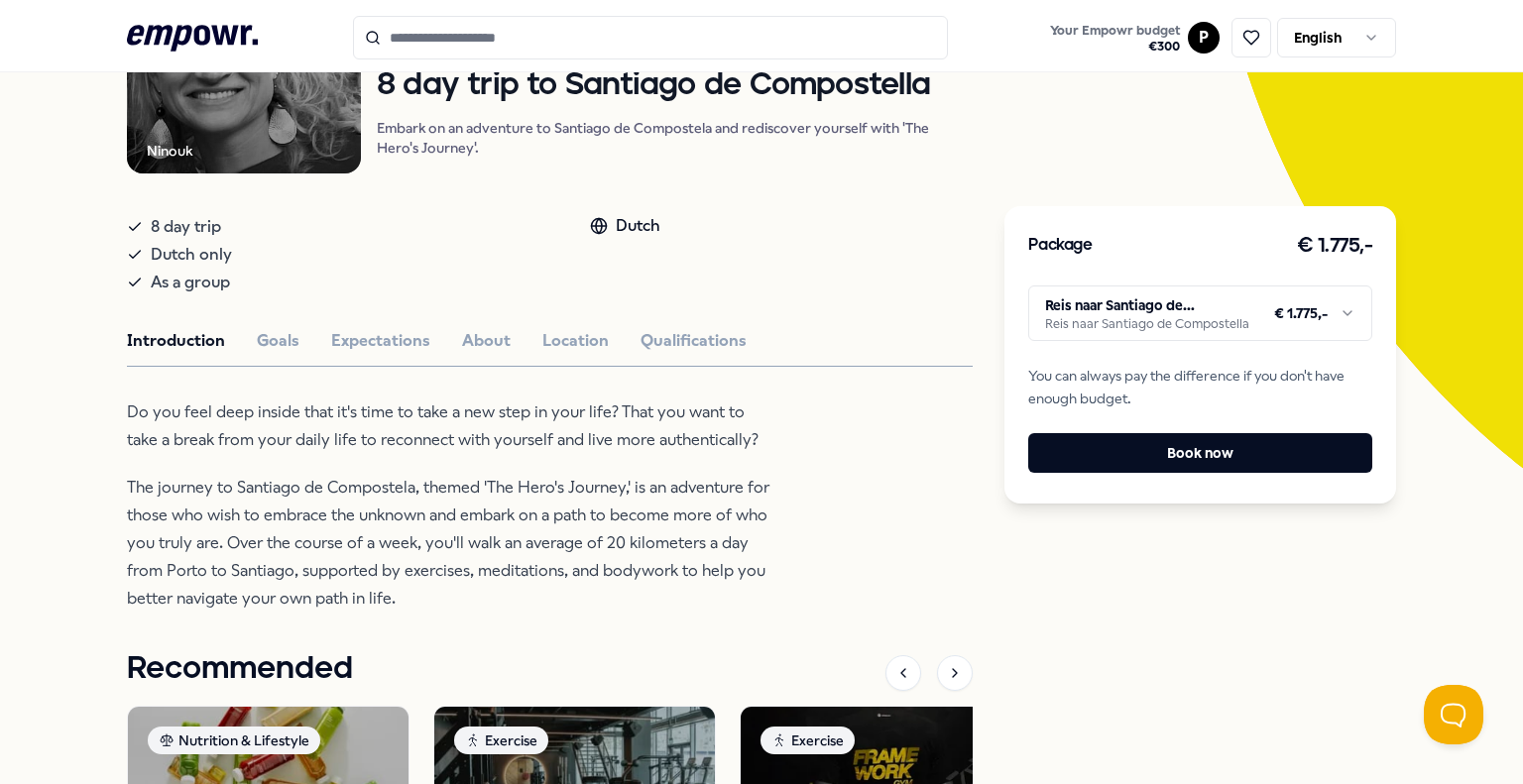 click on "Ninouk Exercise 8 day trip to Santiago de Compostella Embark on an adventure to Santiago de Compostela and rediscover yourself with 'The Hero's Journey'. 8 day trip Dutch only As a group Dutch Introduction Goals Expectations About Location Qualifications Do you feel deep inside that it's time to take a new step in your life? That you want to take a break from your daily life to reconnect with yourself and live more authentically? The journey to Santiago de Compostela, themed 'The Hero's Journey,' is an adventure for those who wish to embrace the unknown and embark on a path to become more of who you truly are. Over the course of a week, you'll walk an average of 20 kilometers a day from Porto to Santiago, supported by exercises, meditations, and bodywork to help you better navigate your own path in life. Recommended Nutrition & Lifestyle NL East Region   + 7 Juicebrothers: Juice cleanse 100% organic cold-pressed juice with no additives. Healthy, nutritious drinks
for your well-being. English, Dutch From" at bounding box center [549, 539] 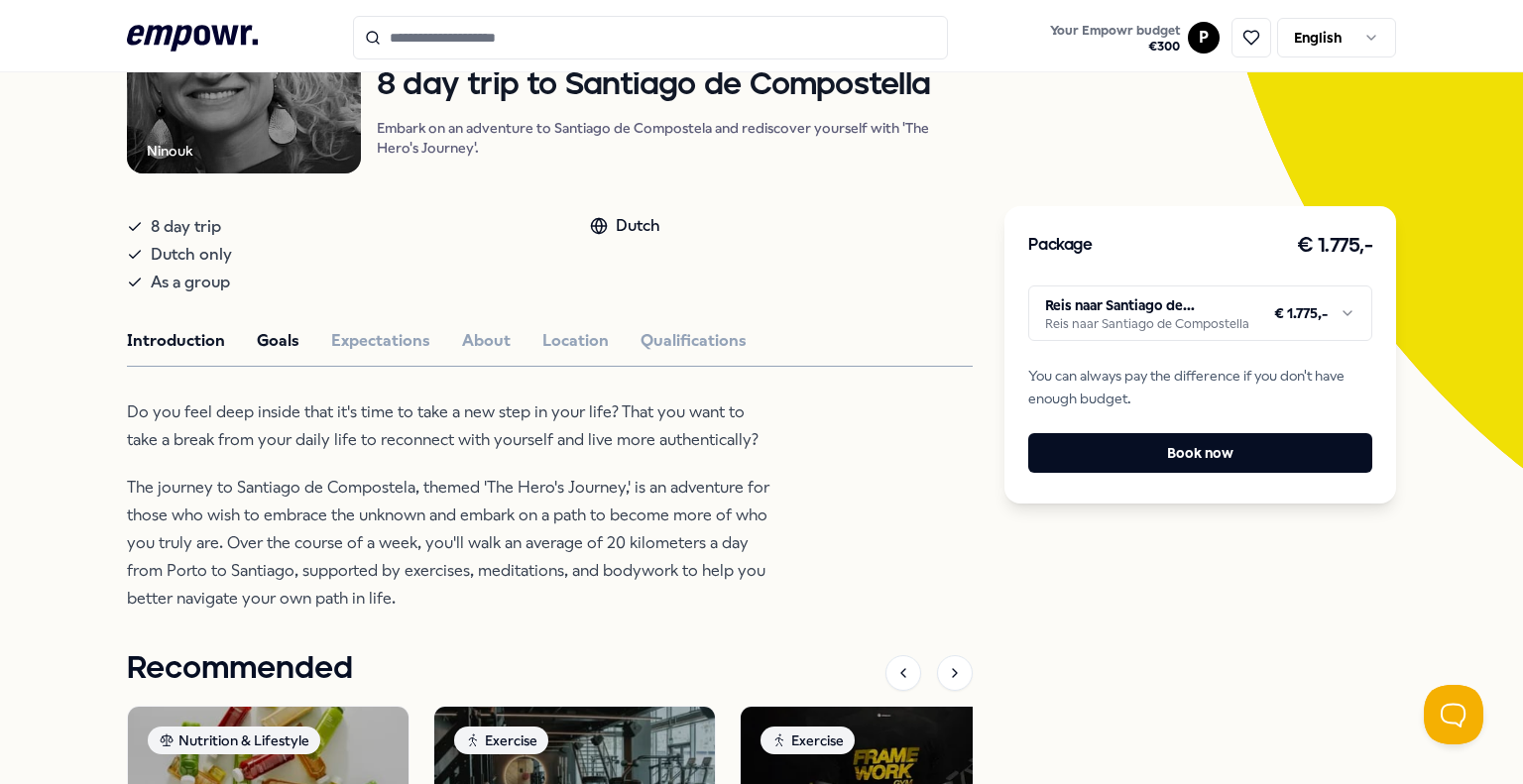 click on "Goals" at bounding box center [278, 341] 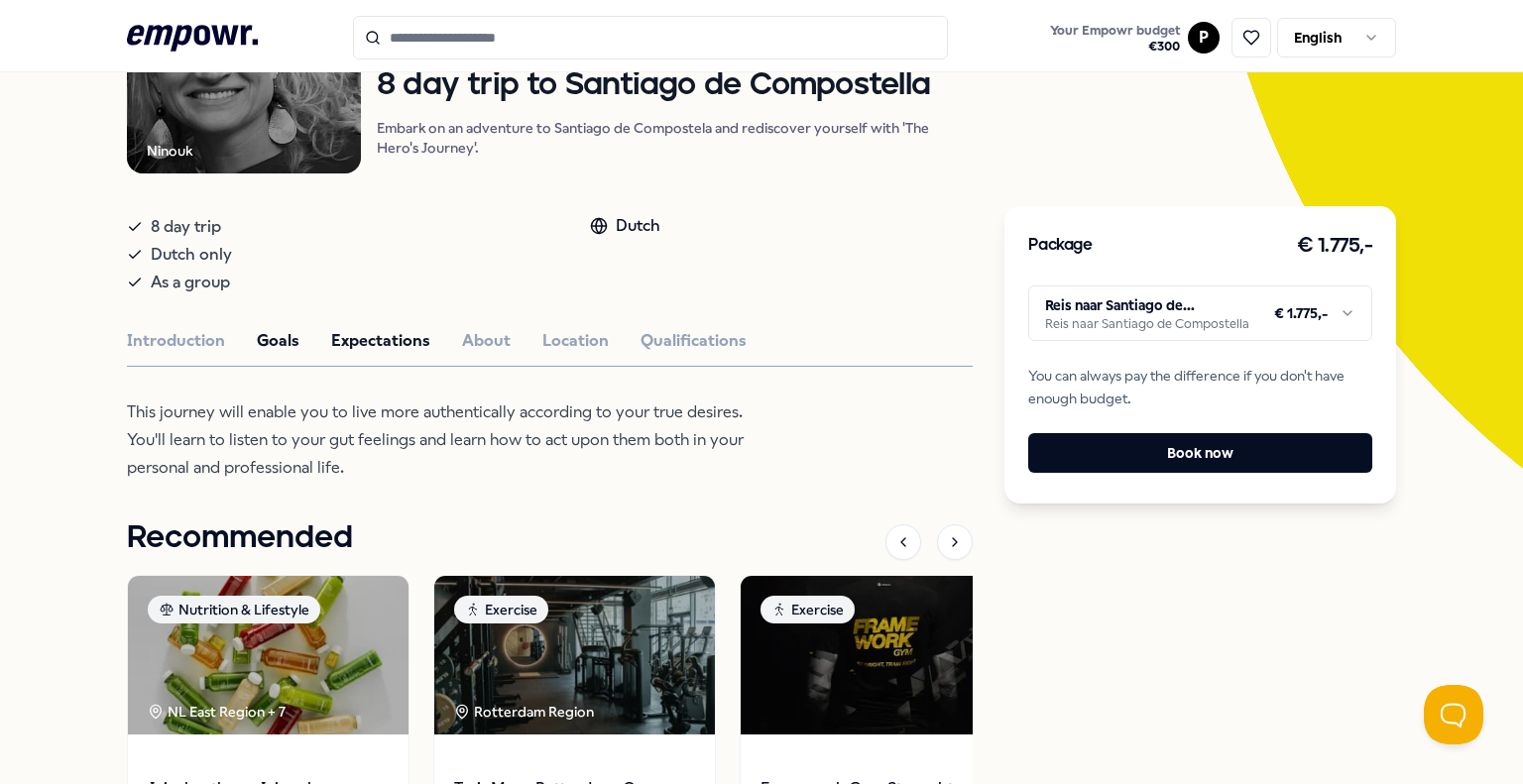 click on "Expectations" at bounding box center (381, 341) 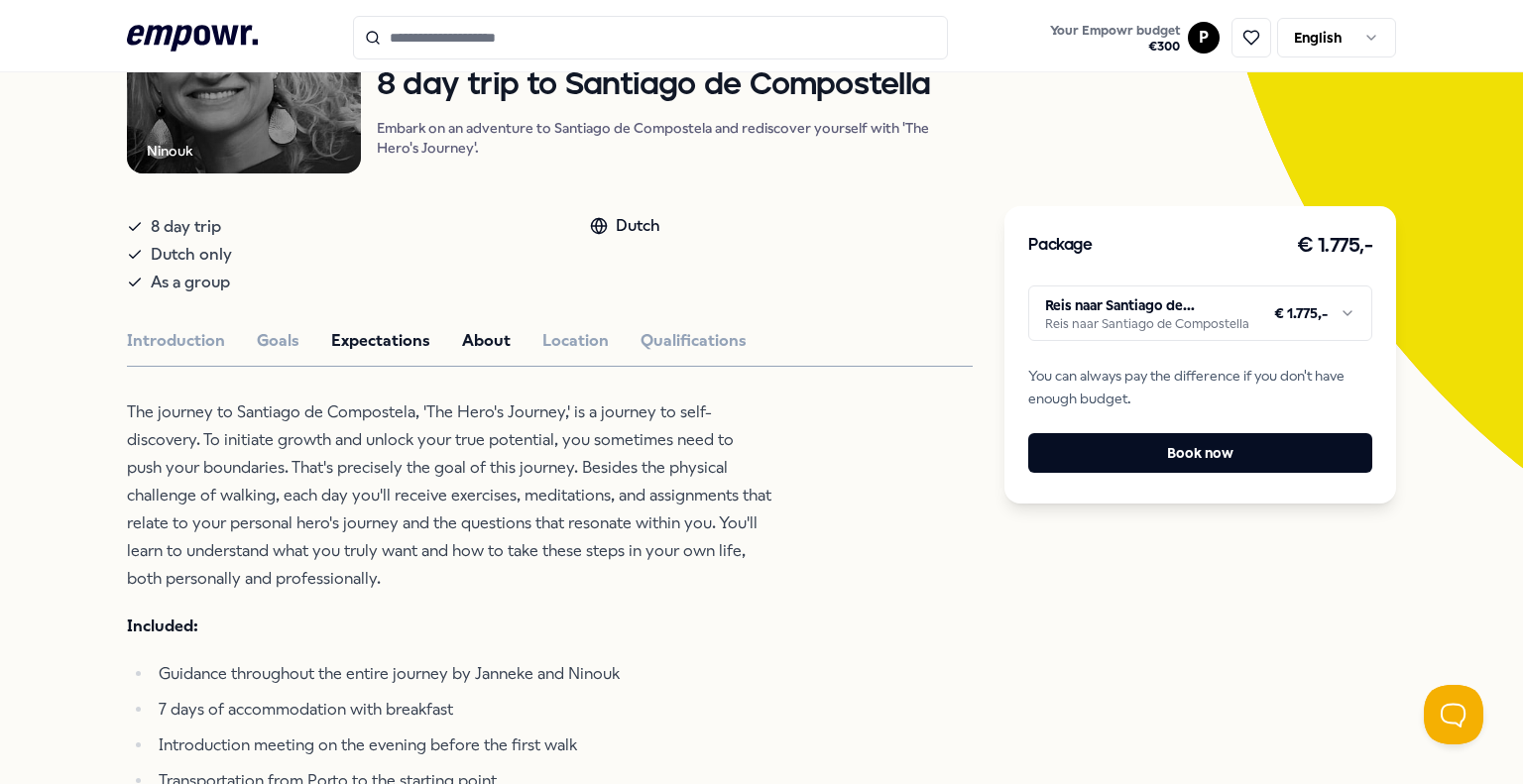 click on "About" at bounding box center [486, 341] 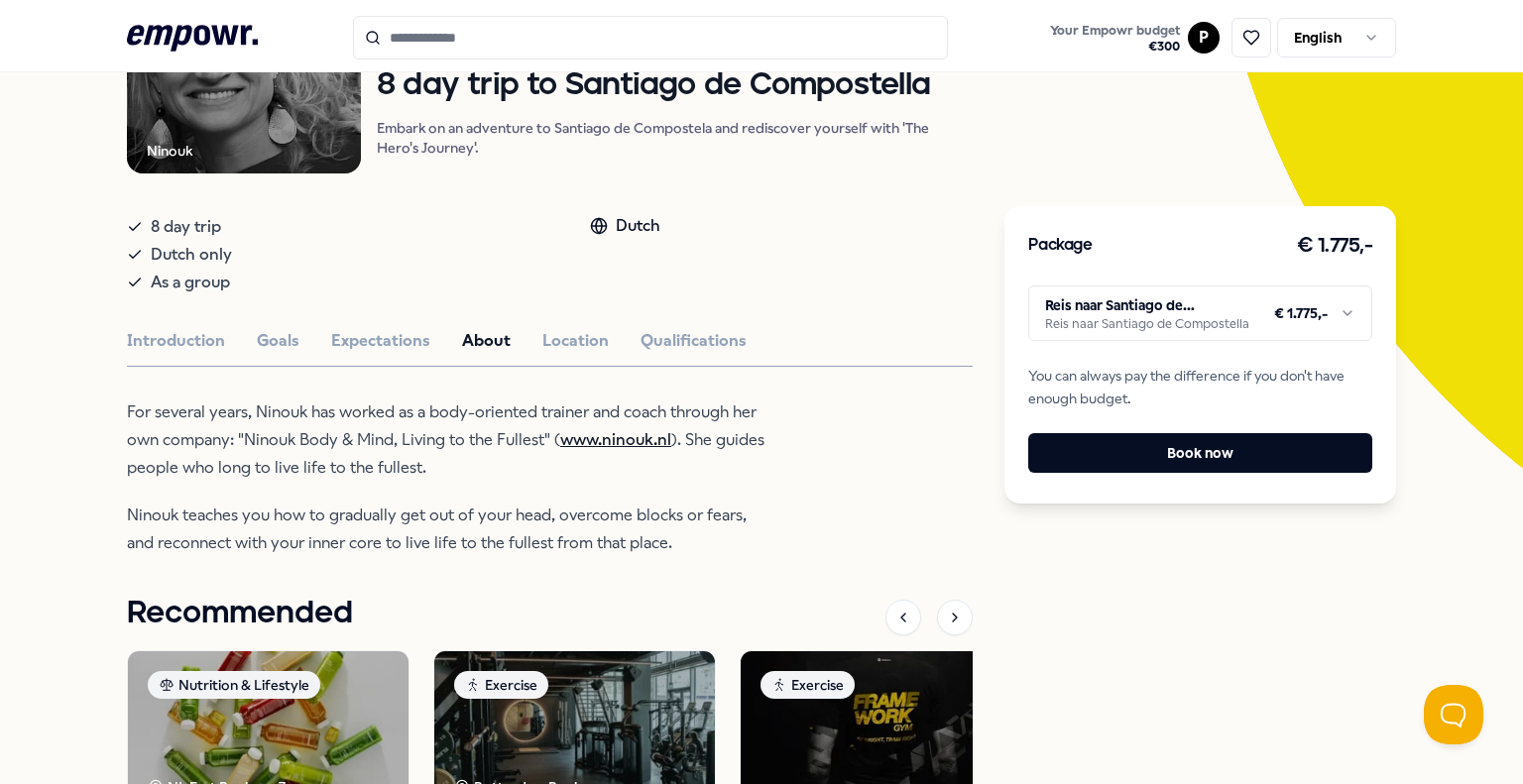click on "Ninouk Exercise 8 day trip to Santiago de Compostella Embark on an adventure to Santiago de Compostela and rediscover yourself with 'The Hero's Journey'. 8 day trip Dutch only As a group Dutch Introduction Goals Expectations About Location Qualifications For several years, Ninouk has worked as a body-oriented trainer and coach through her own company: "Ninouk Body & Mind, Living to the Fullest" ( www.ninouk.nl ). She guides people who long to live life to the fullest. Ninouk teaches you how to gradually get out of your head, overcome blocks or fears, and reconnect with your inner core to live life to the fullest from that place. Recommended Nutrition & Lifestyle NL East Region   + 7 Juicebrothers: Juice cleanse 100% organic cold-pressed juice with no additives. Healthy, nutritious drinks
for your well-being. English, Dutch From  € 170,- Exercise Rotterdam Region   TrainMore Rotterdam: Open Gym Train to enjoy life. Energy for the week, freedom for the weekend. Get the most
out of yourself. English From" at bounding box center [549, 511] 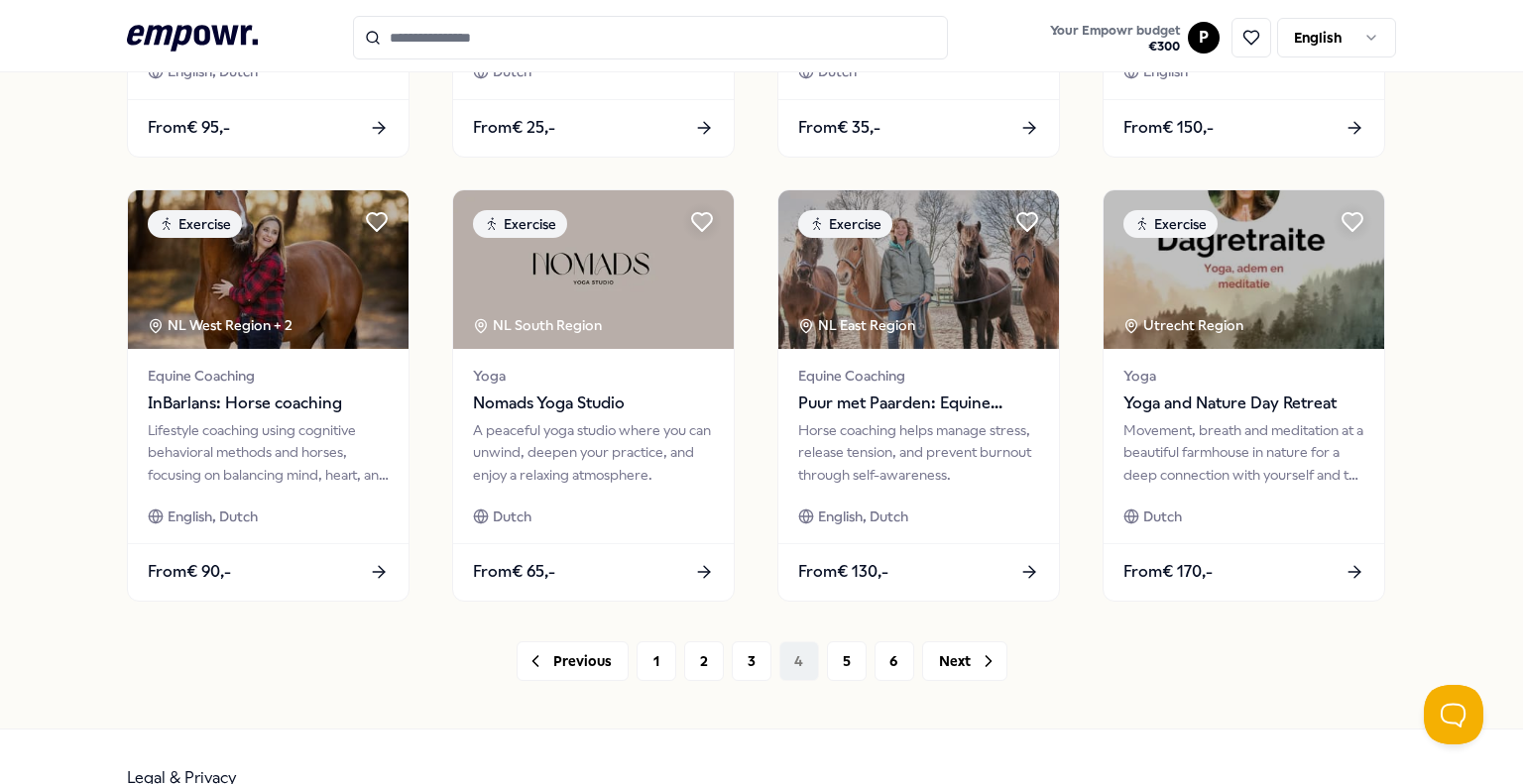 scroll, scrollTop: 951, scrollLeft: 0, axis: vertical 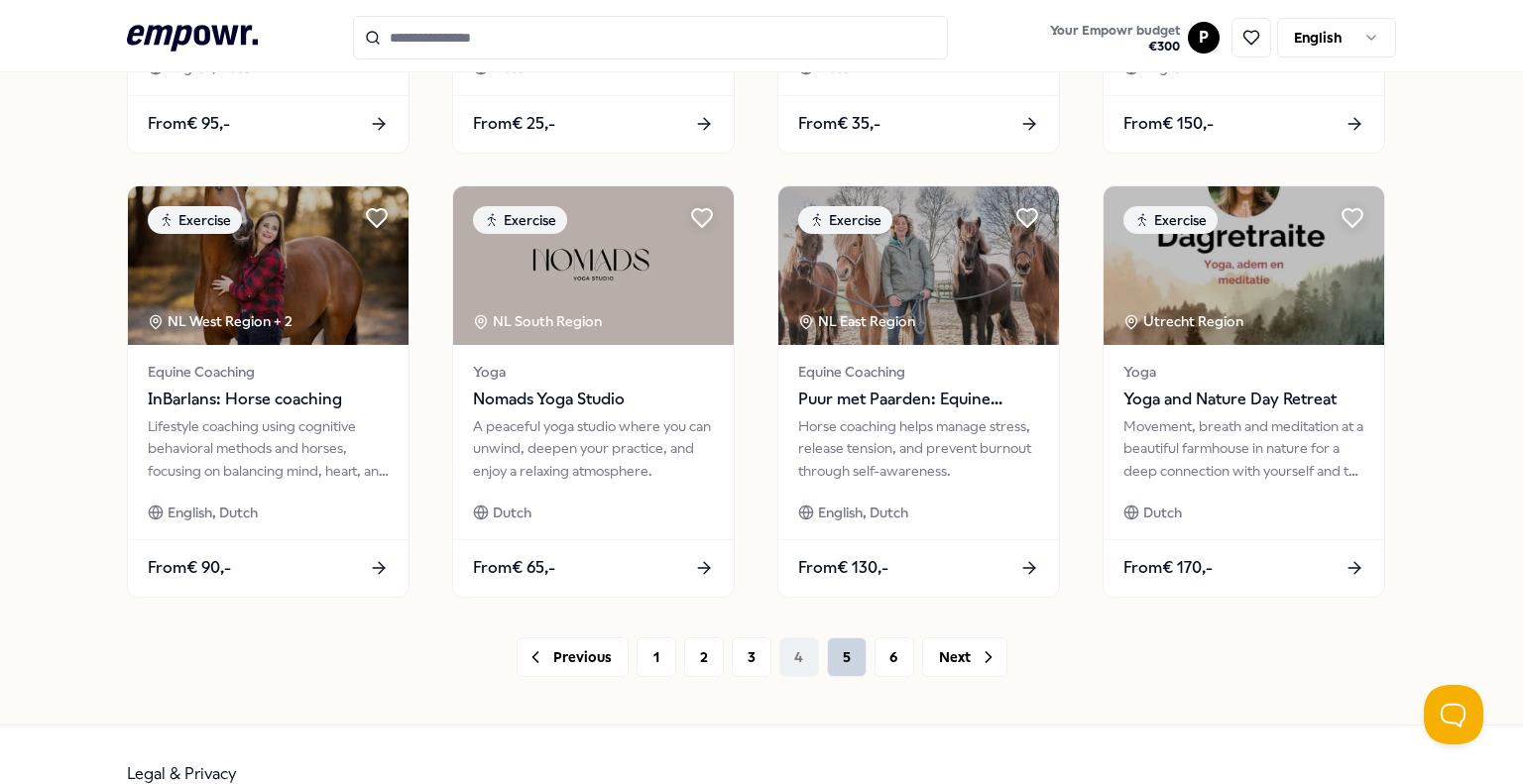 click on "5" at bounding box center (847, 657) 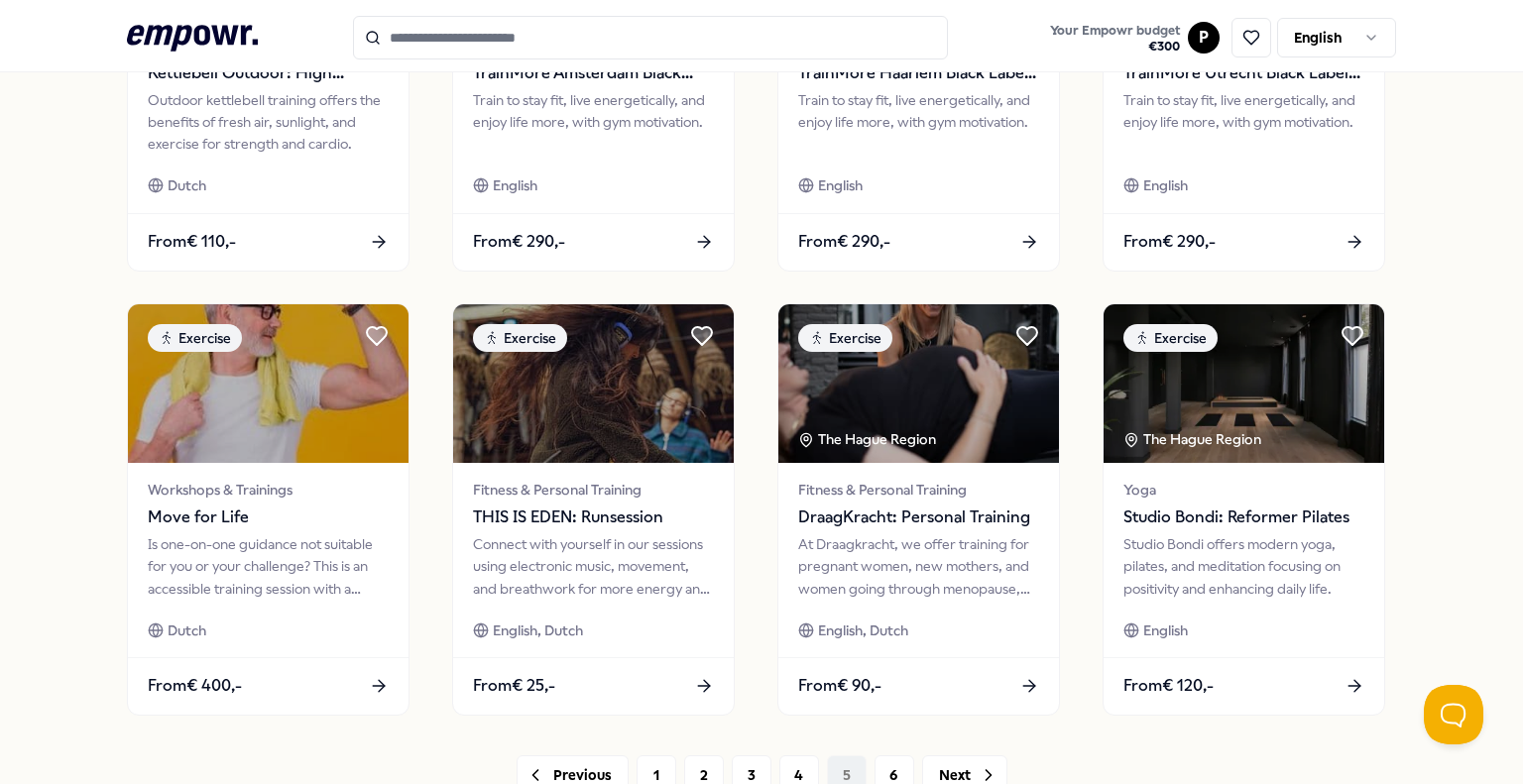 scroll, scrollTop: 987, scrollLeft: 0, axis: vertical 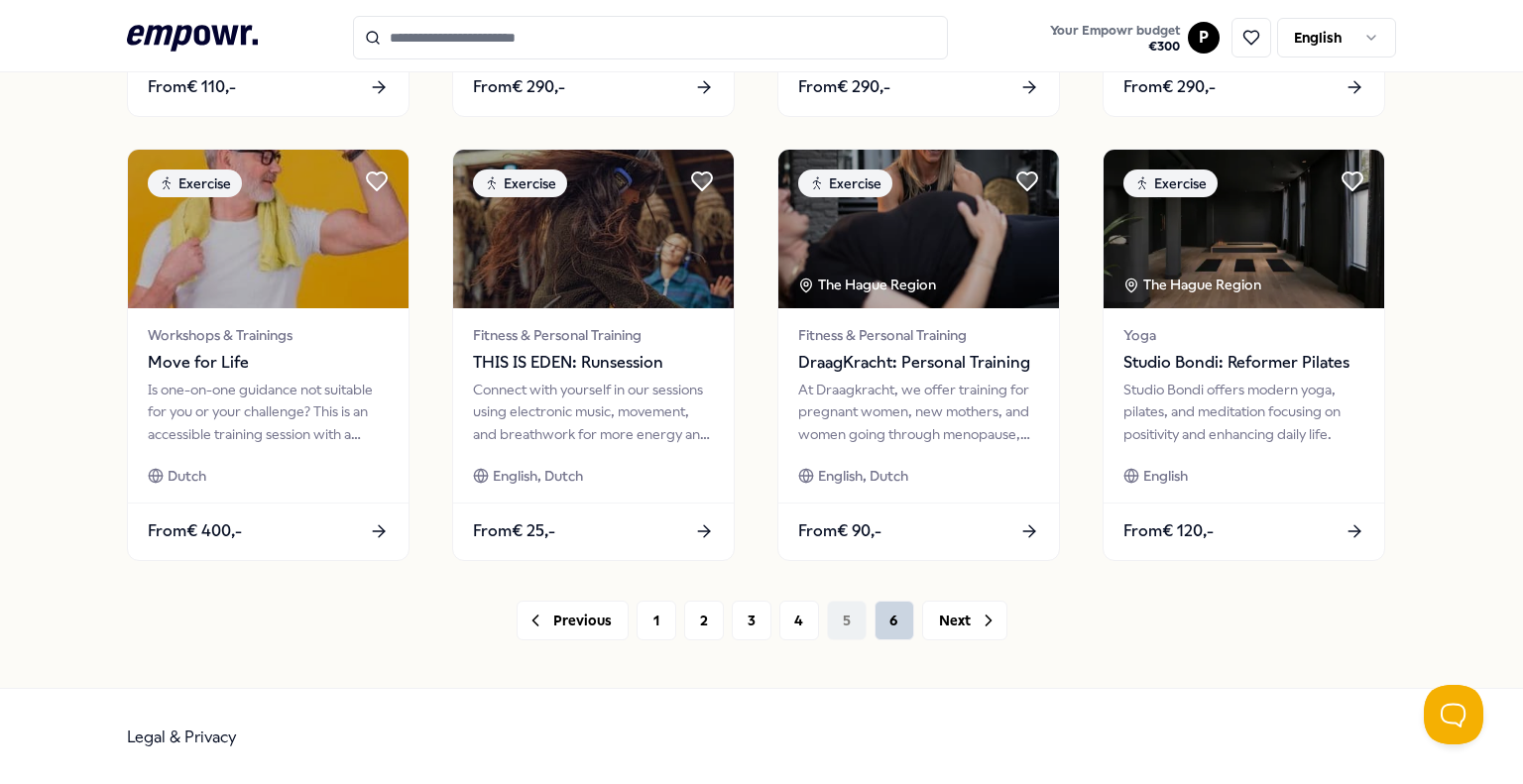 click on "6" at bounding box center (894, 620) 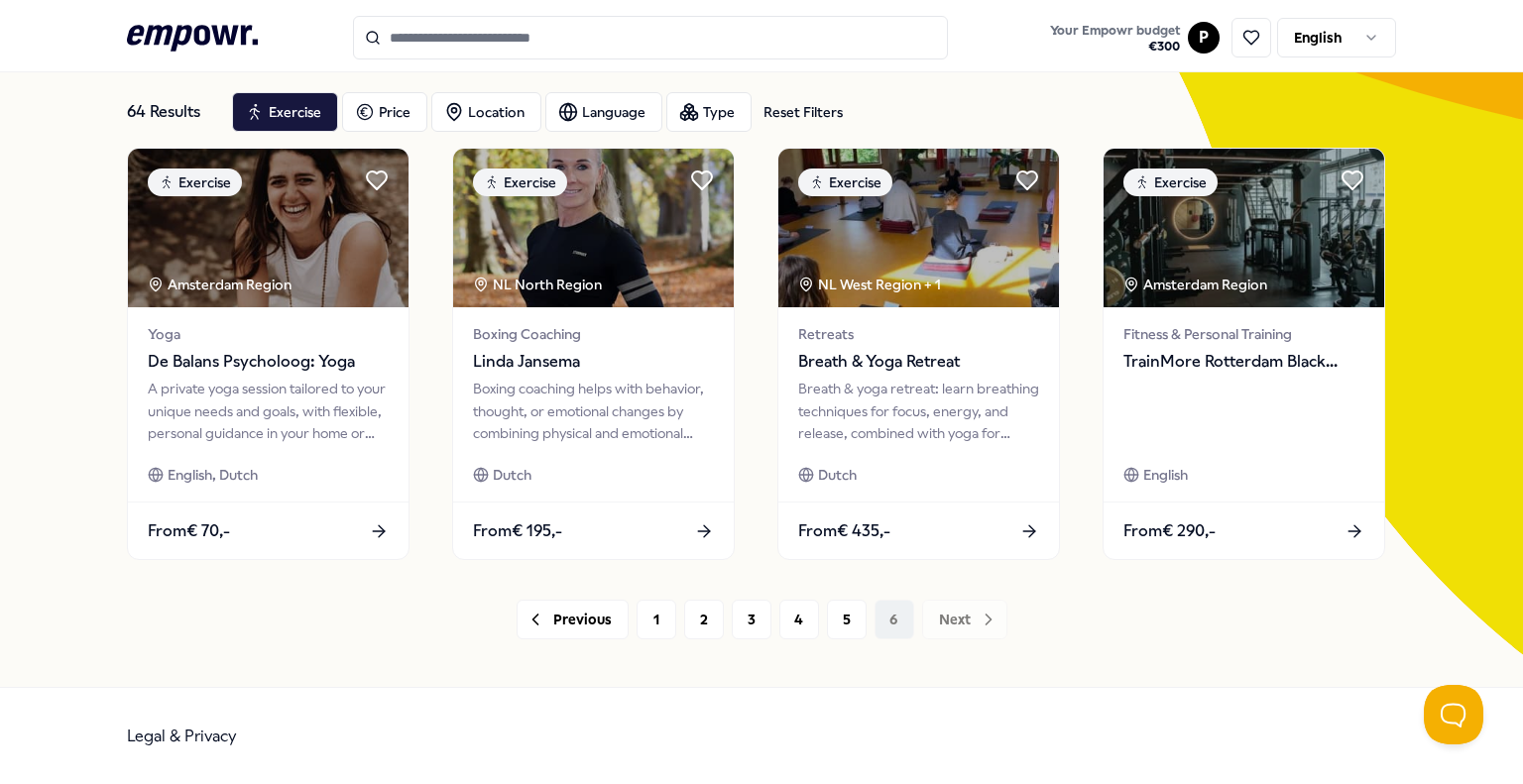 scroll, scrollTop: 0, scrollLeft: 0, axis: both 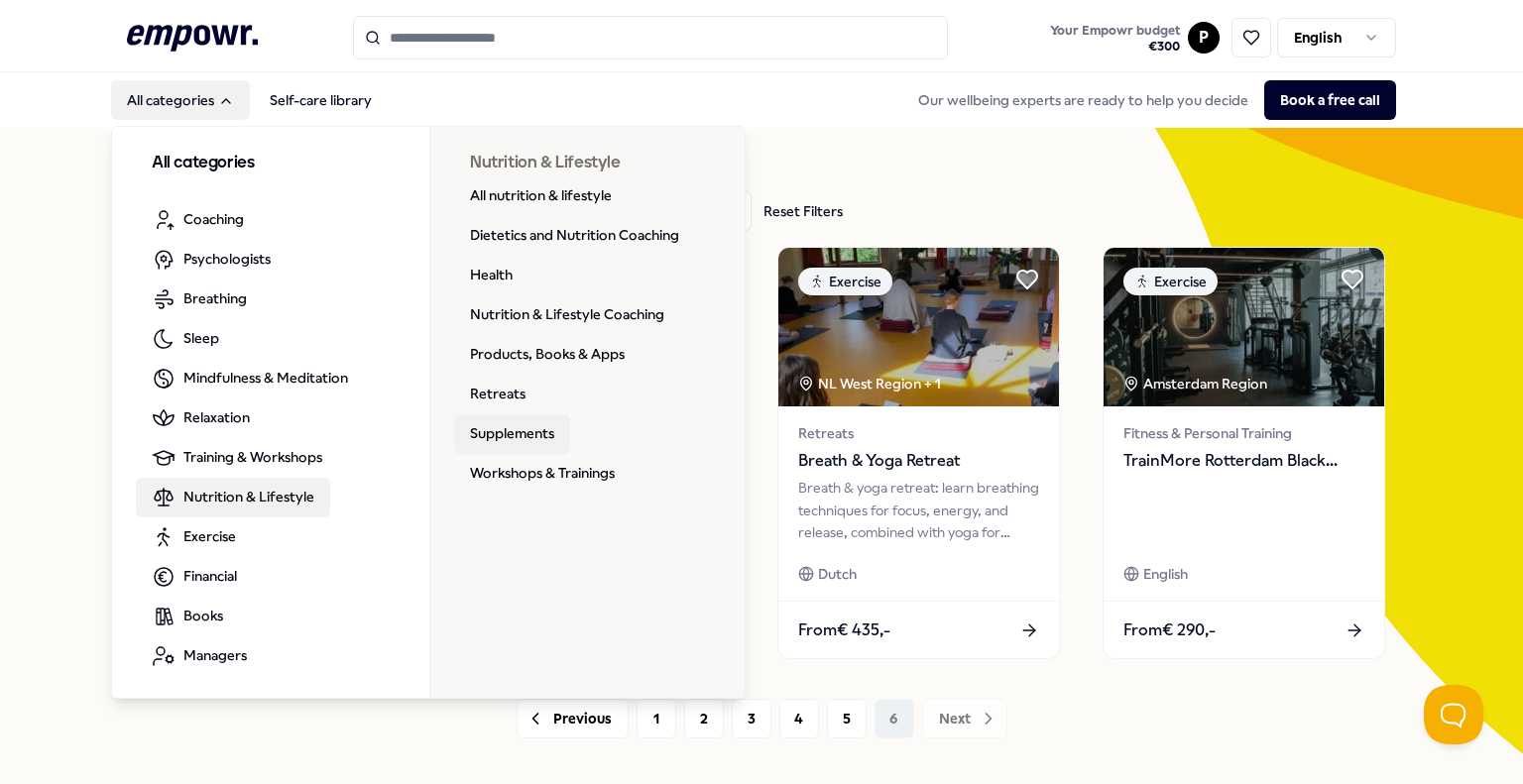 click on "Supplements" at bounding box center [512, 434] 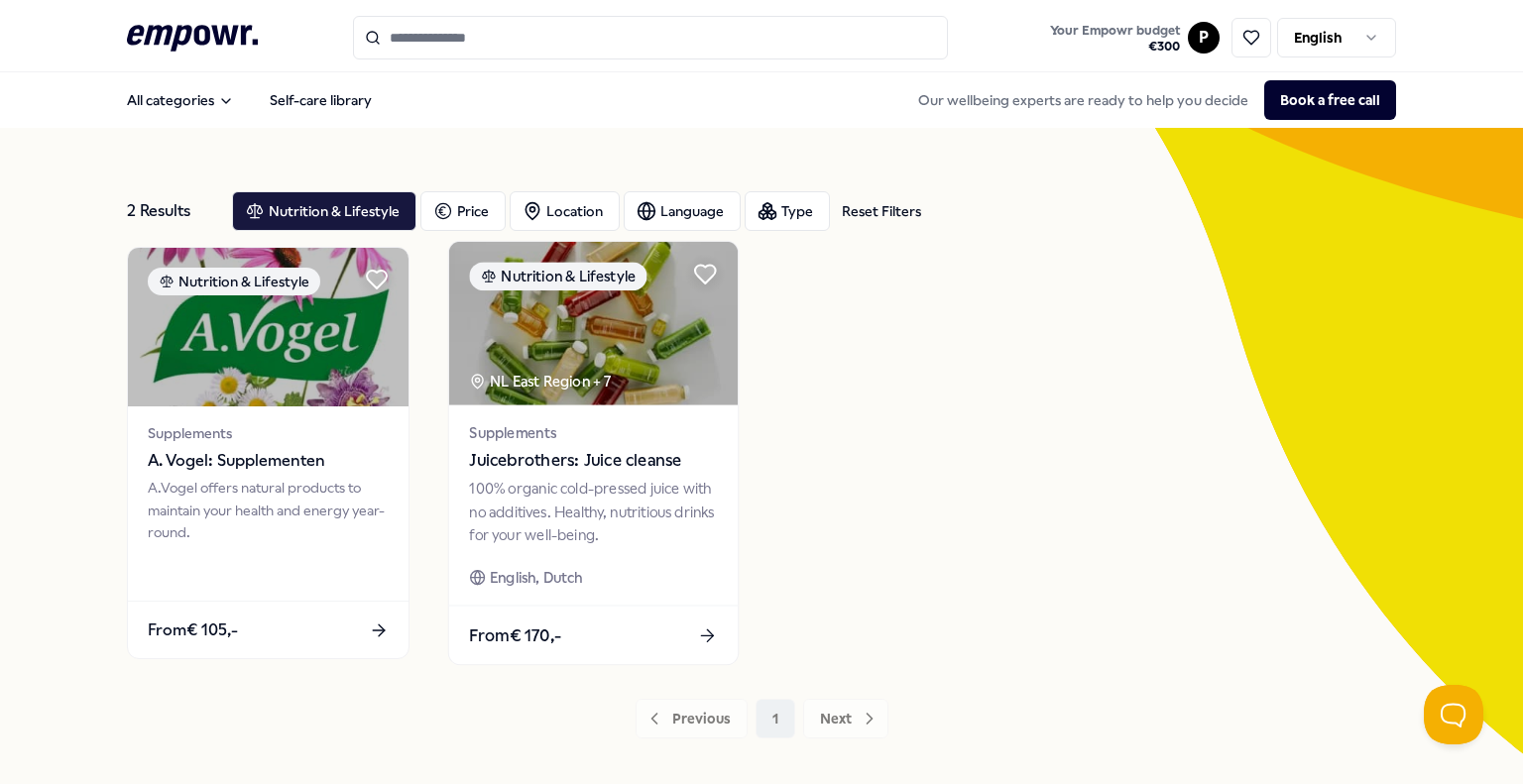 click at bounding box center (593, 323) 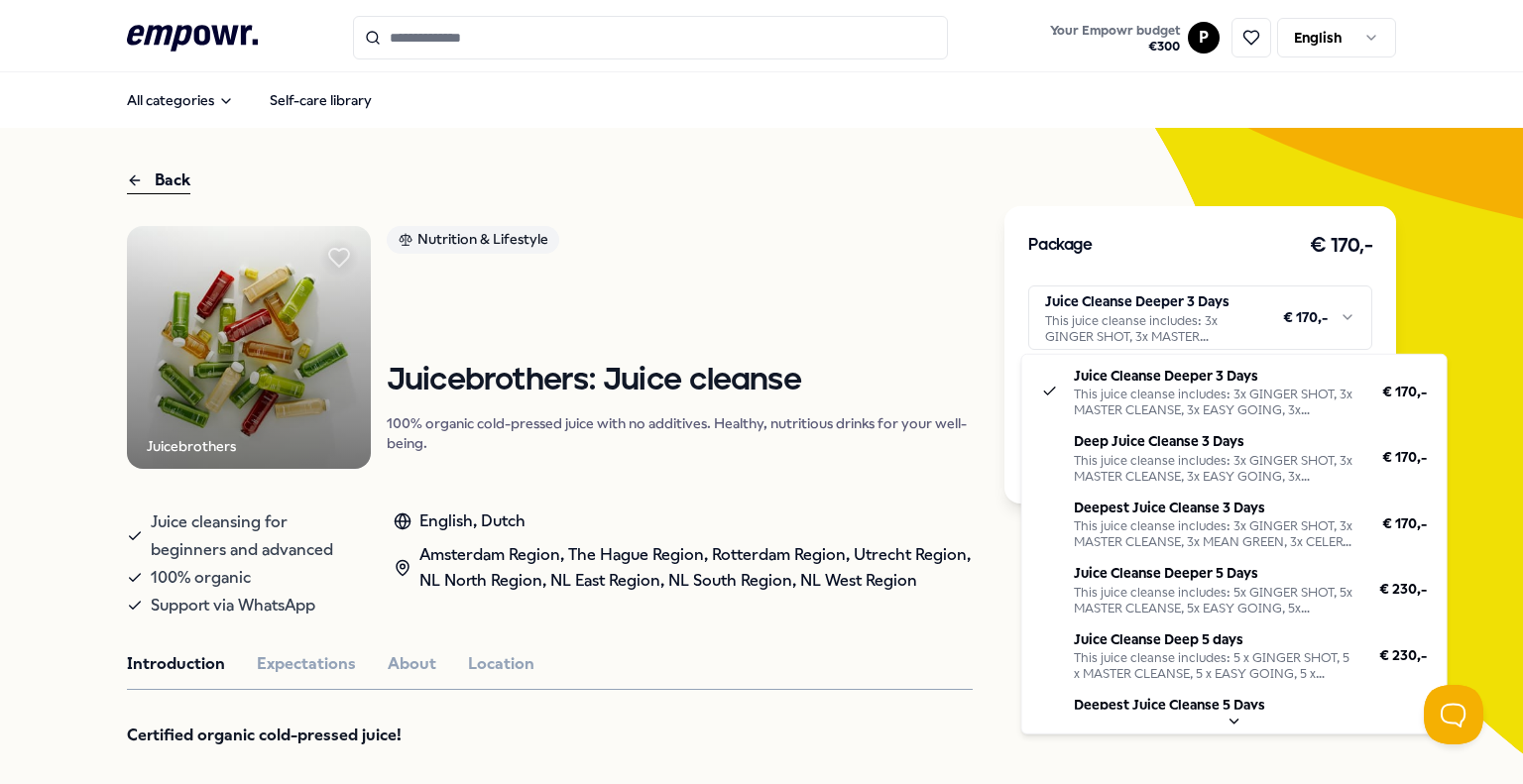 click on ".empowr-logo_svg__cls-1{fill:#03032f} Your Empowr budget € 300 P English All categories   Self-care library Back Juicebrothers Nutrition & Lifestyle Juicebrothers: Juice cleanse 100% organic cold-pressed juice with no additives. Healthy, nutritious drinks for your well-being. Juice cleansing for beginners and advanced 100% organic Support via WhatsApp English, Dutch Amsterdam Region, The Hague Region, Rotterdam Region, Utrecht Region, NL North Region, NL East Region, NL South Region, NL West Region Introduction Expectations About Location Certified organic cold-pressed juice! Our mission is to bring the superpowers of cold-pressed juice to as many people as possible. Our products combine delicious fruits and vegetables into tasty, nutritious blends. Nutritious and free from artificial additives and preservatives, they are the perfect healthy boost for your body. 100% organic 100% cold-pressed 100% pure product Absolutely no additives Recommended Nutrition & Lifestyle NL East Region   + 7 English, Dutch" at bounding box center (762, 392) 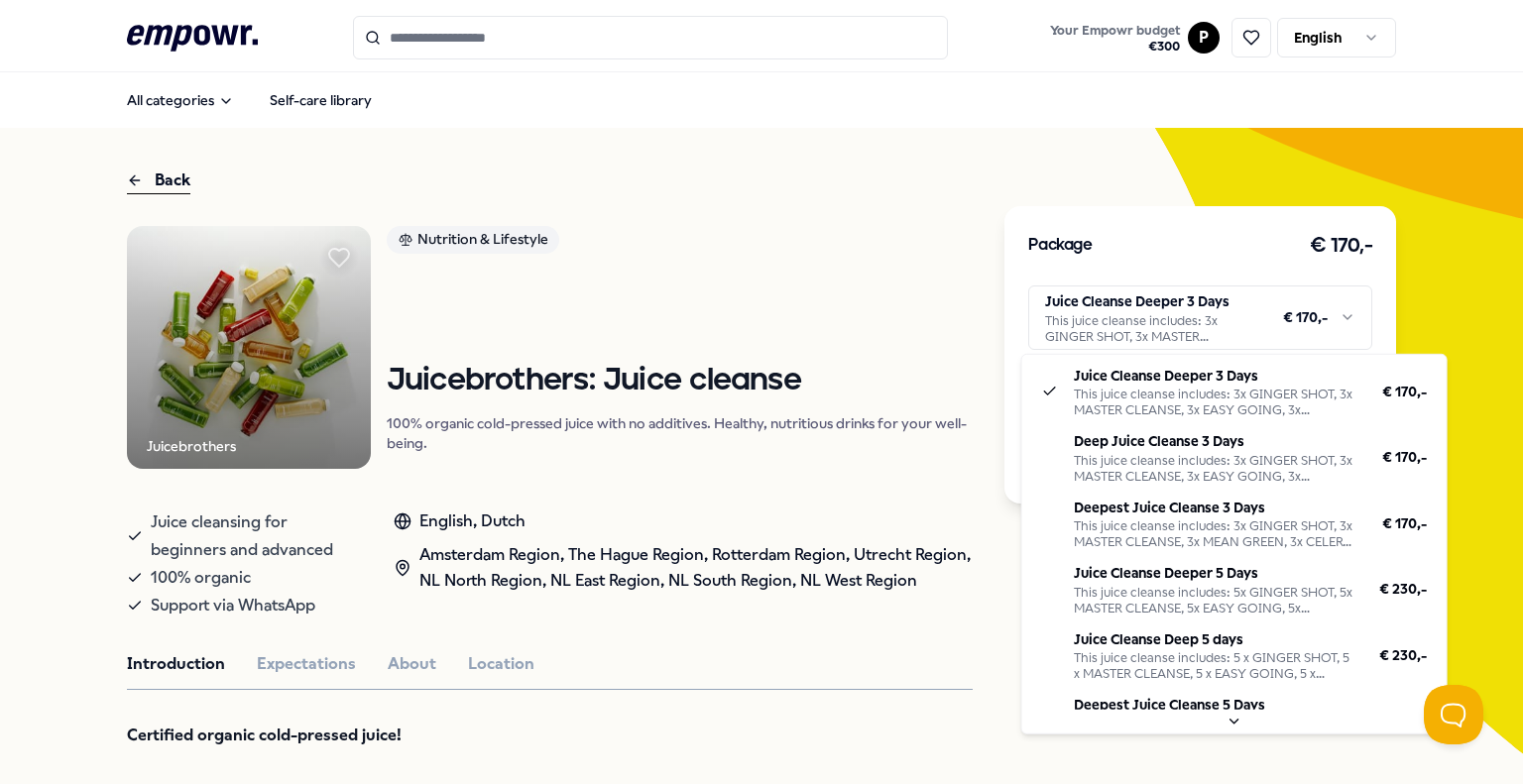 scroll, scrollTop: 48, scrollLeft: 0, axis: vertical 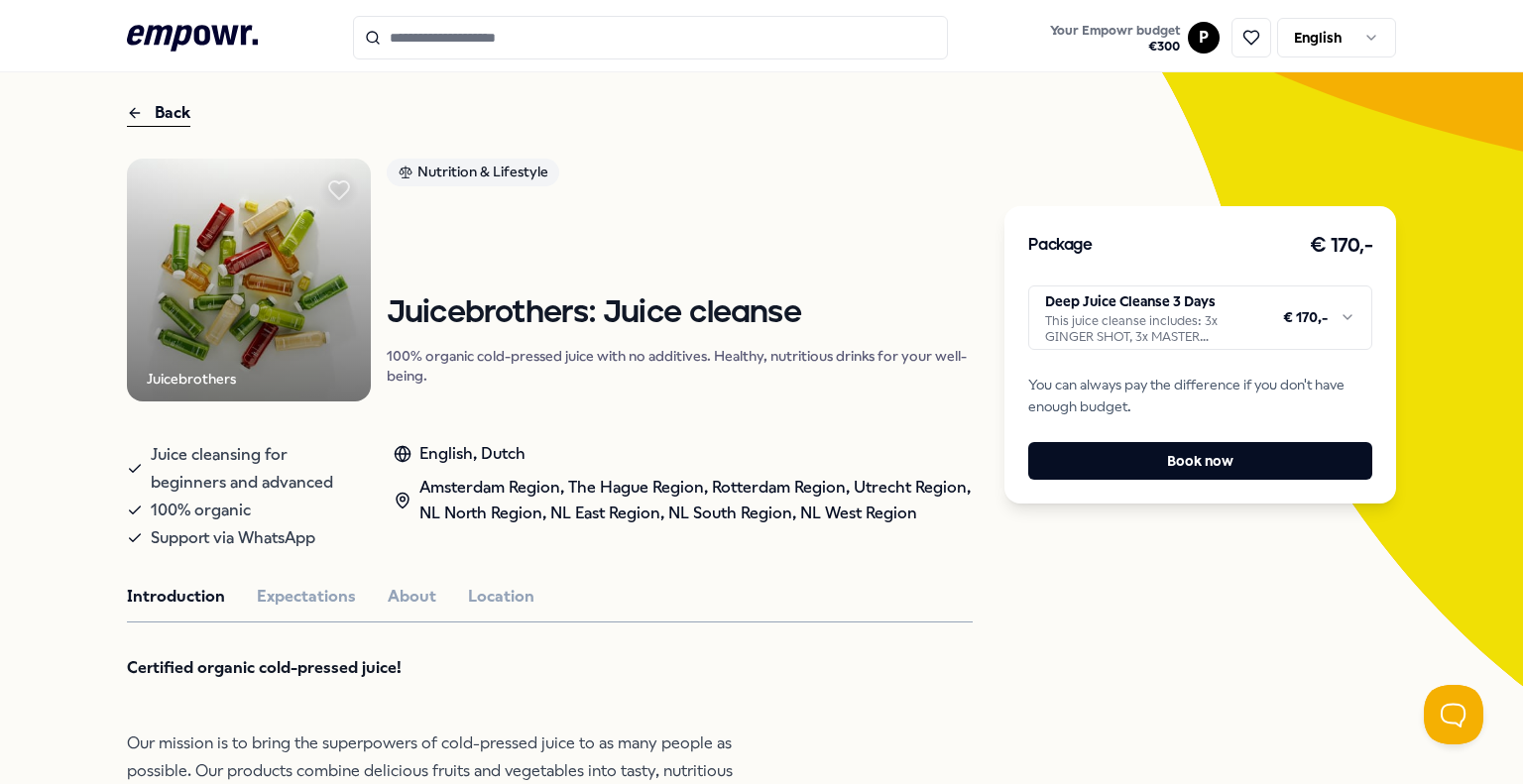 click on ".empowr-logo_svg__cls-1{fill:#03032f} Your Empowr budget € 300 P English All categories   Self-care library Back Juicebrothers Nutrition & Lifestyle Juicebrothers: Juice cleanse 100% organic cold-pressed juice with no additives. Healthy, nutritious drinks for your well-being. Juice cleansing for beginners and advanced 100% organic Support via WhatsApp English, Dutch Amsterdam Region, The Hague Region, Rotterdam Region, Utrecht Region, NL North Region, NL East Region, NL South Region, NL West Region Introduction Expectations About Location Certified organic cold-pressed juice! Our mission is to bring the superpowers of cold-pressed juice to as many people as possible. Our products combine delicious fruits and vegetables into tasty, nutritious blends. Nutritious and free from artificial additives and preservatives, they are the perfect healthy boost for your body. 100% organic 100% cold-pressed 100% pure product Absolutely no additives Recommended Nutrition & Lifestyle NL East Region   + 7 English, Dutch" at bounding box center (762, 392) 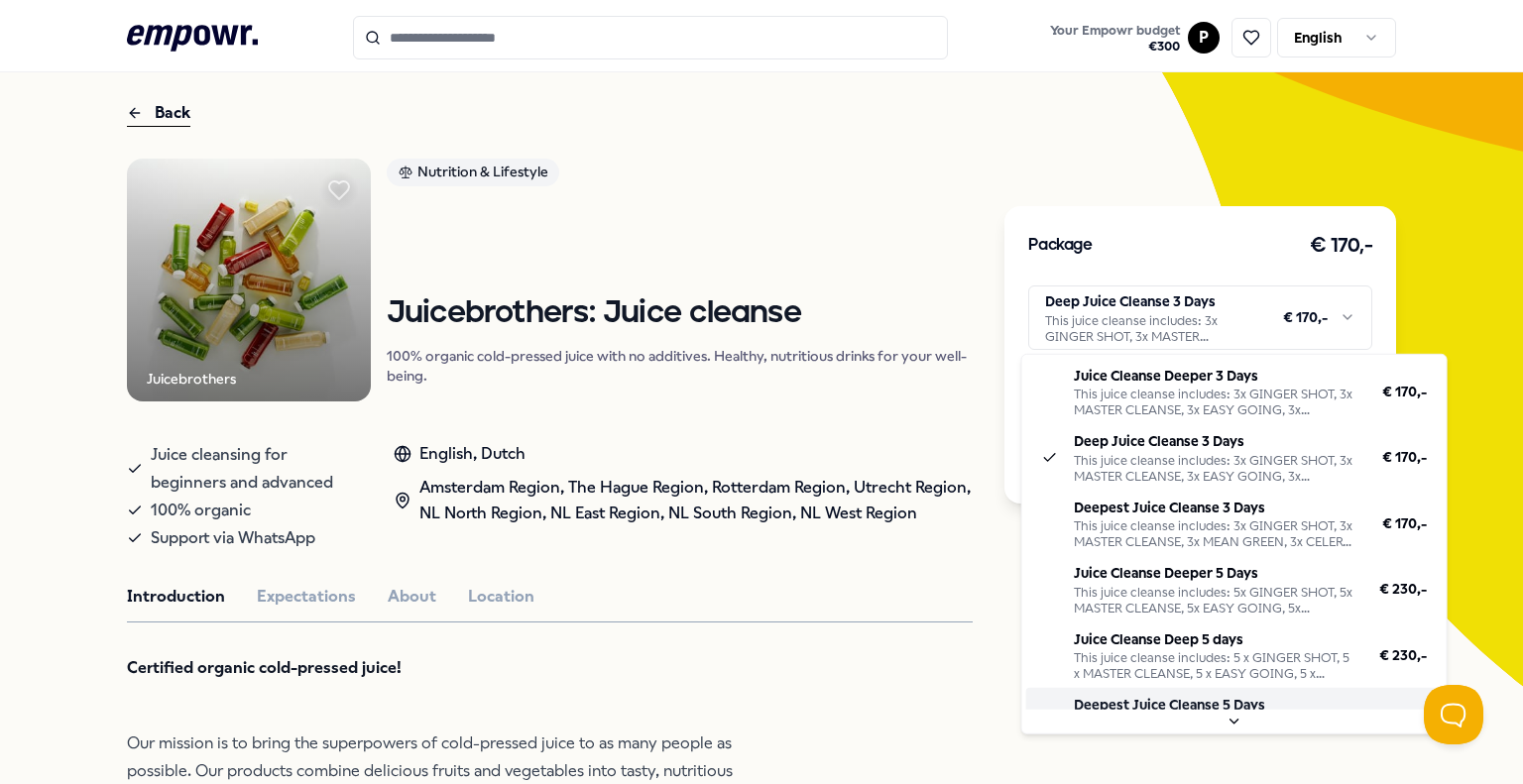 scroll, scrollTop: 48, scrollLeft: 0, axis: vertical 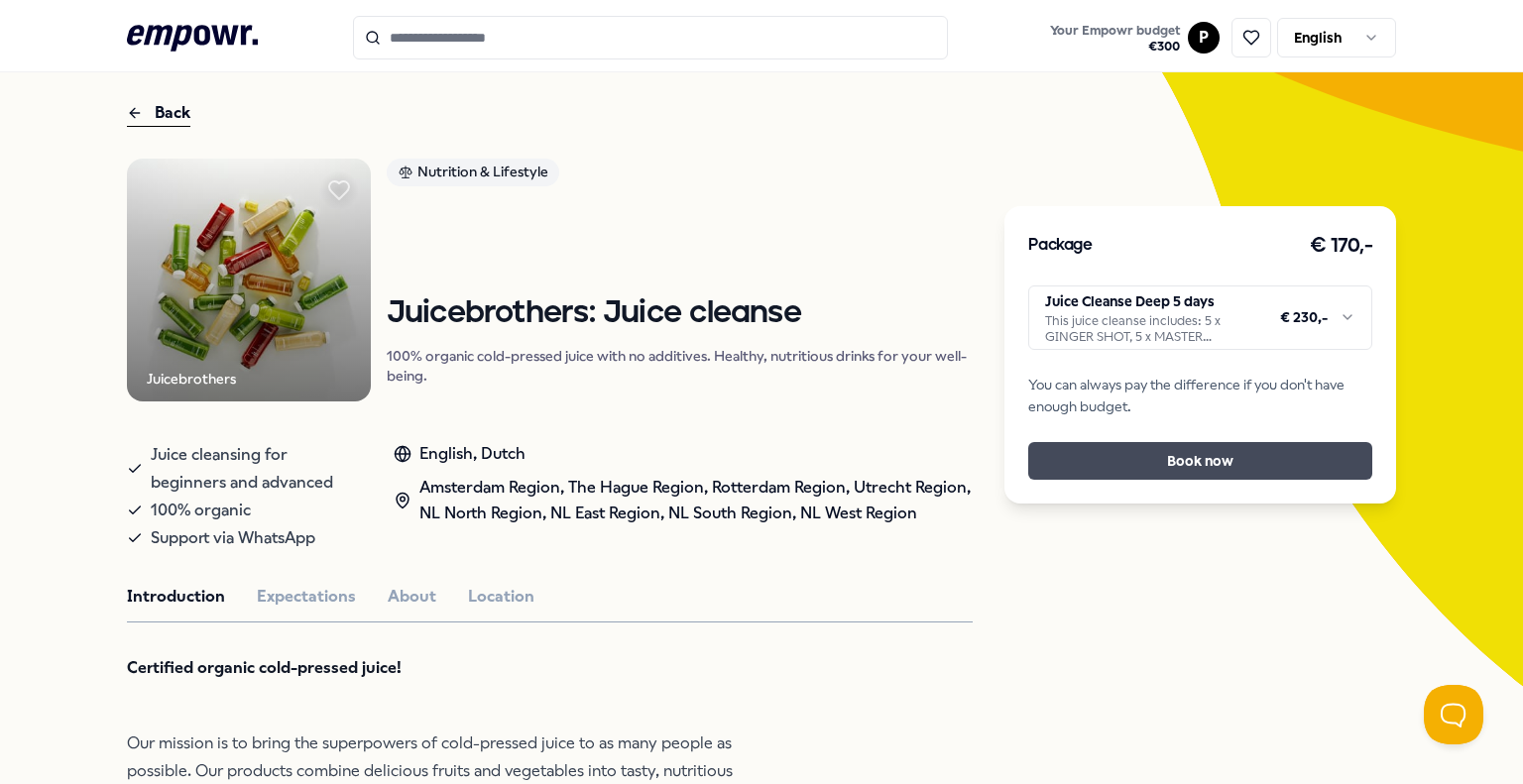 click on "Book now" at bounding box center [1200, 461] 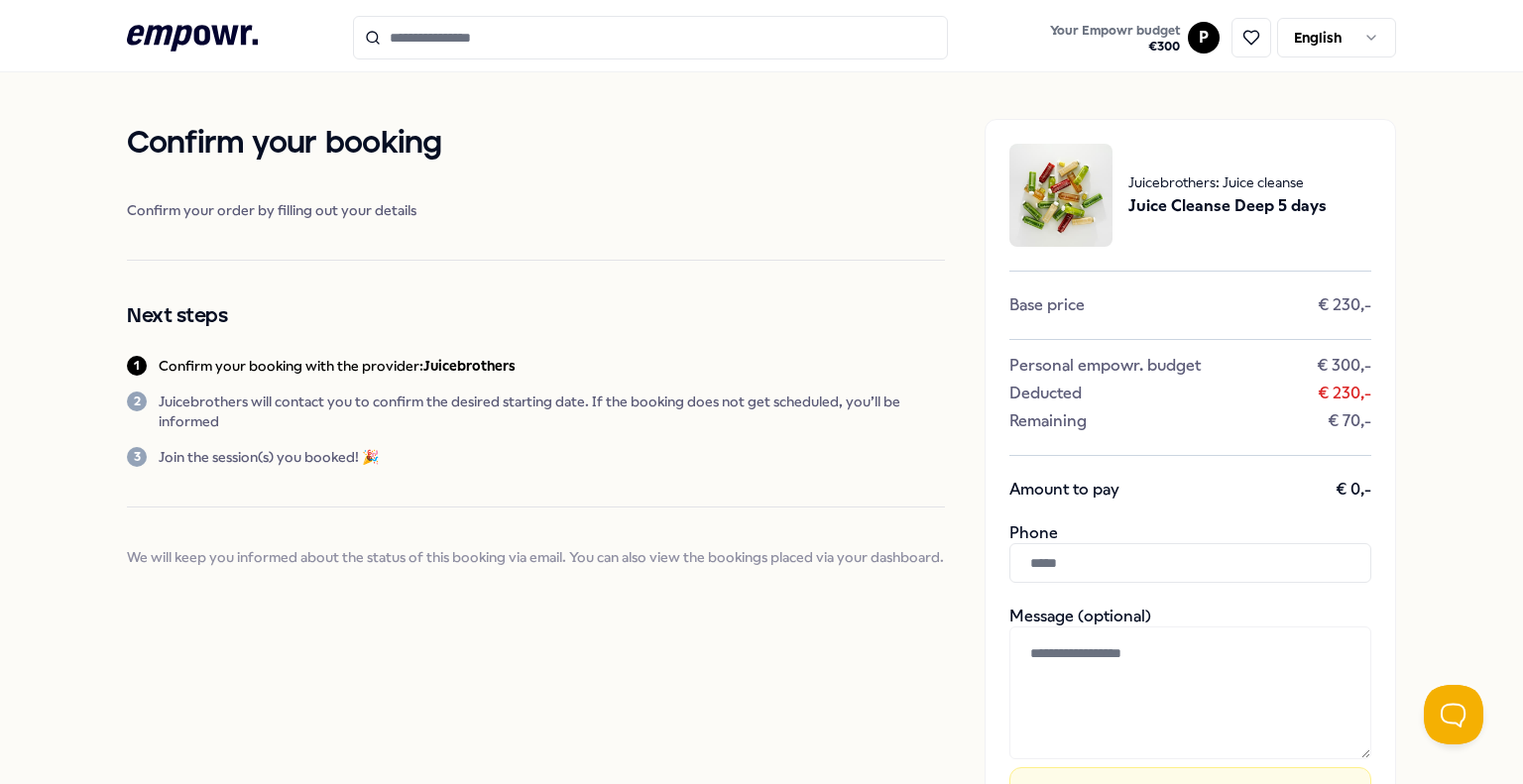 scroll, scrollTop: 67, scrollLeft: 0, axis: vertical 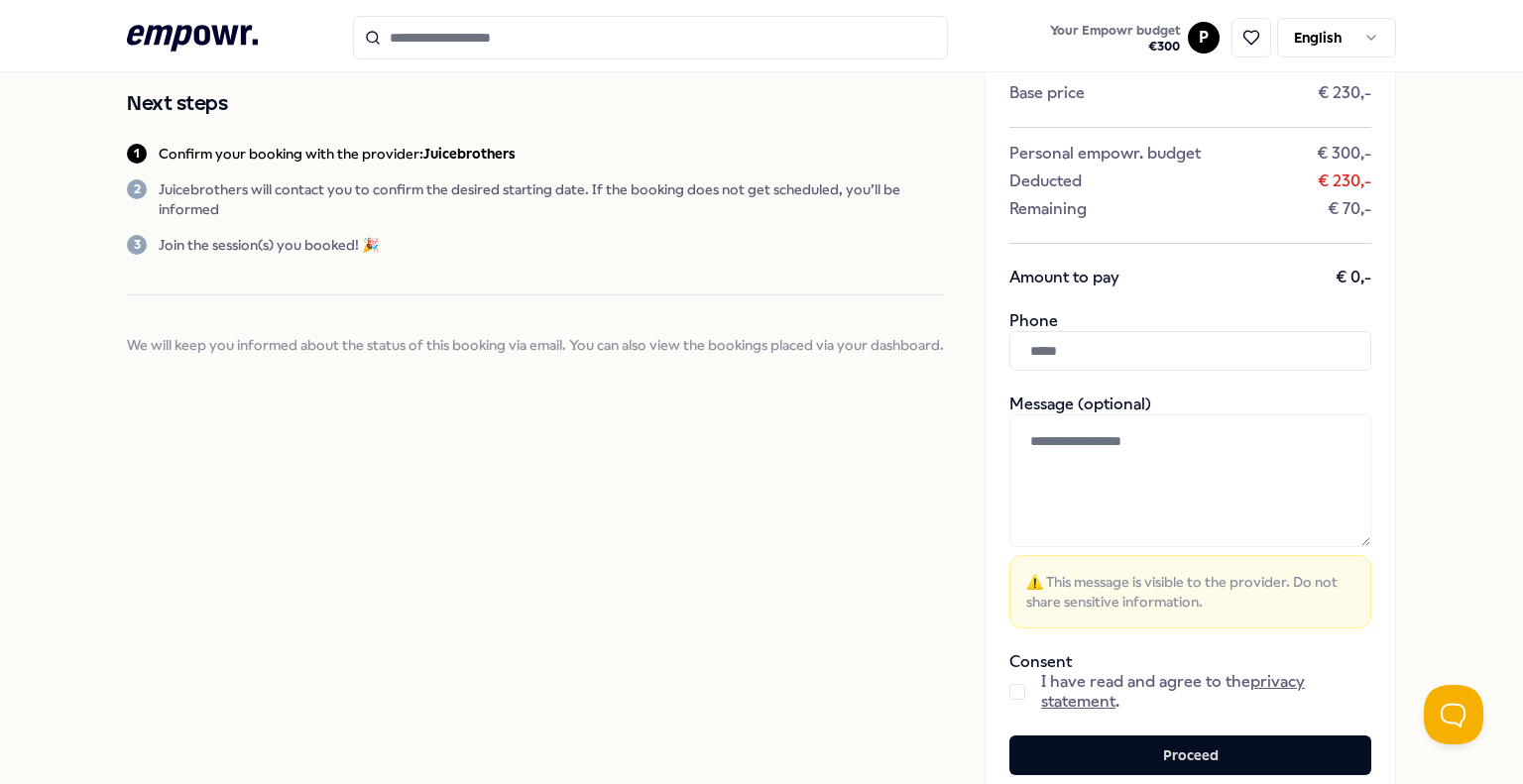 click at bounding box center [1190, 351] 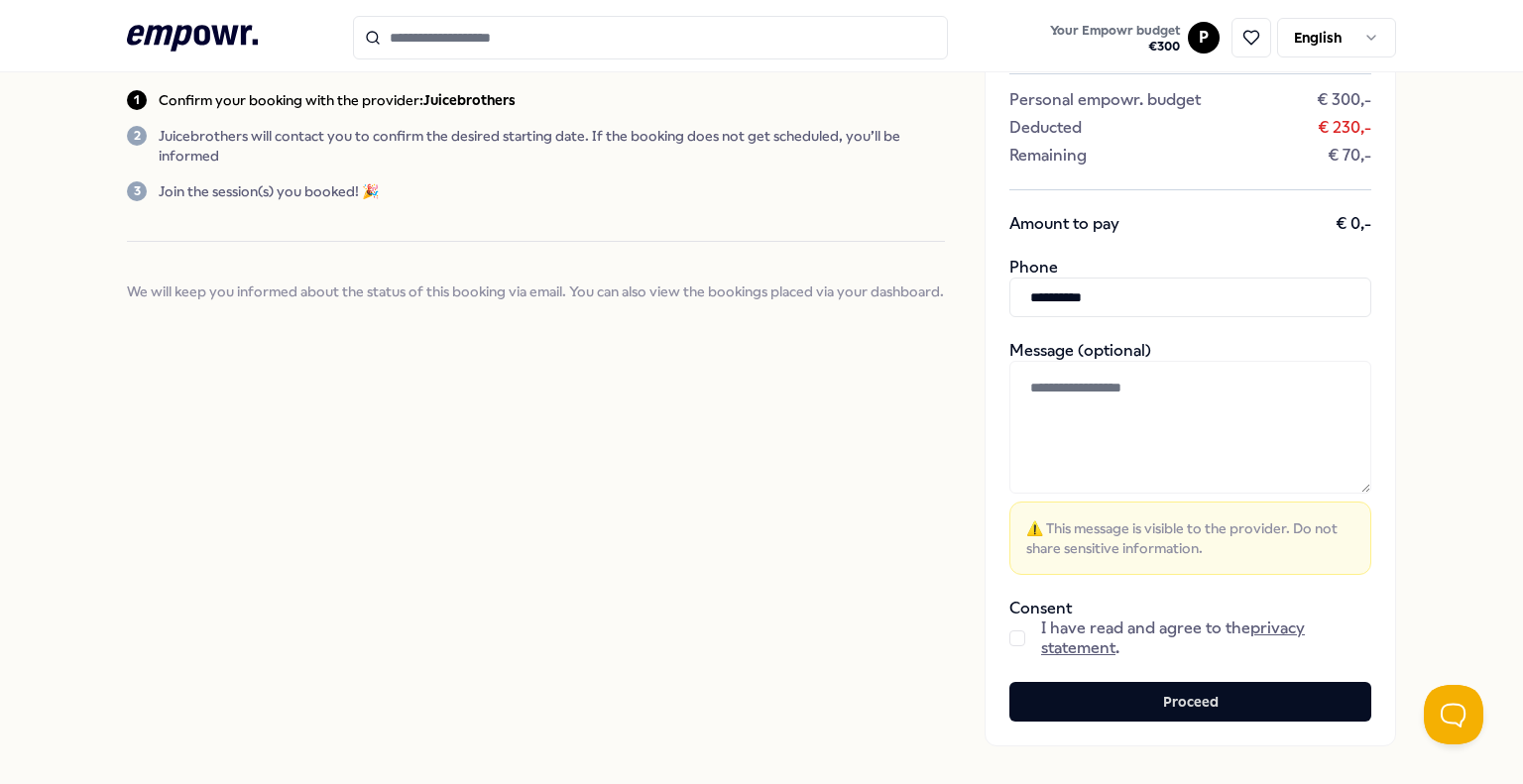 scroll, scrollTop: 280, scrollLeft: 0, axis: vertical 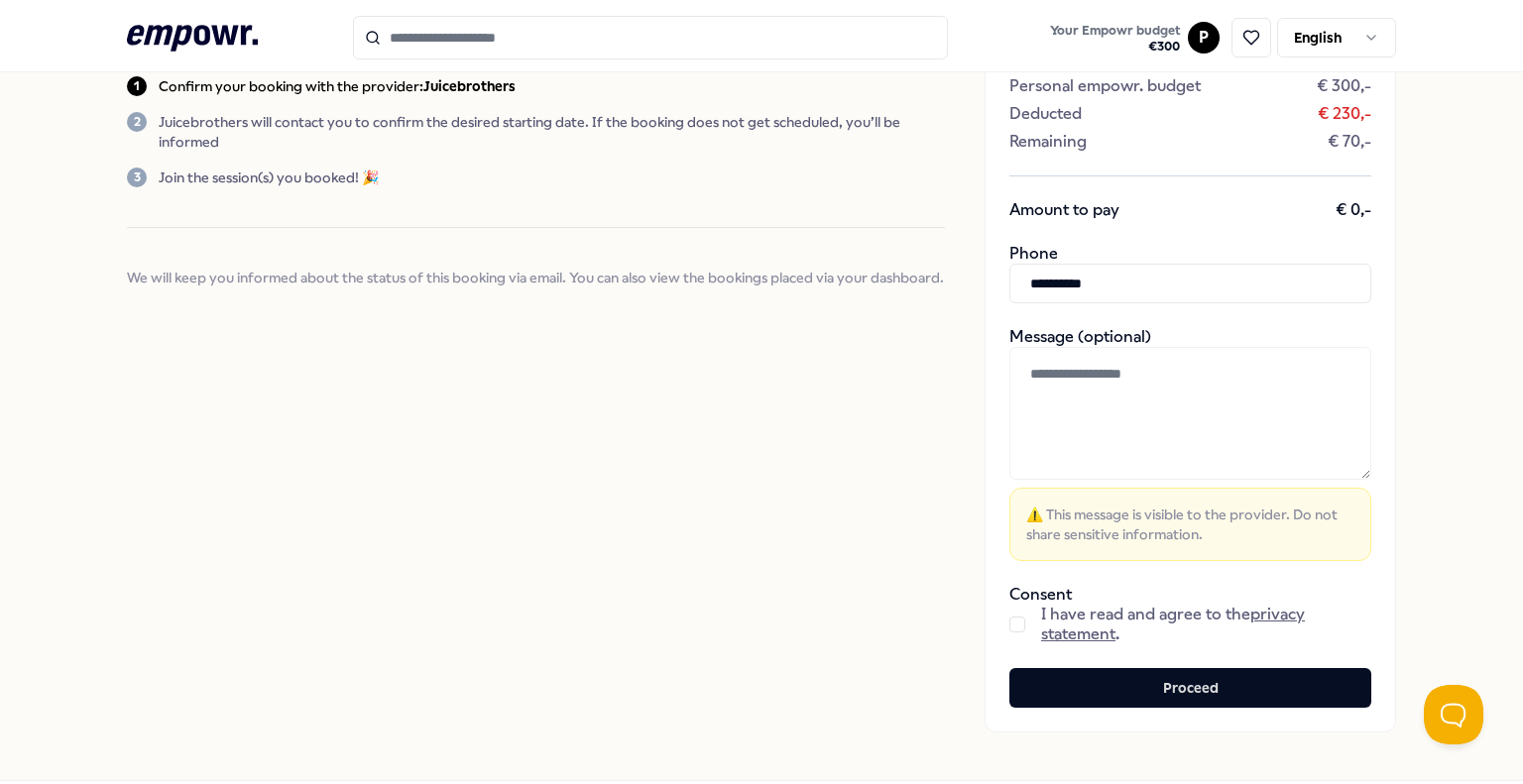 type on "**********" 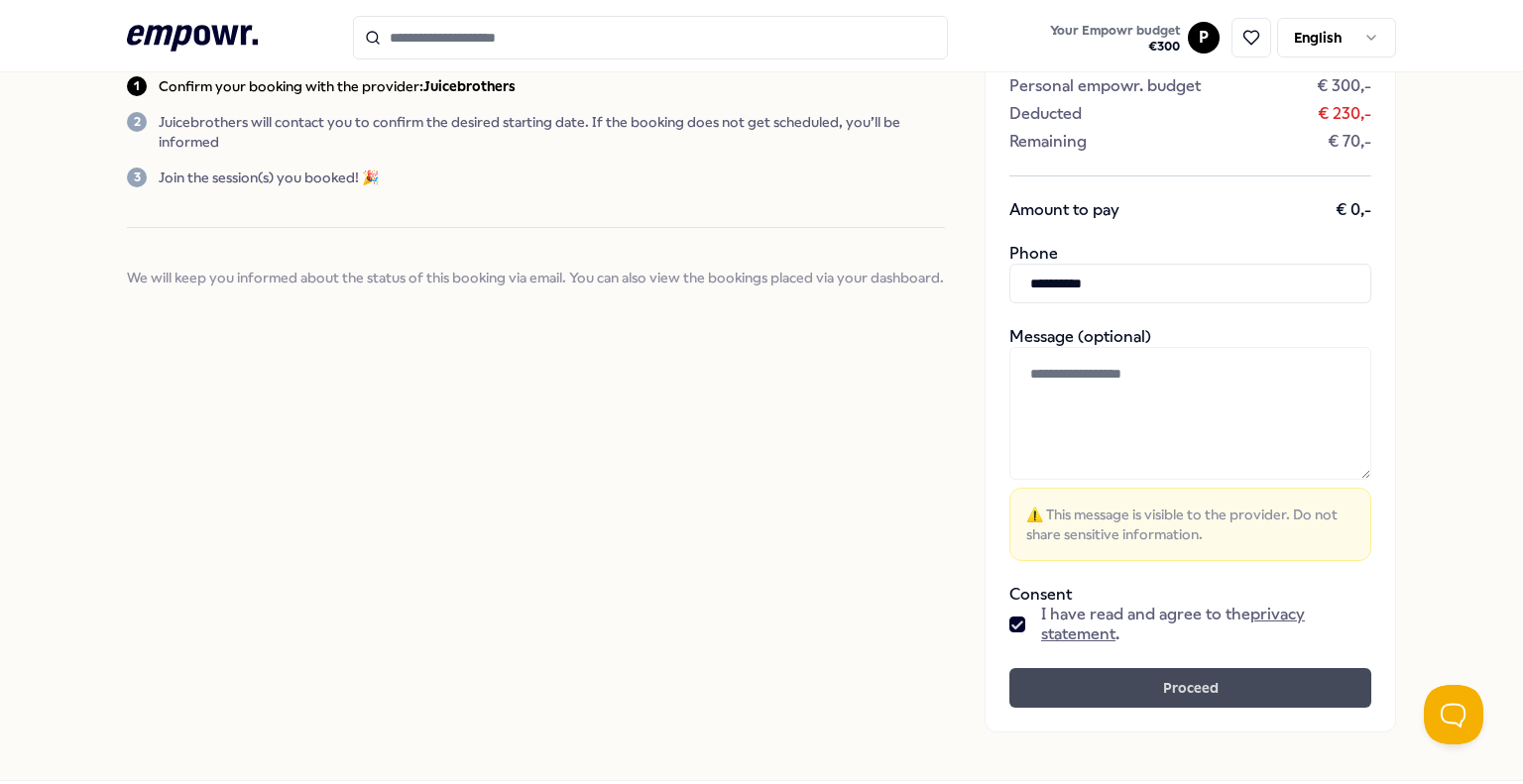 click on "Proceed" at bounding box center [1190, 688] 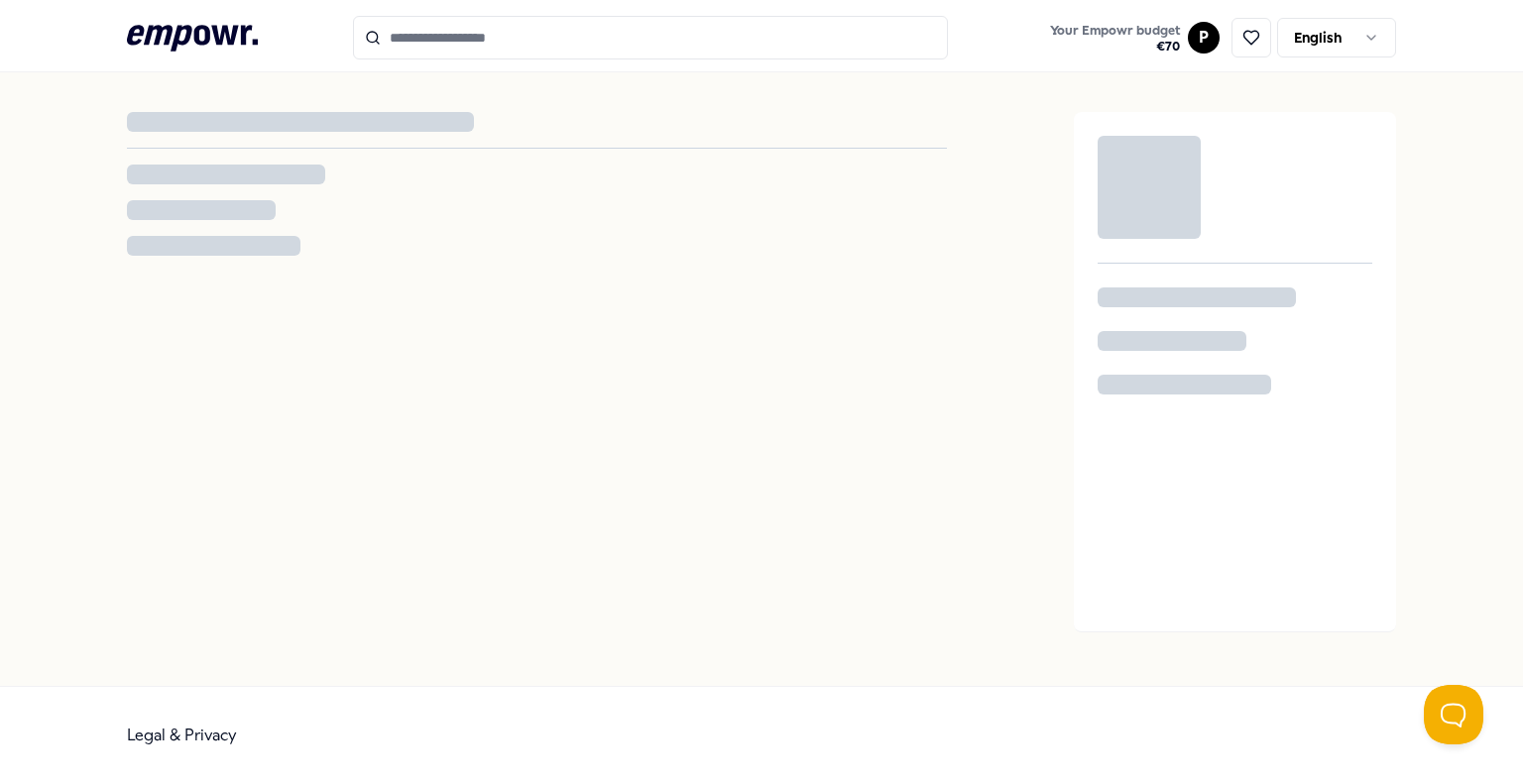 scroll, scrollTop: 0, scrollLeft: 0, axis: both 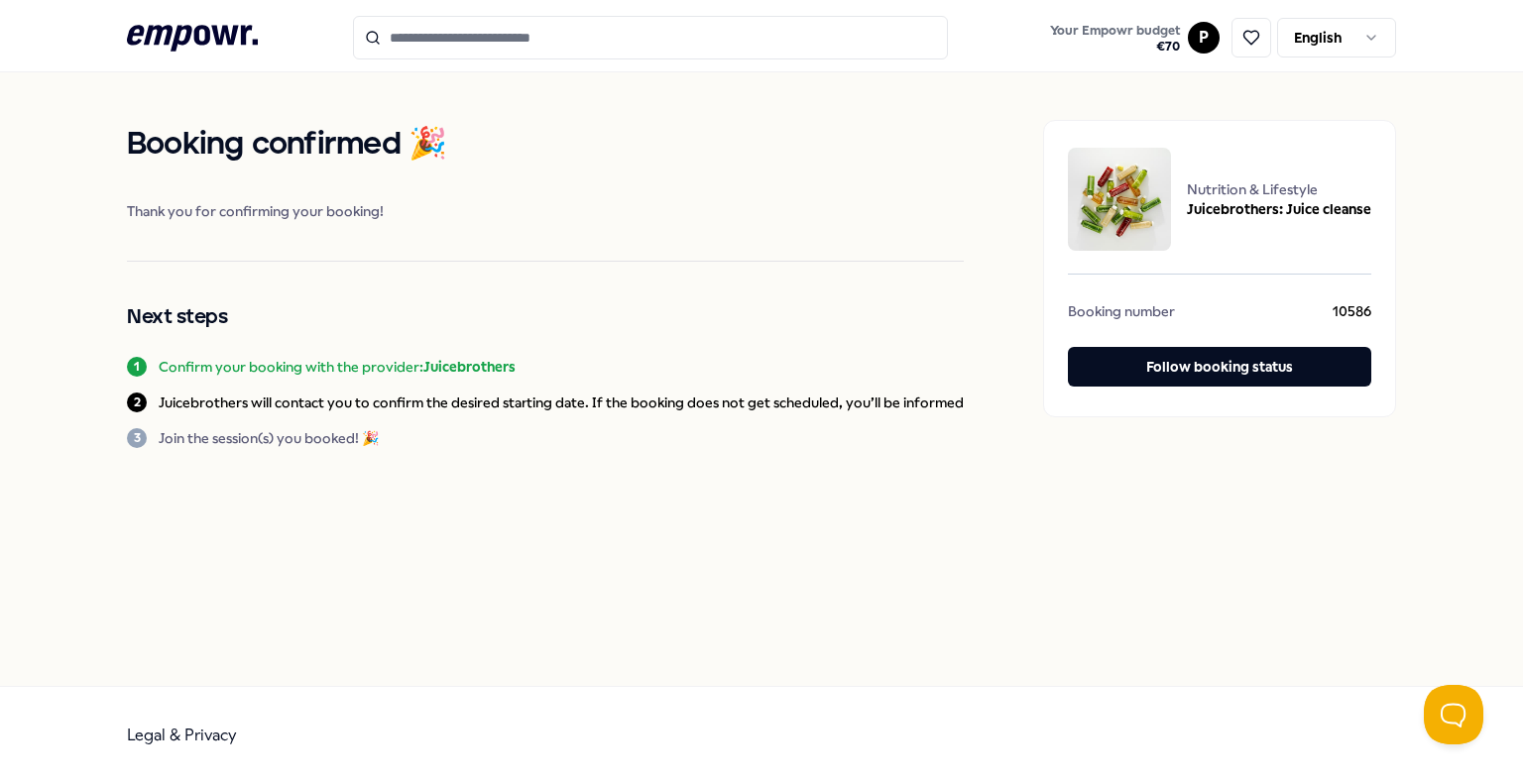 drag, startPoint x: 1522, startPoint y: 314, endPoint x: 1522, endPoint y: 408, distance: 94 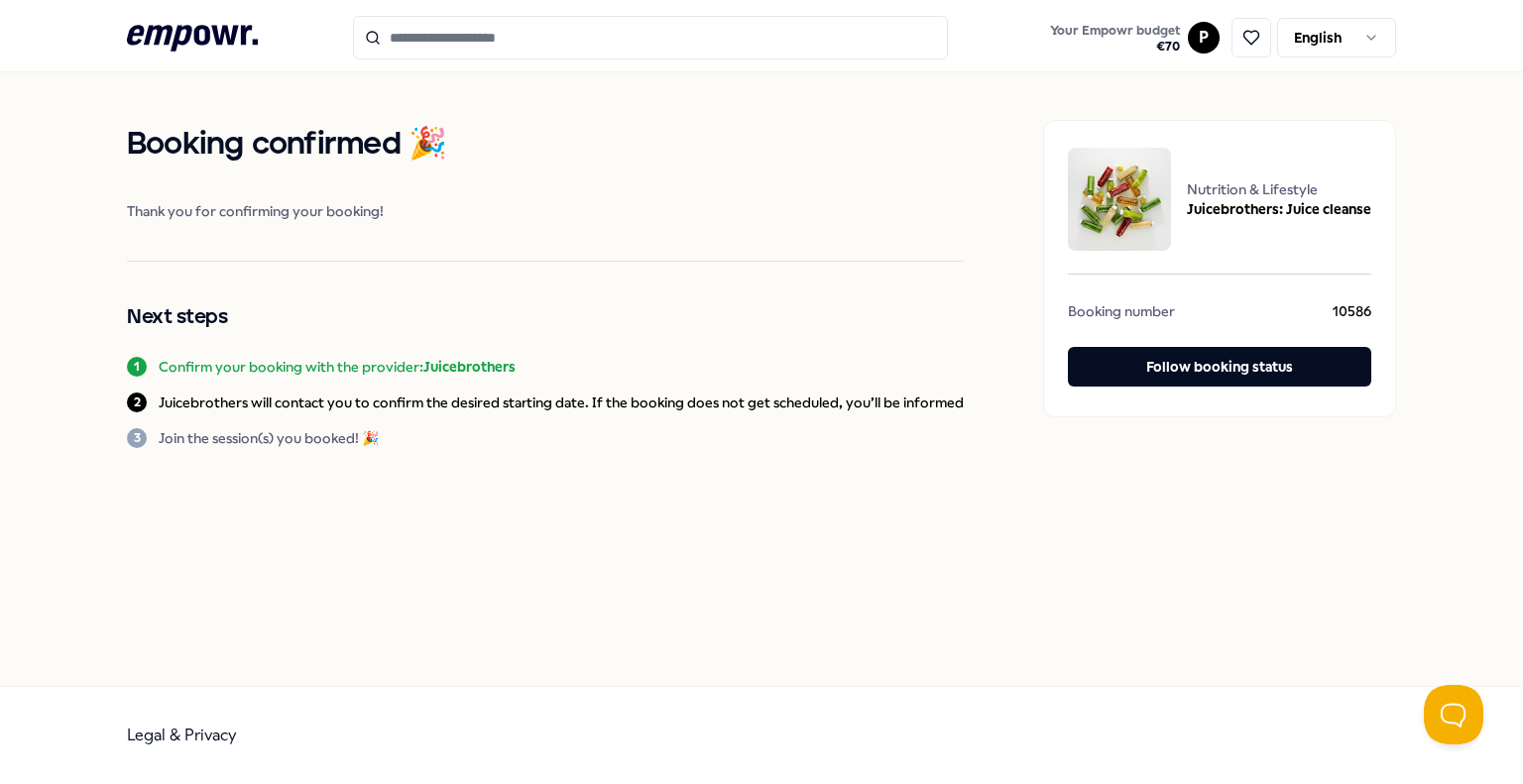 click 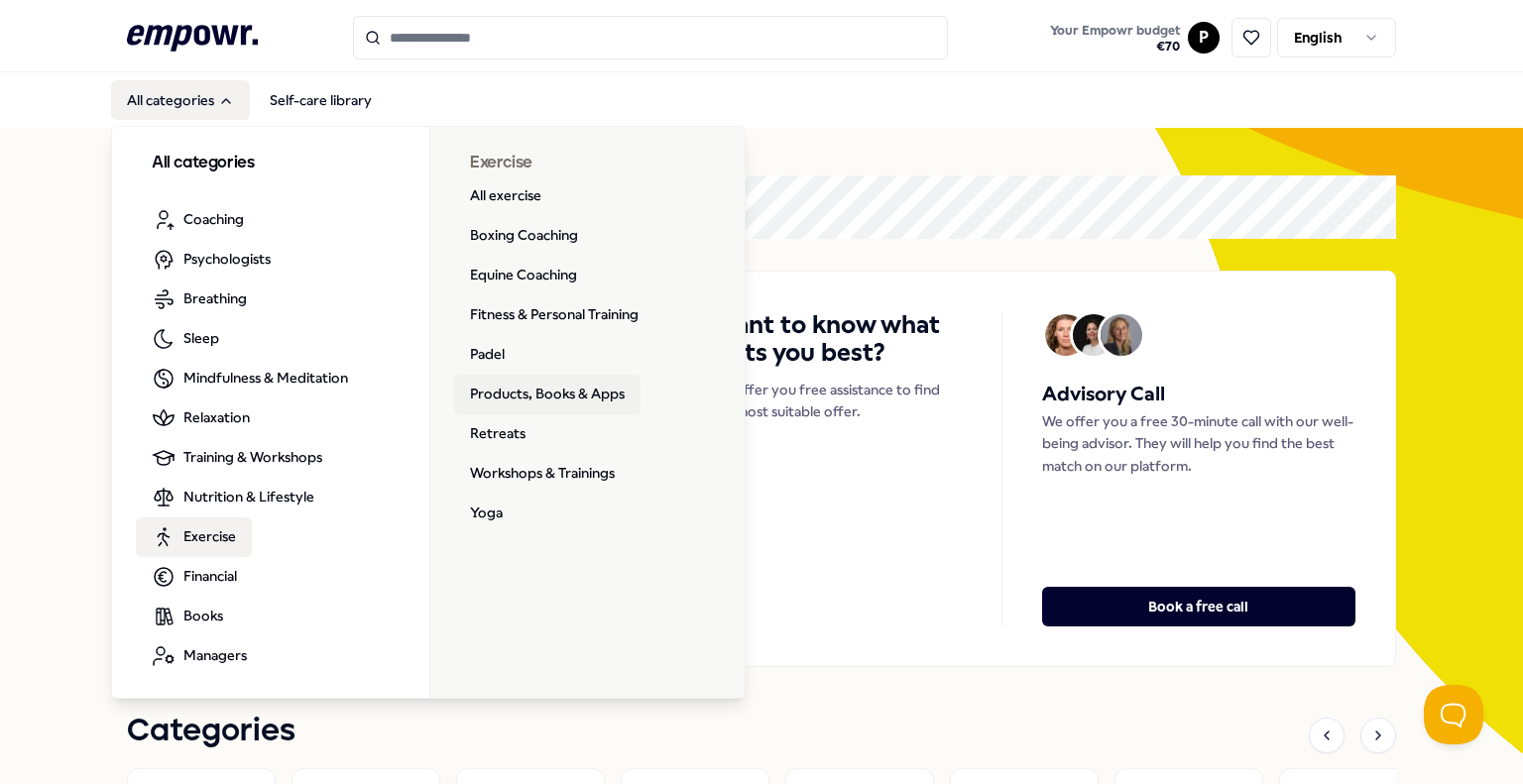 click on "Products, Books & Apps" at bounding box center [547, 394] 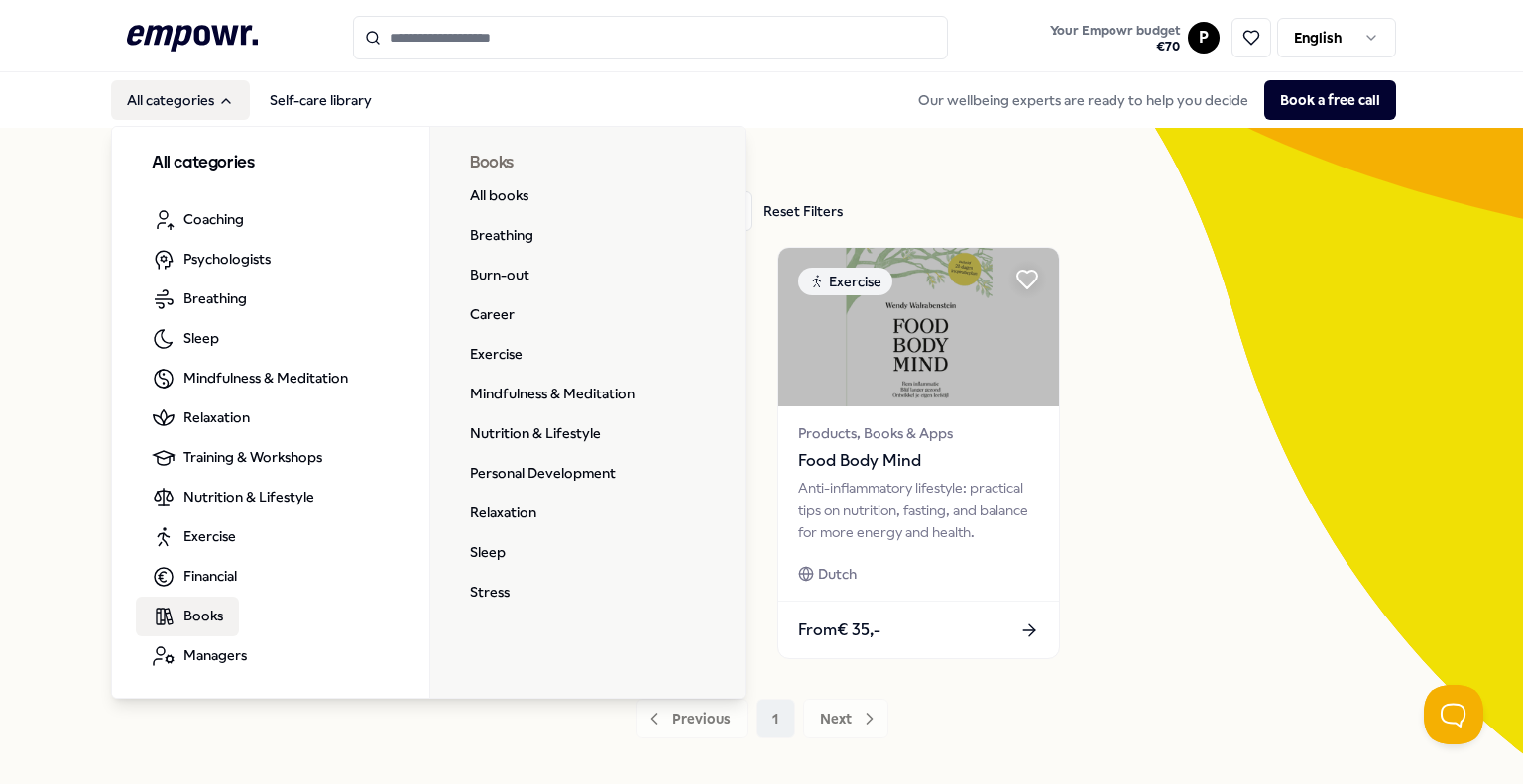 click on "Books" at bounding box center (203, 616) 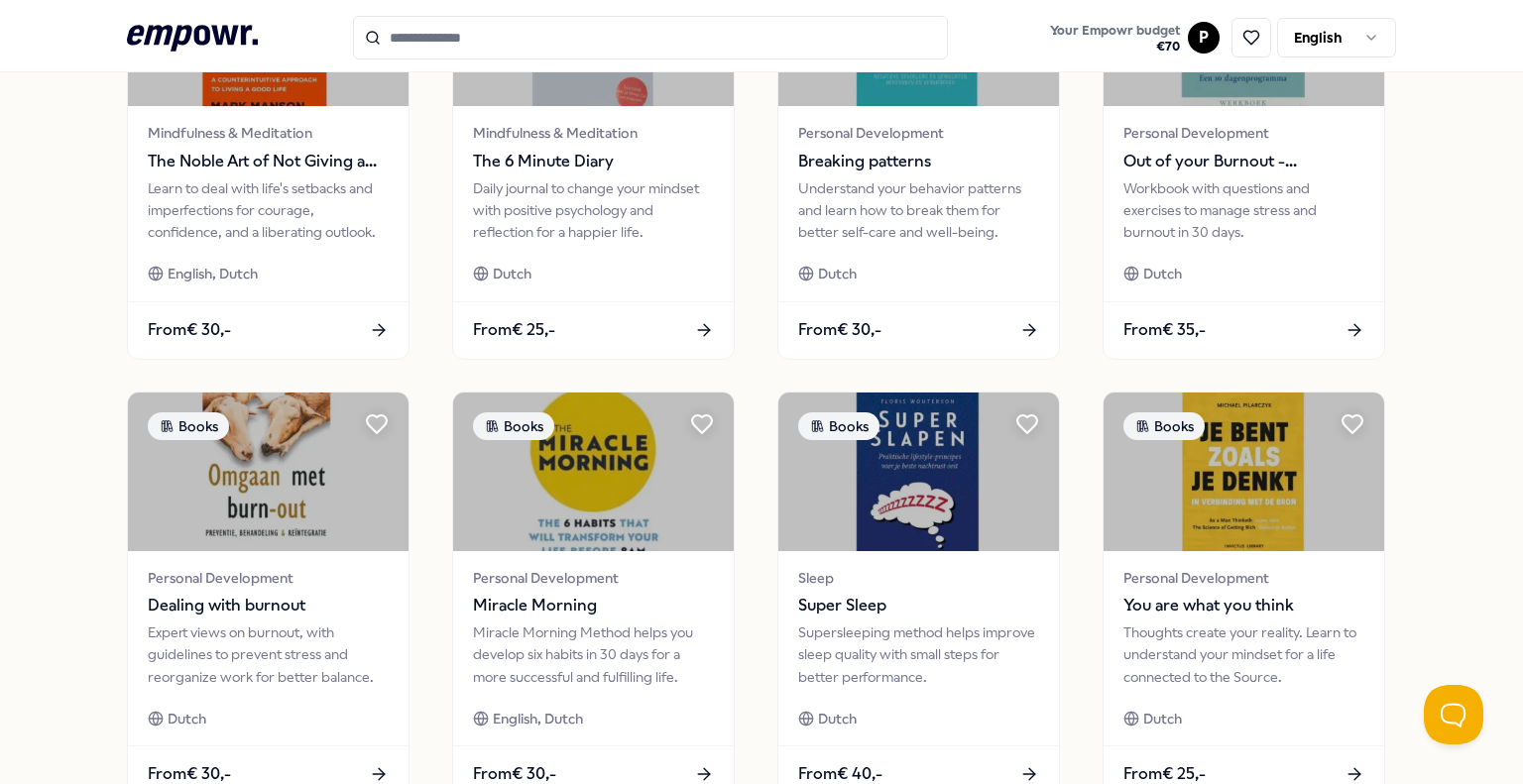 scroll, scrollTop: 833, scrollLeft: 0, axis: vertical 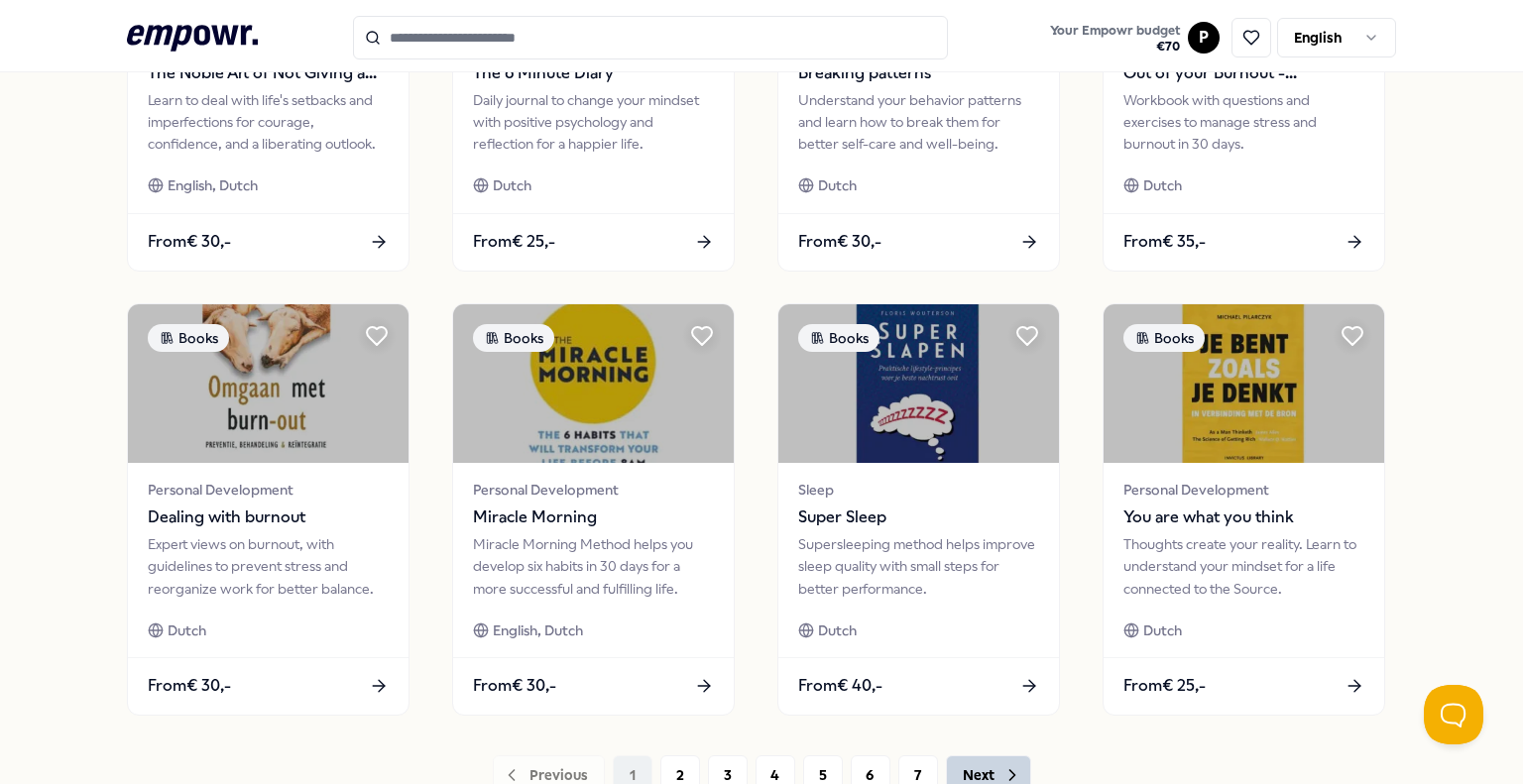 click on "Next" at bounding box center [989, 775] 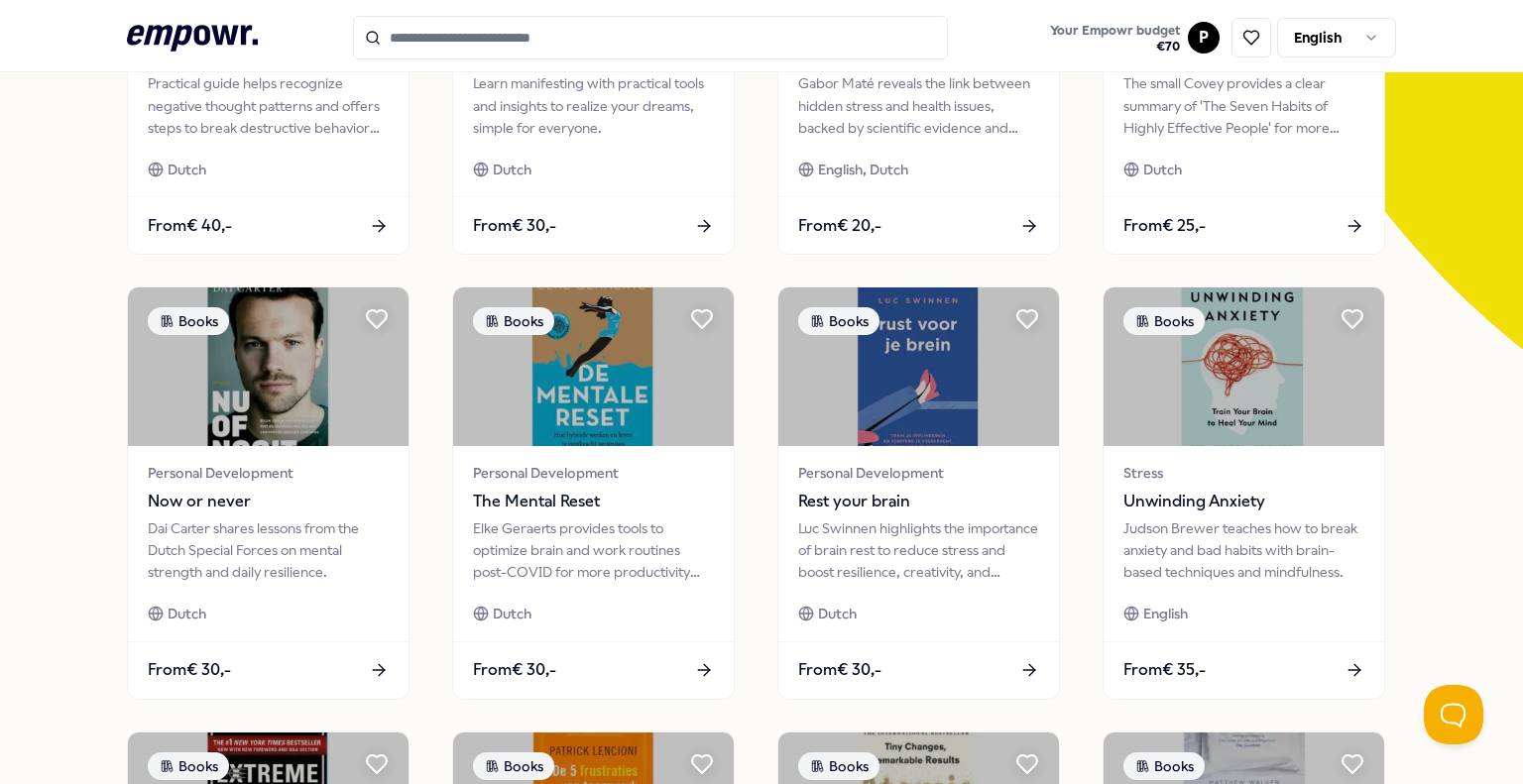 scroll, scrollTop: 438, scrollLeft: 0, axis: vertical 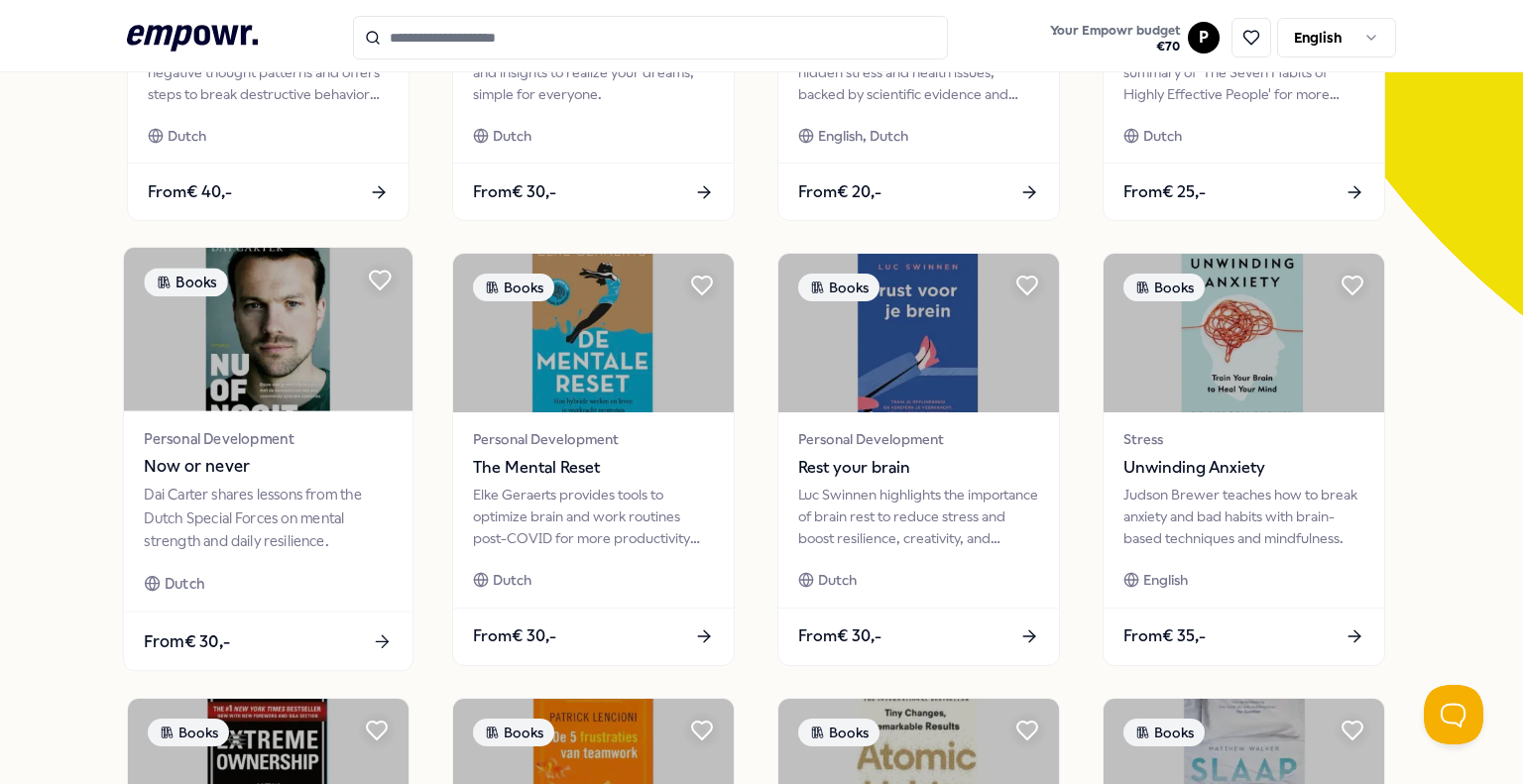 click at bounding box center [268, 329] 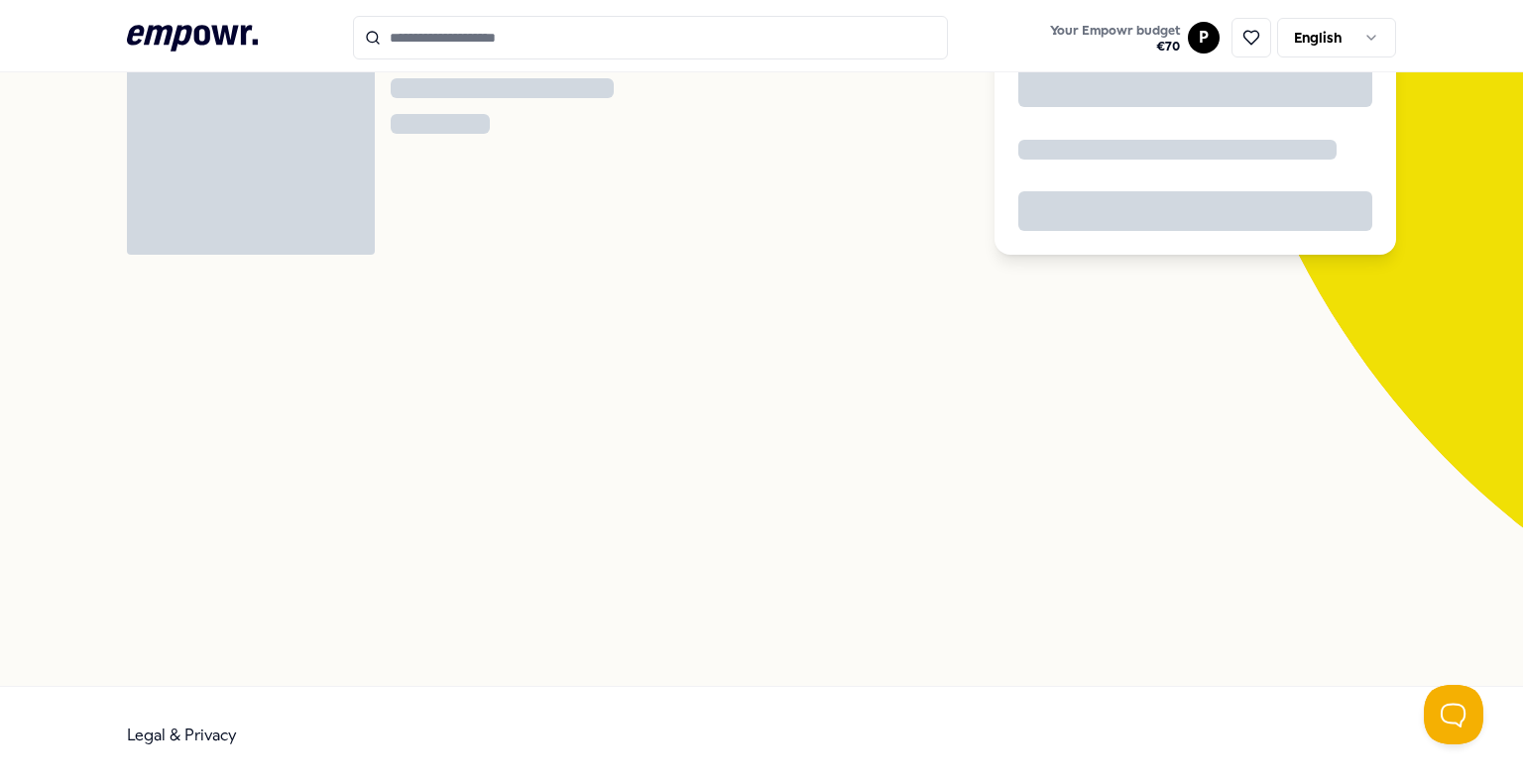 scroll, scrollTop: 127, scrollLeft: 0, axis: vertical 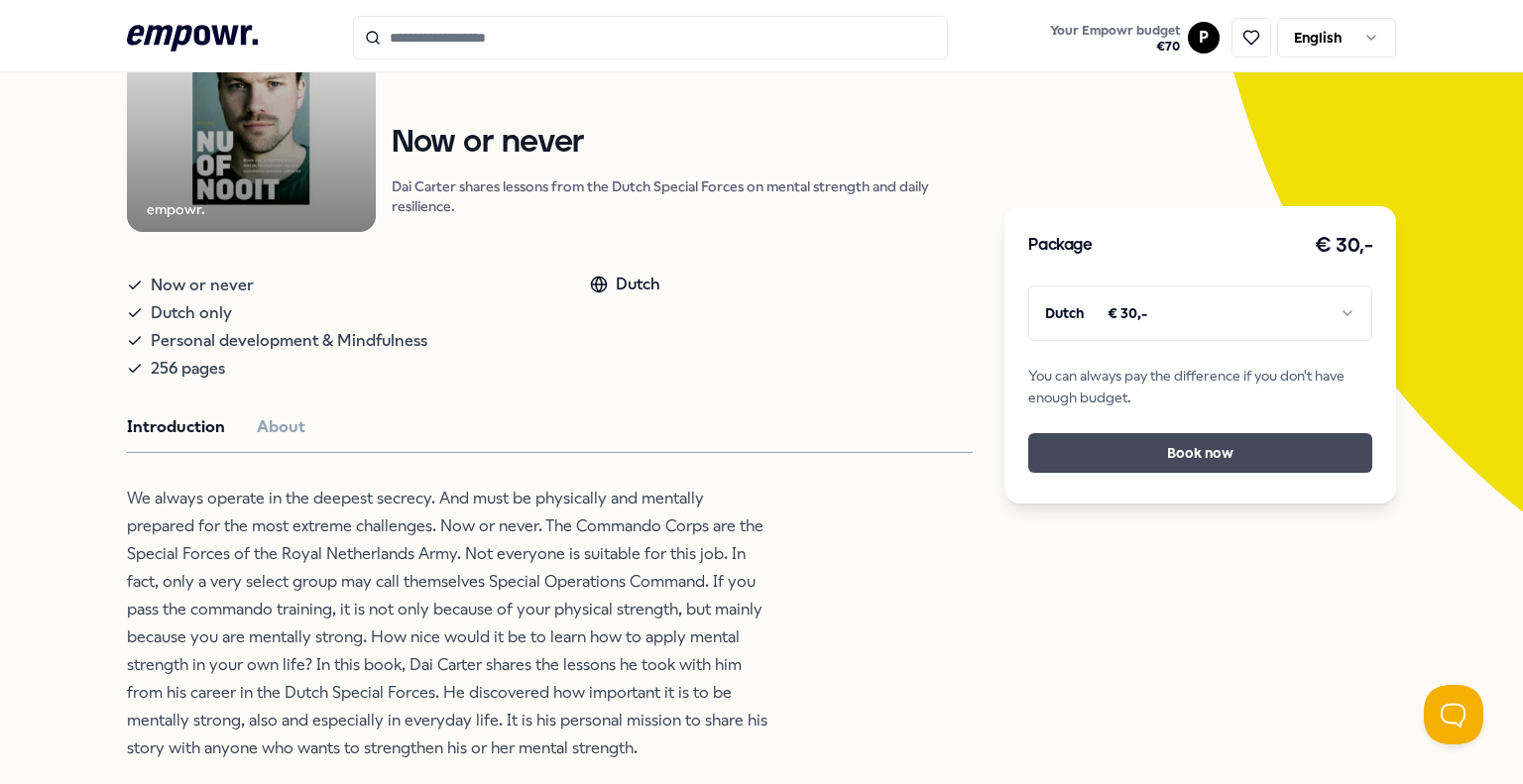 click on "Book now" at bounding box center (1200, 453) 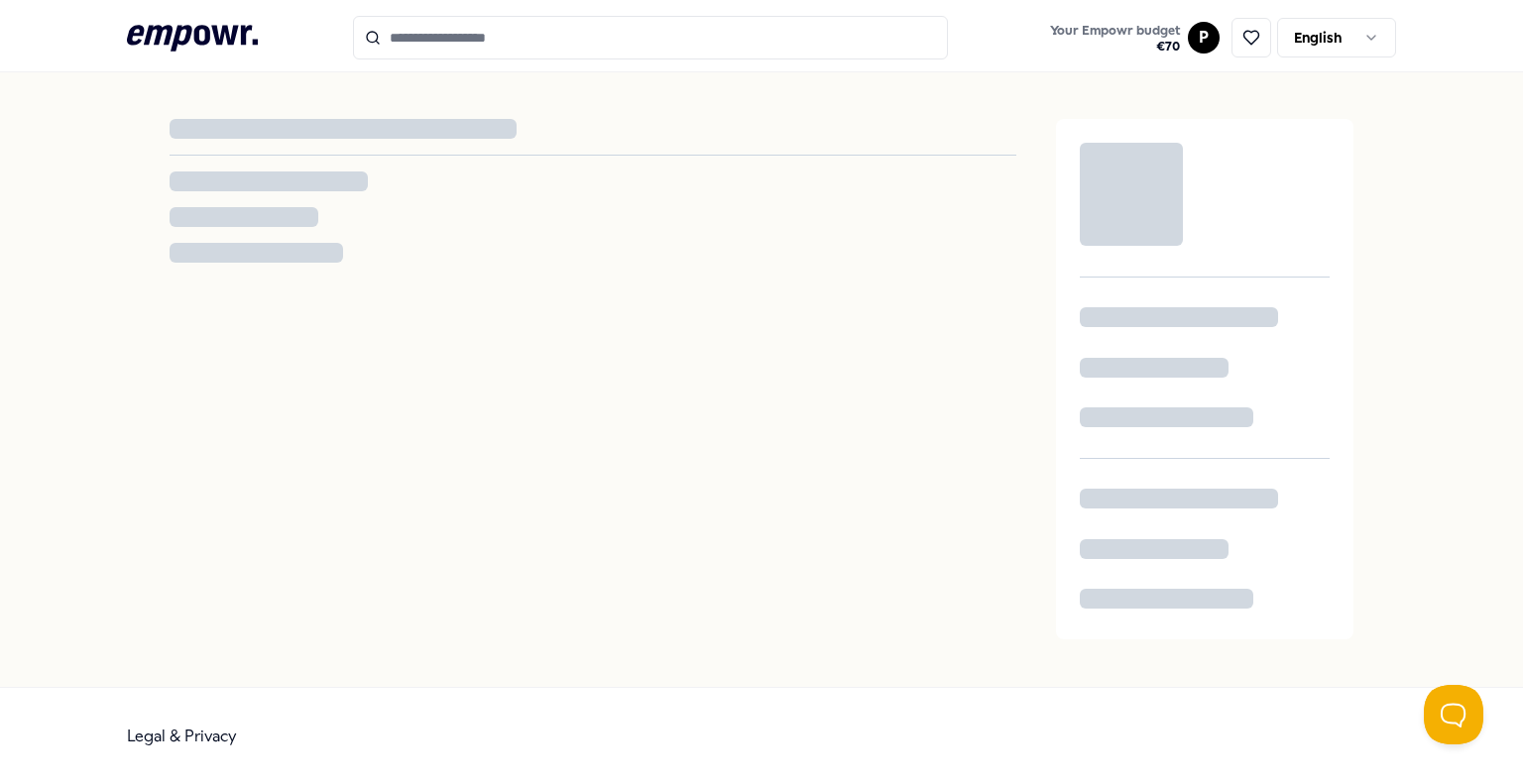 scroll, scrollTop: 242, scrollLeft: 0, axis: vertical 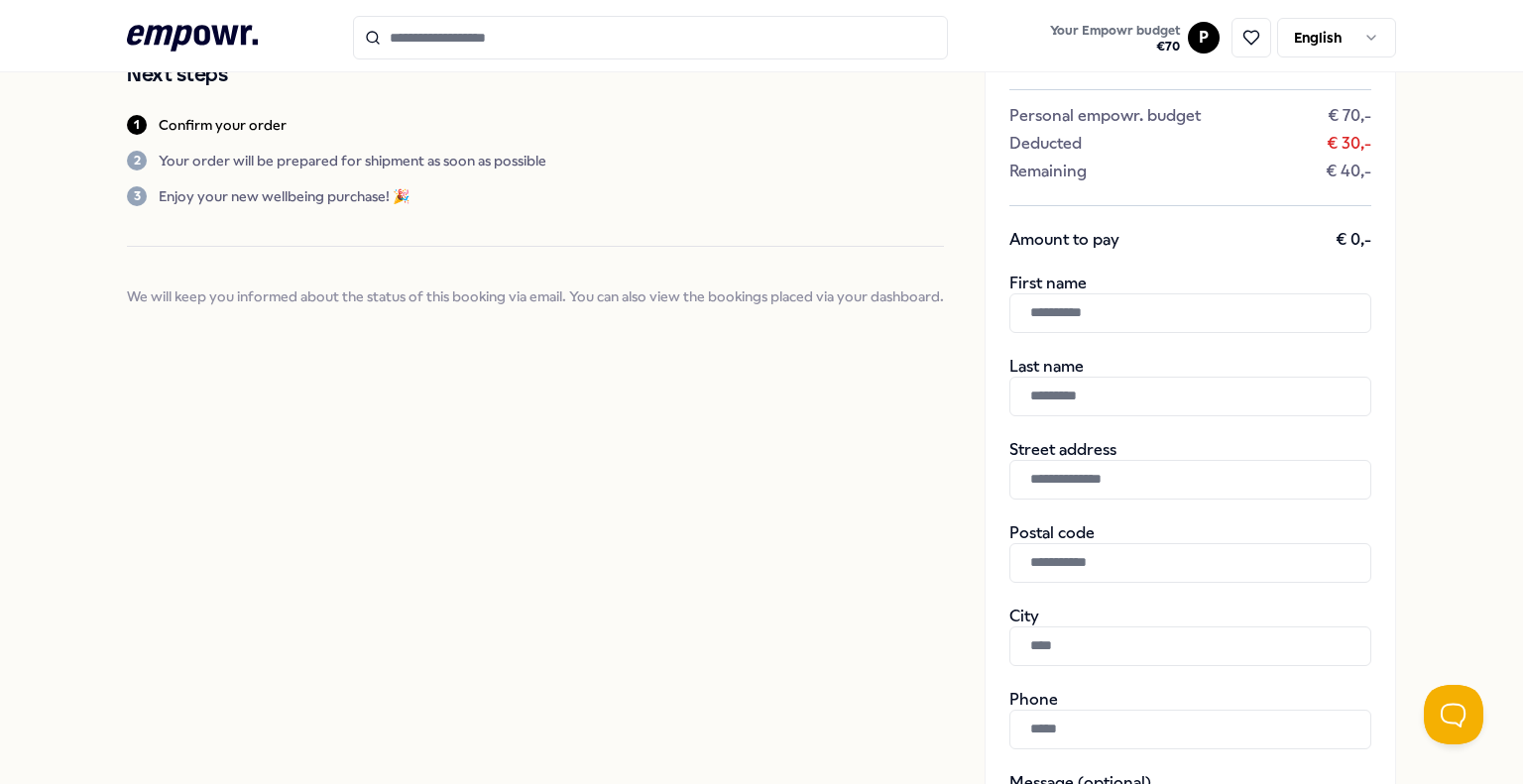 click at bounding box center [1190, 313] 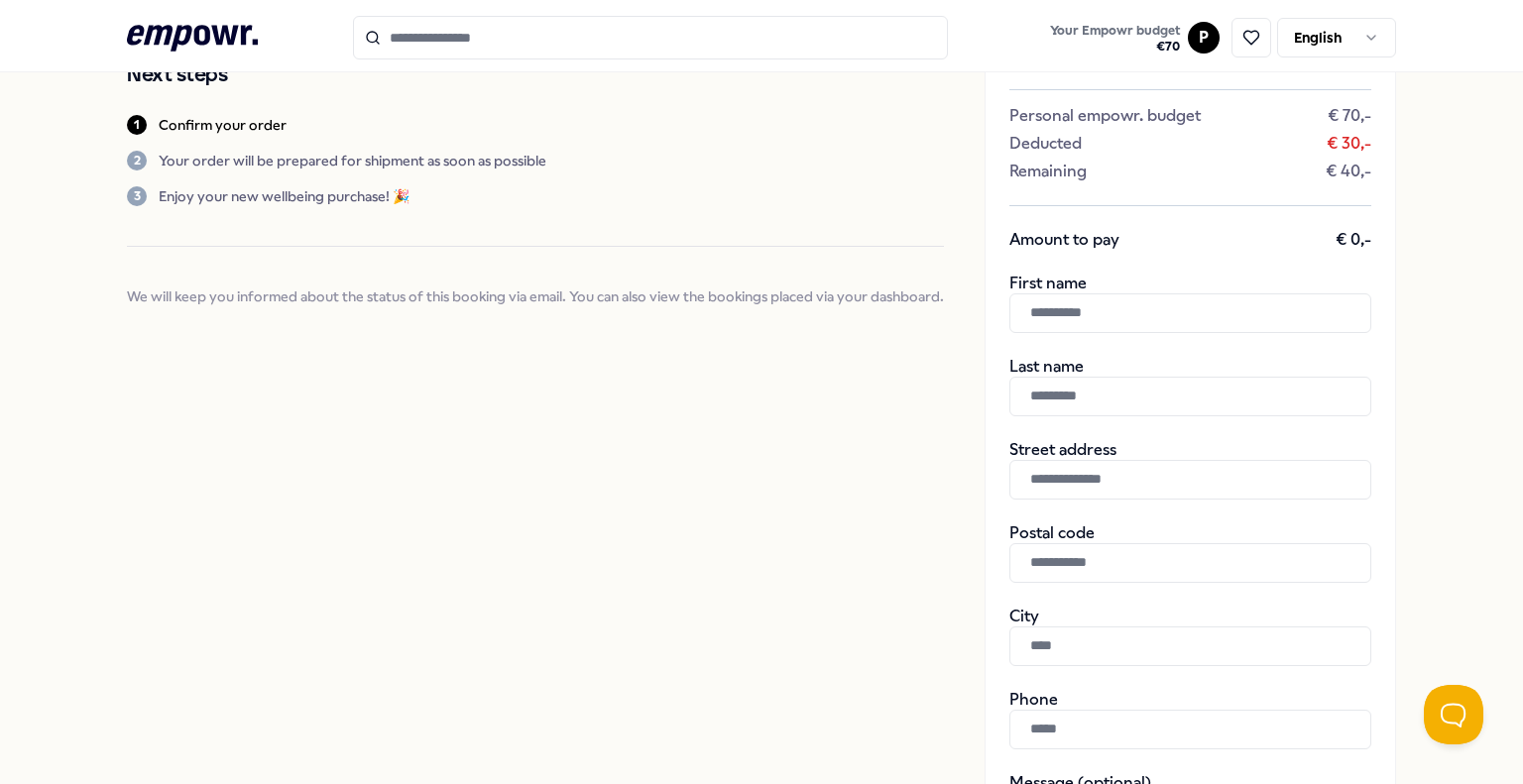 type on "*********" 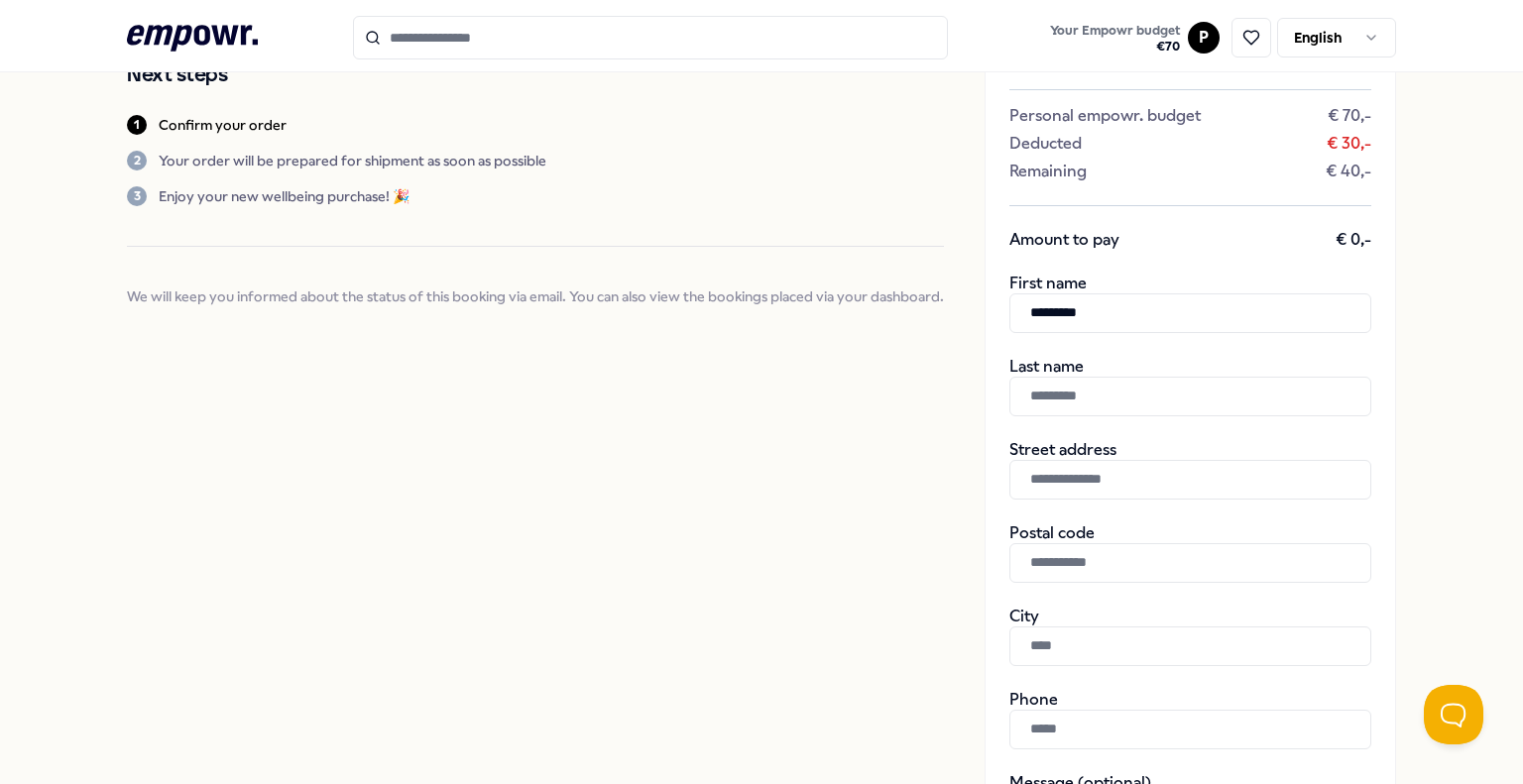 type on "******" 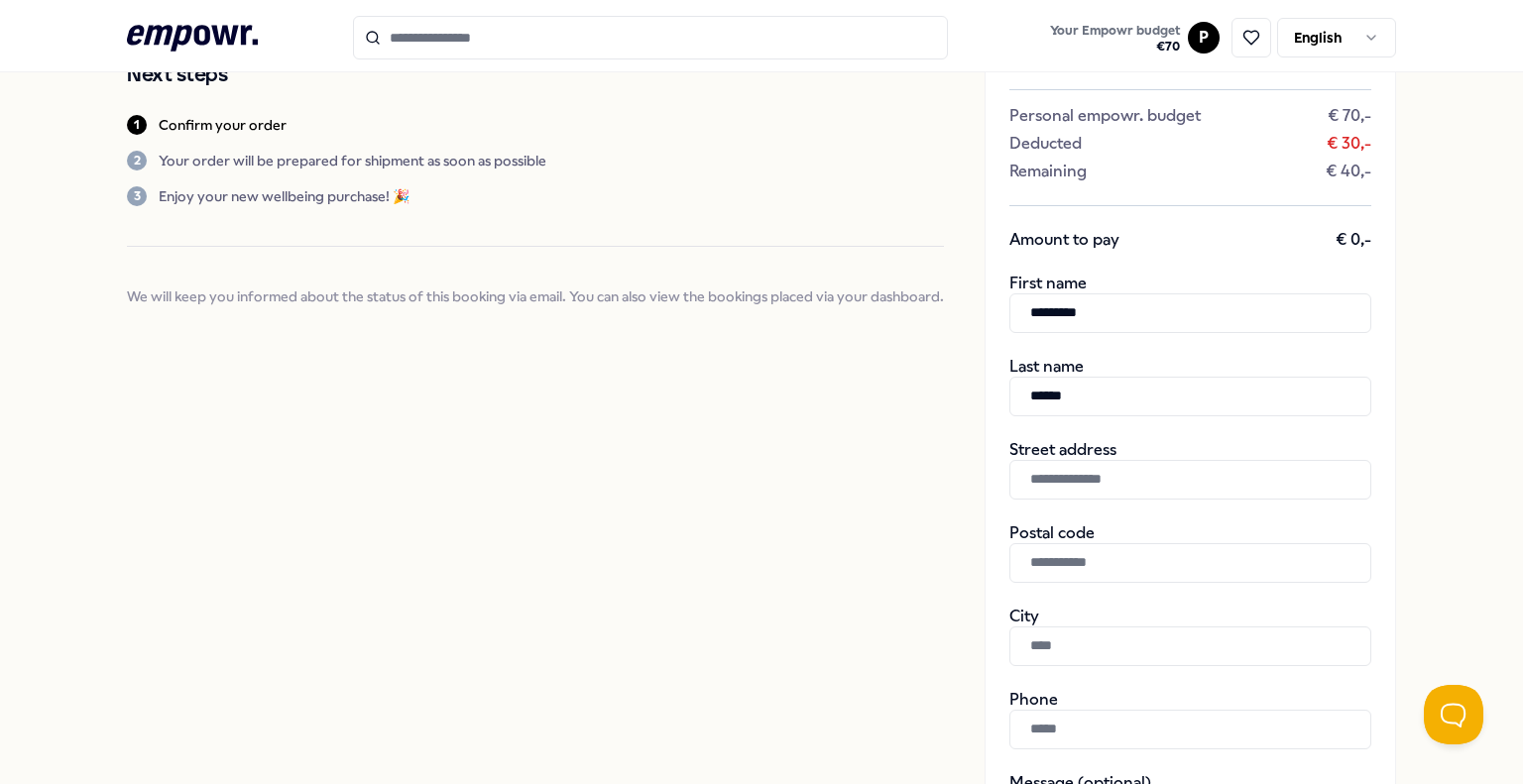 type on "**********" 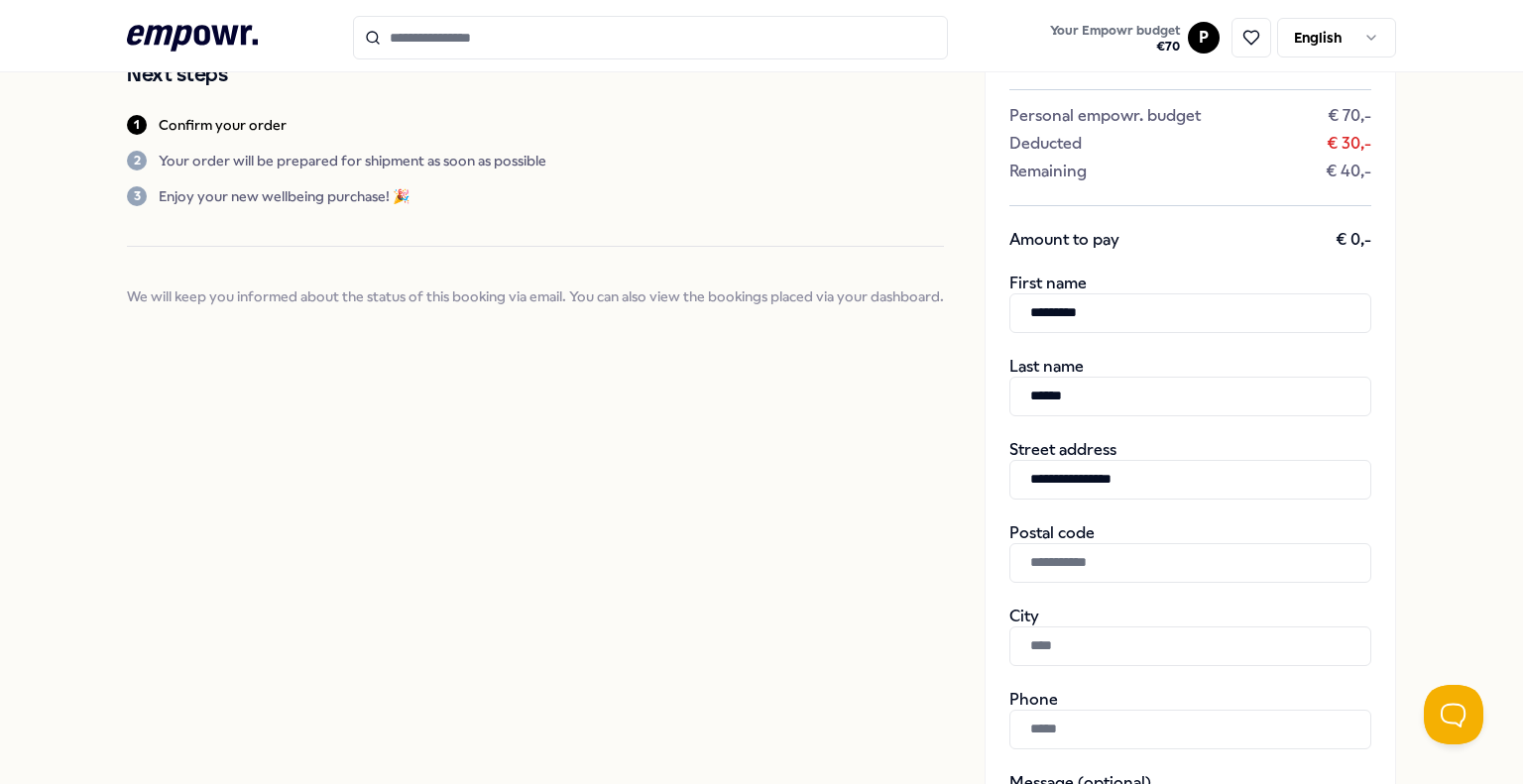 type on "*******" 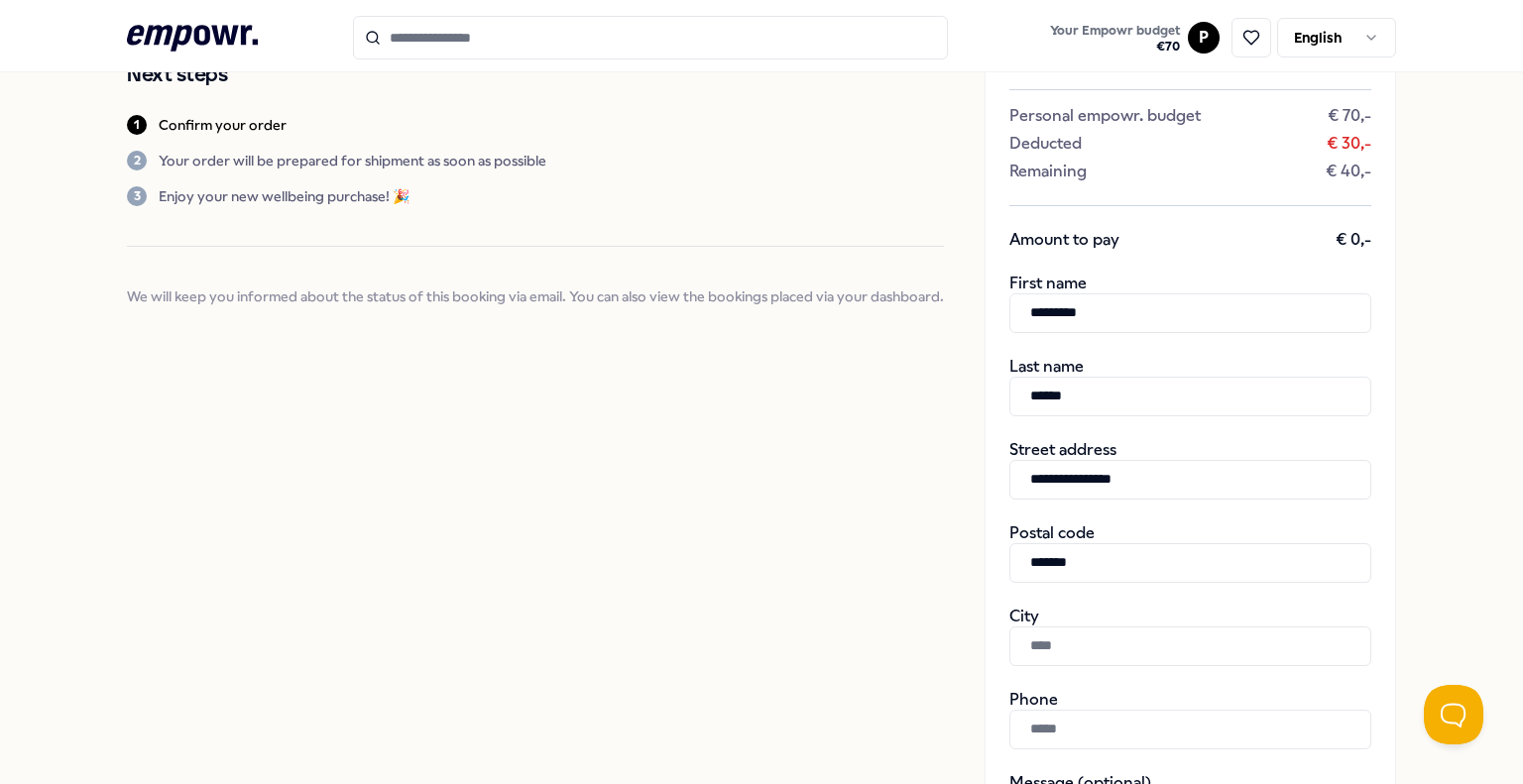 type on "**********" 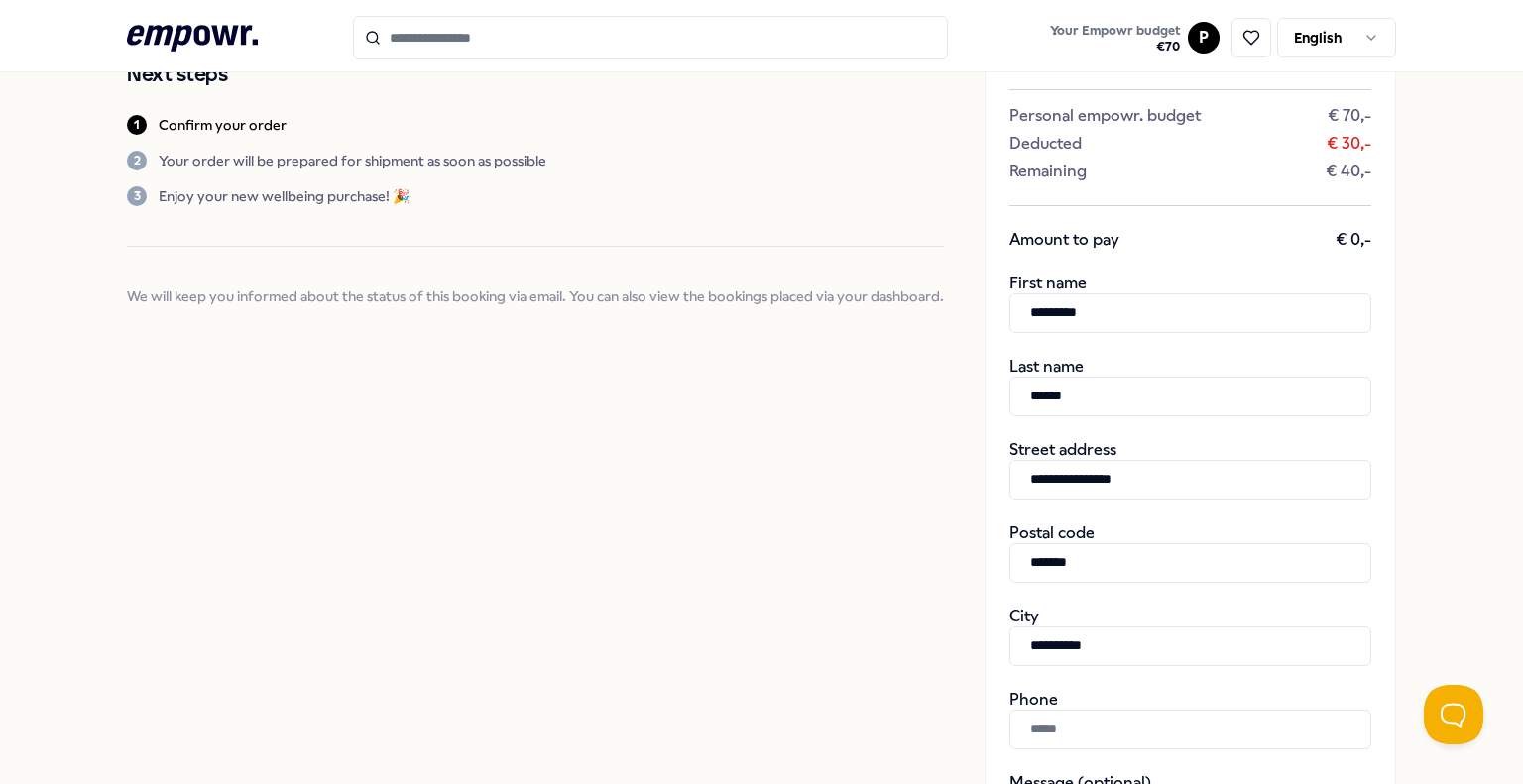 type on "**********" 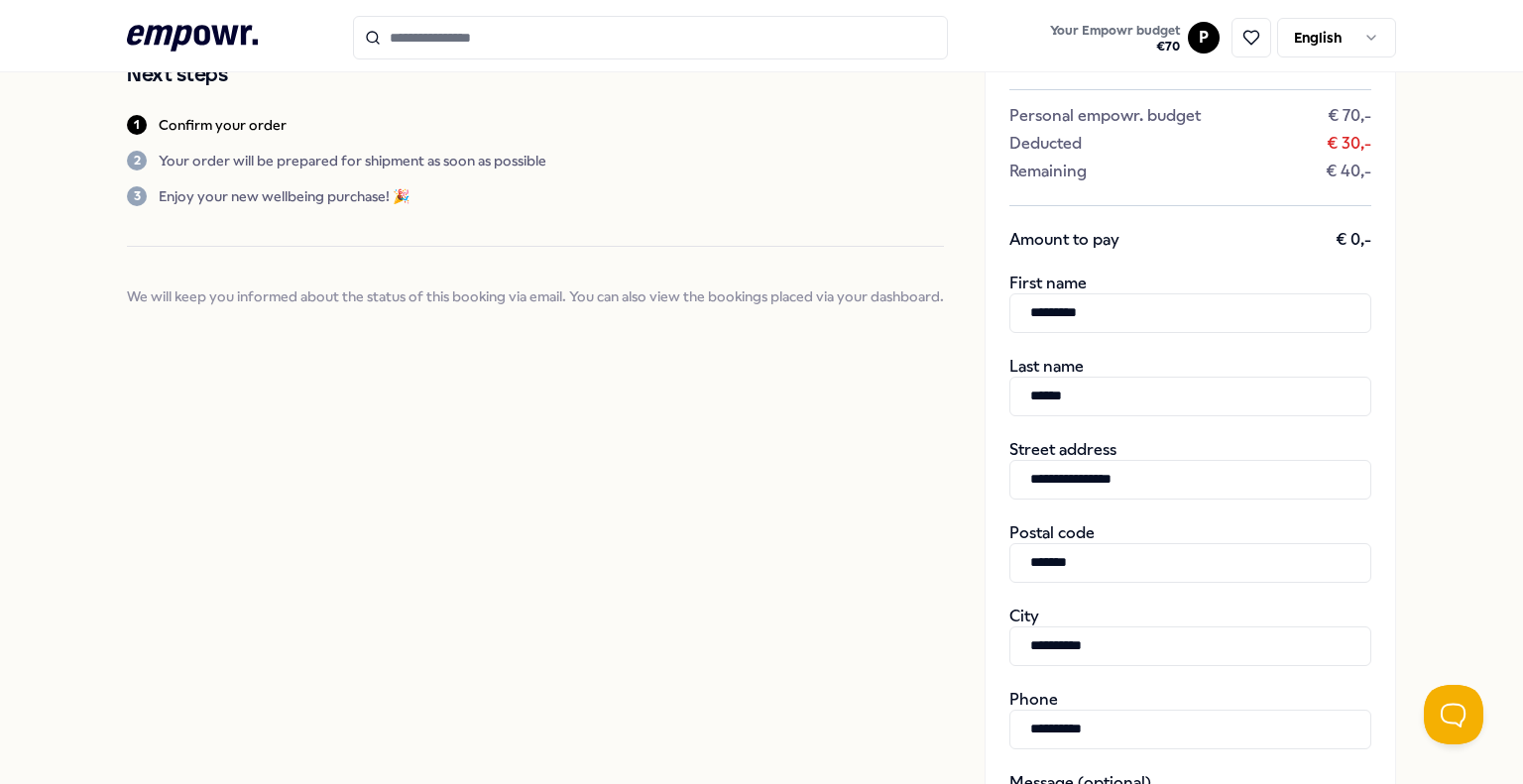 click on "******" at bounding box center [1190, 396] 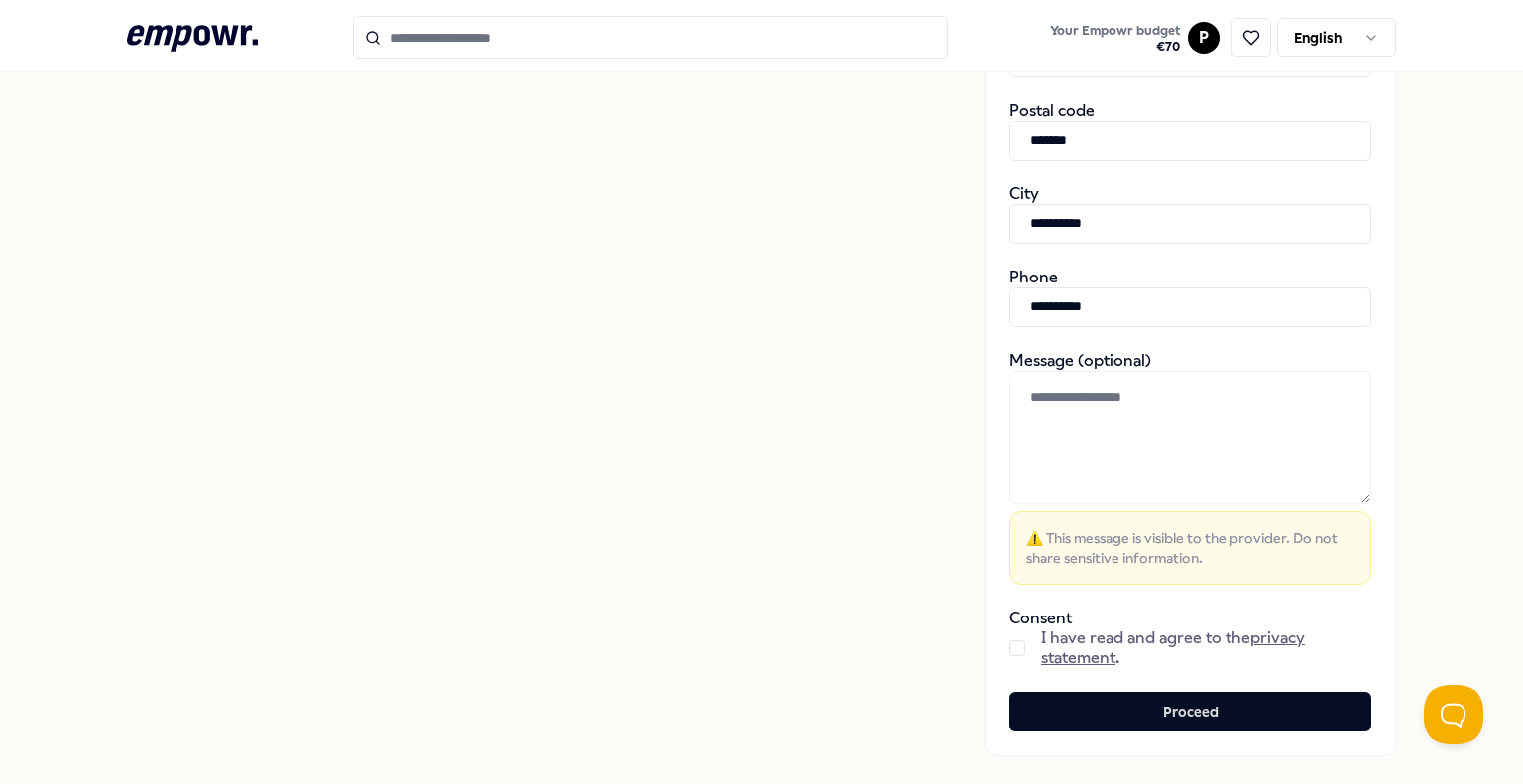 scroll, scrollTop: 690, scrollLeft: 0, axis: vertical 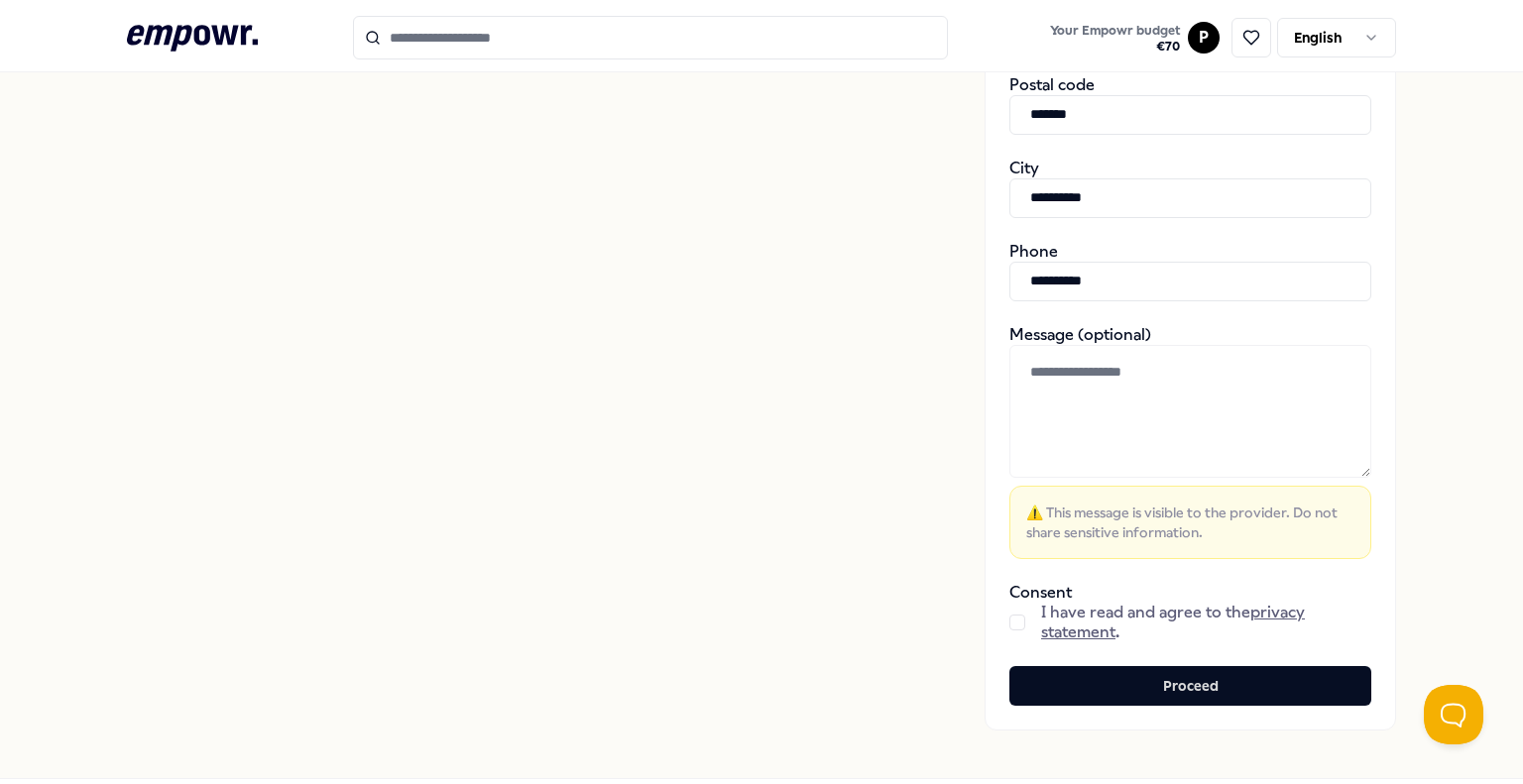 type on "*********" 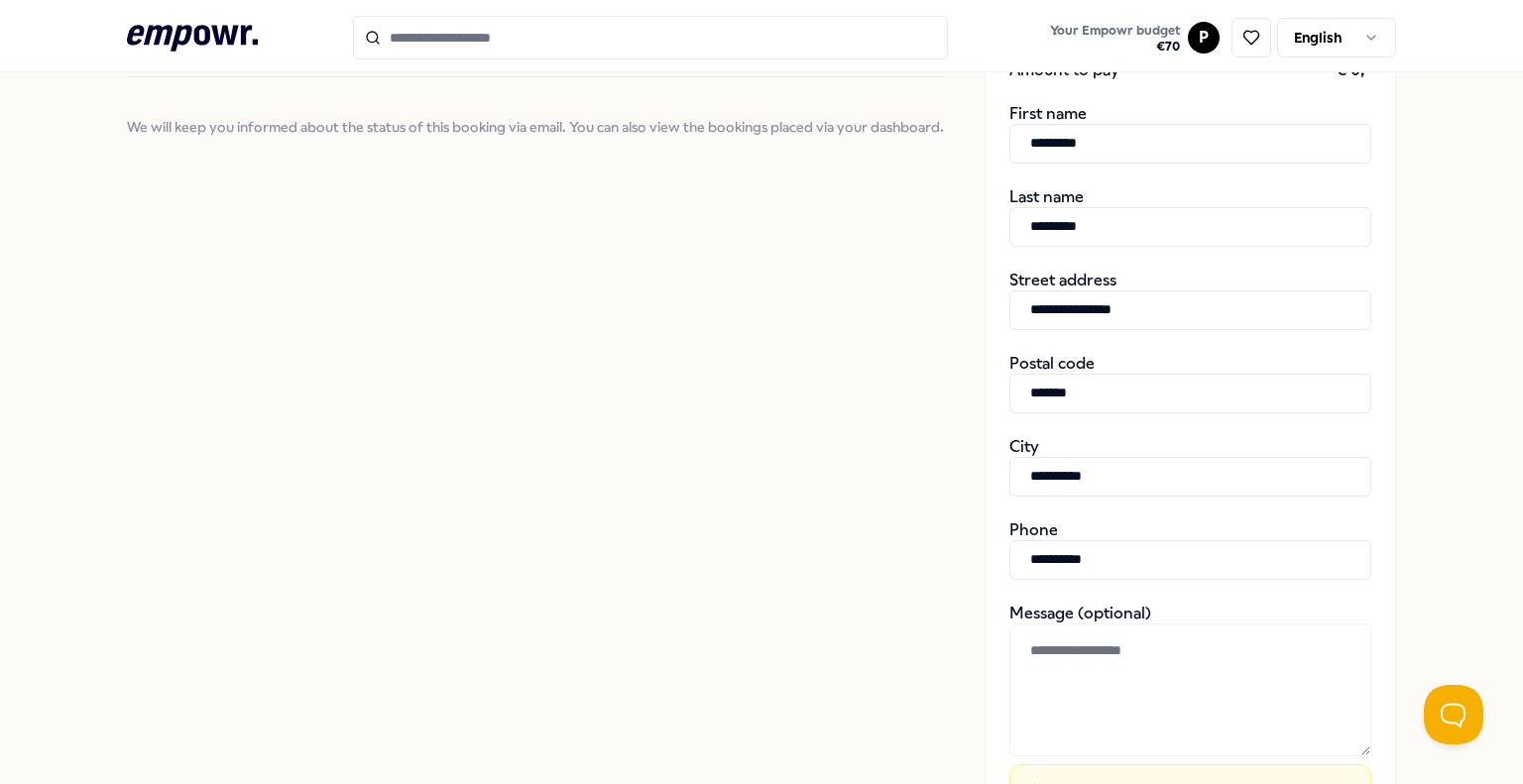 scroll, scrollTop: 779, scrollLeft: 0, axis: vertical 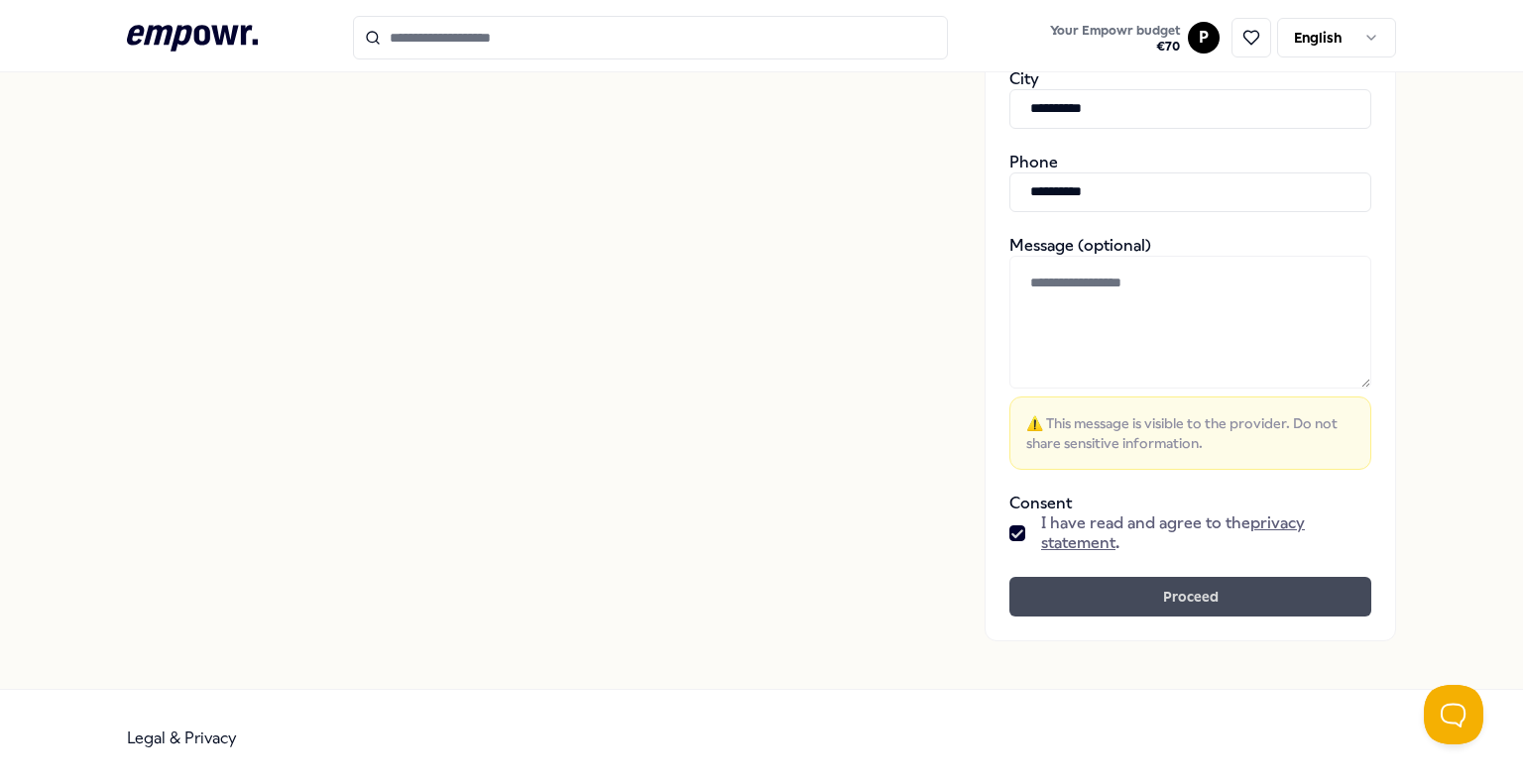 click on "Proceed" at bounding box center (1190, 597) 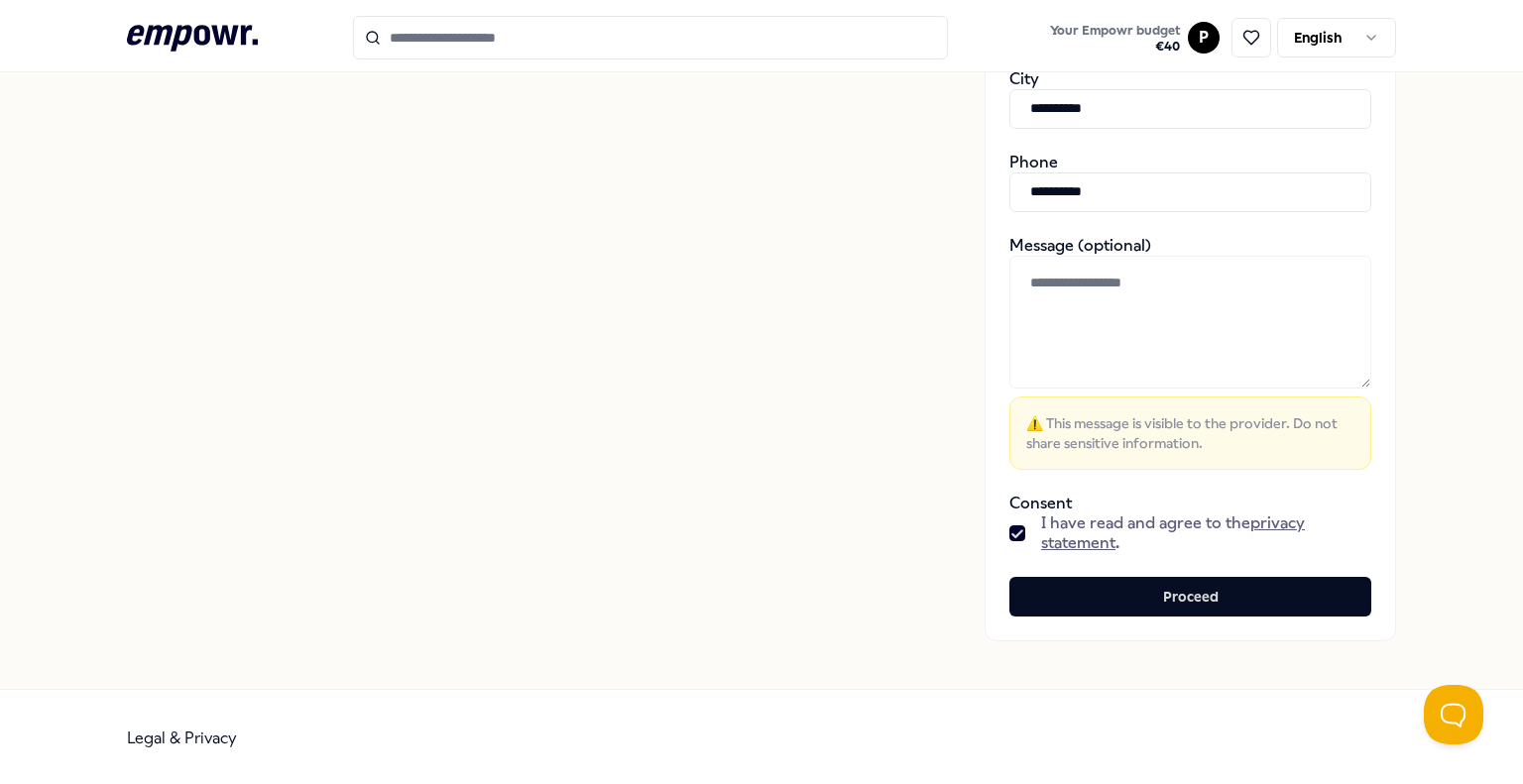scroll, scrollTop: 0, scrollLeft: 0, axis: both 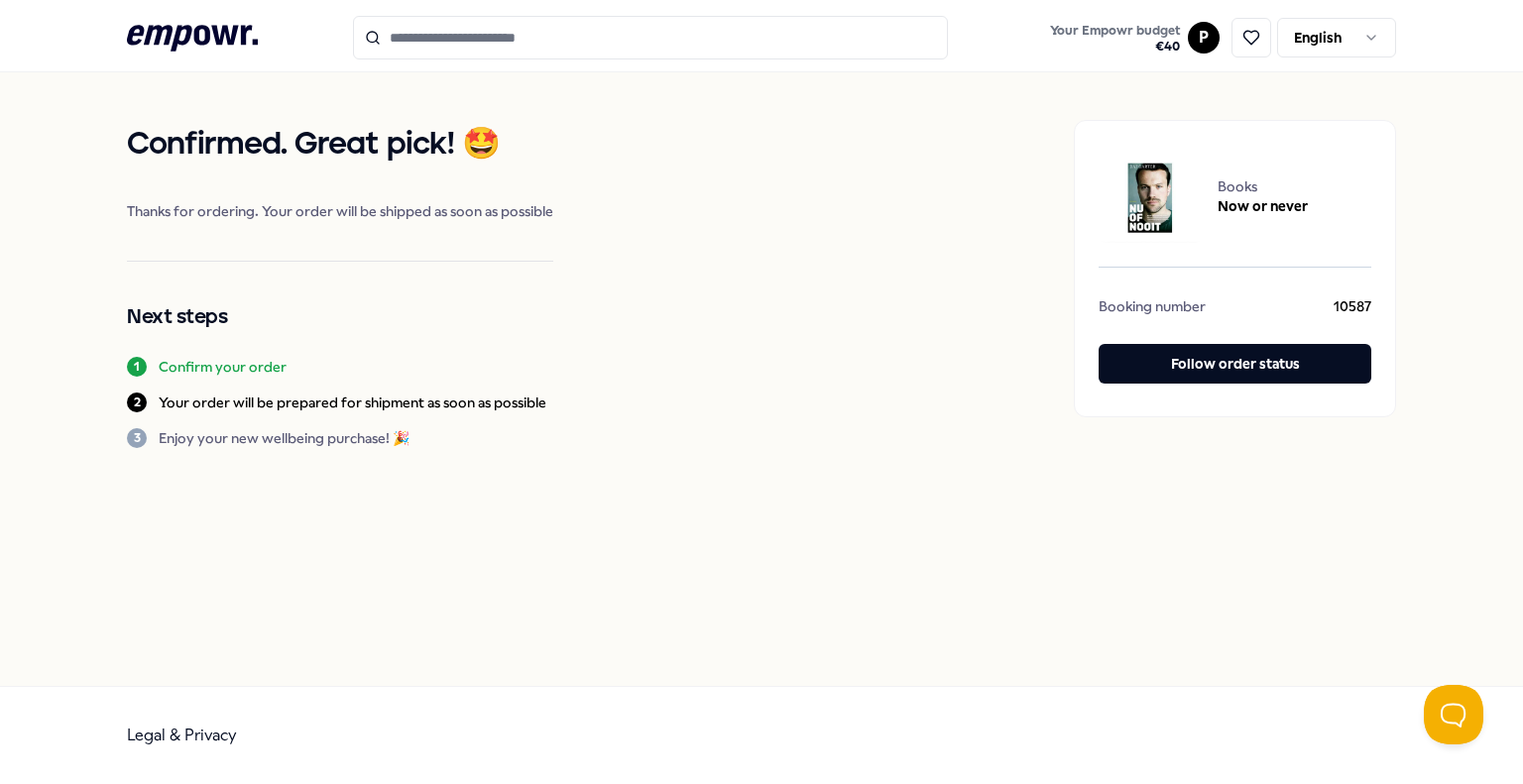 click on ".empowr-logo_svg__cls-1{fill:#03032f}" 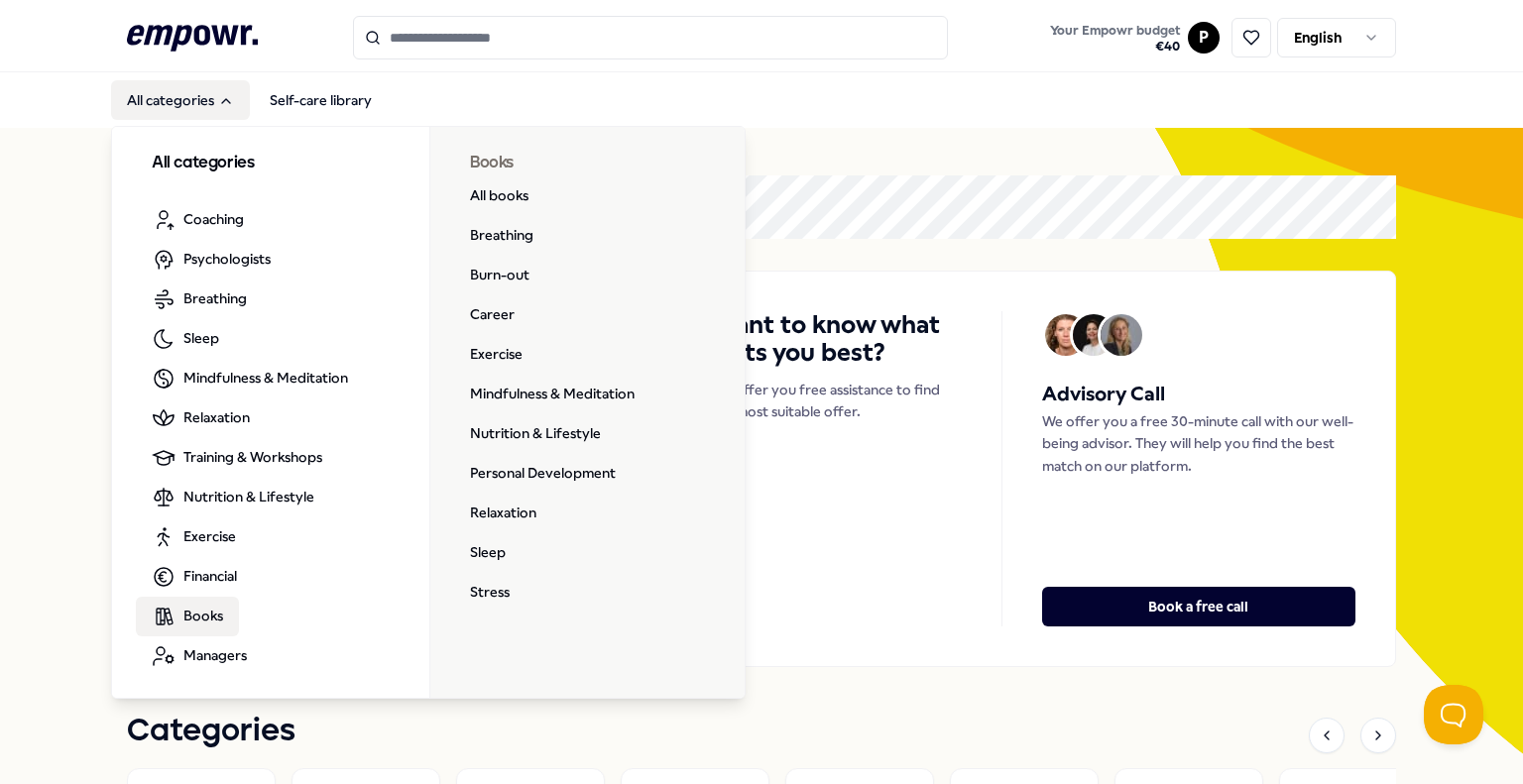 click on "Books" at bounding box center (203, 616) 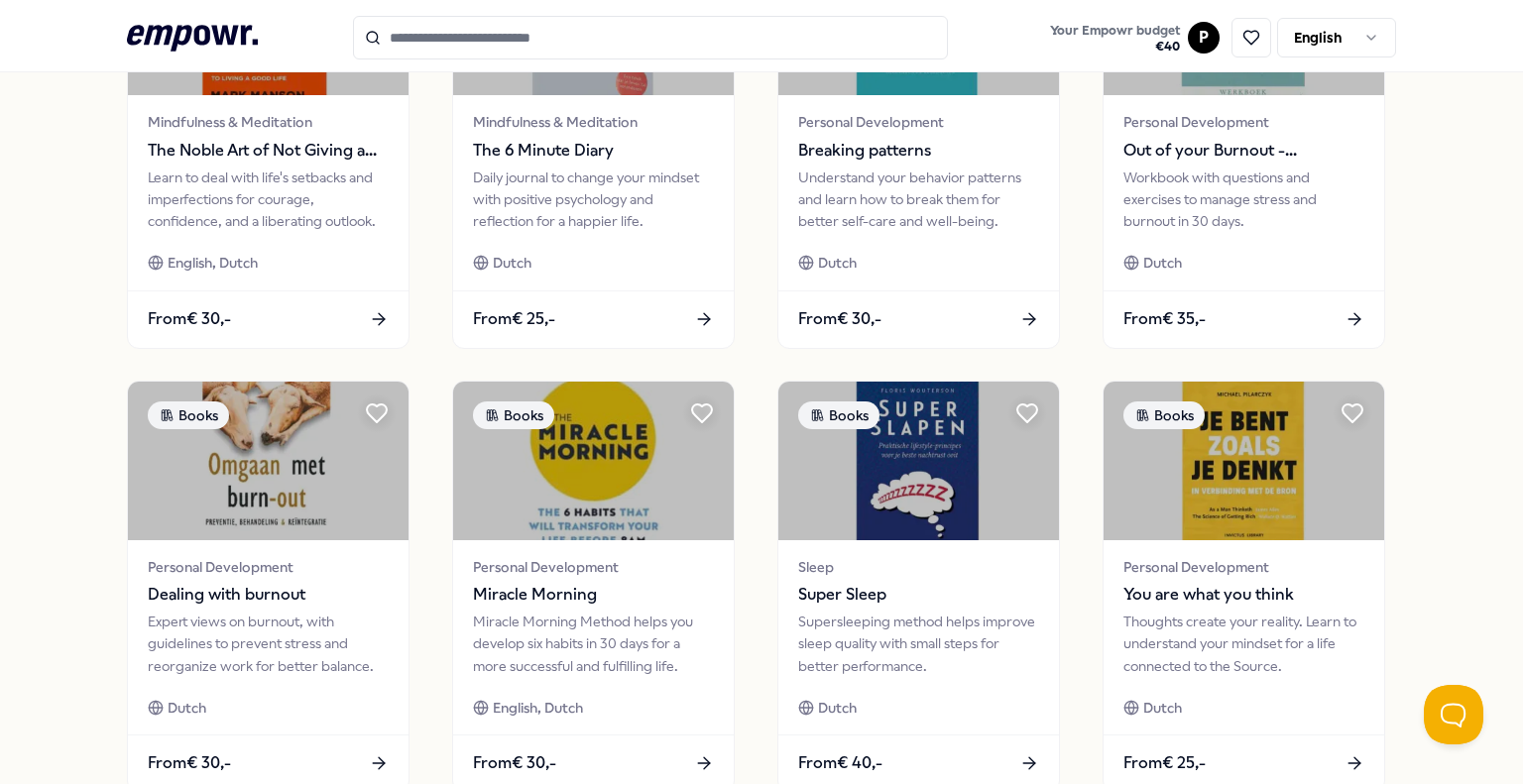 scroll, scrollTop: 987, scrollLeft: 0, axis: vertical 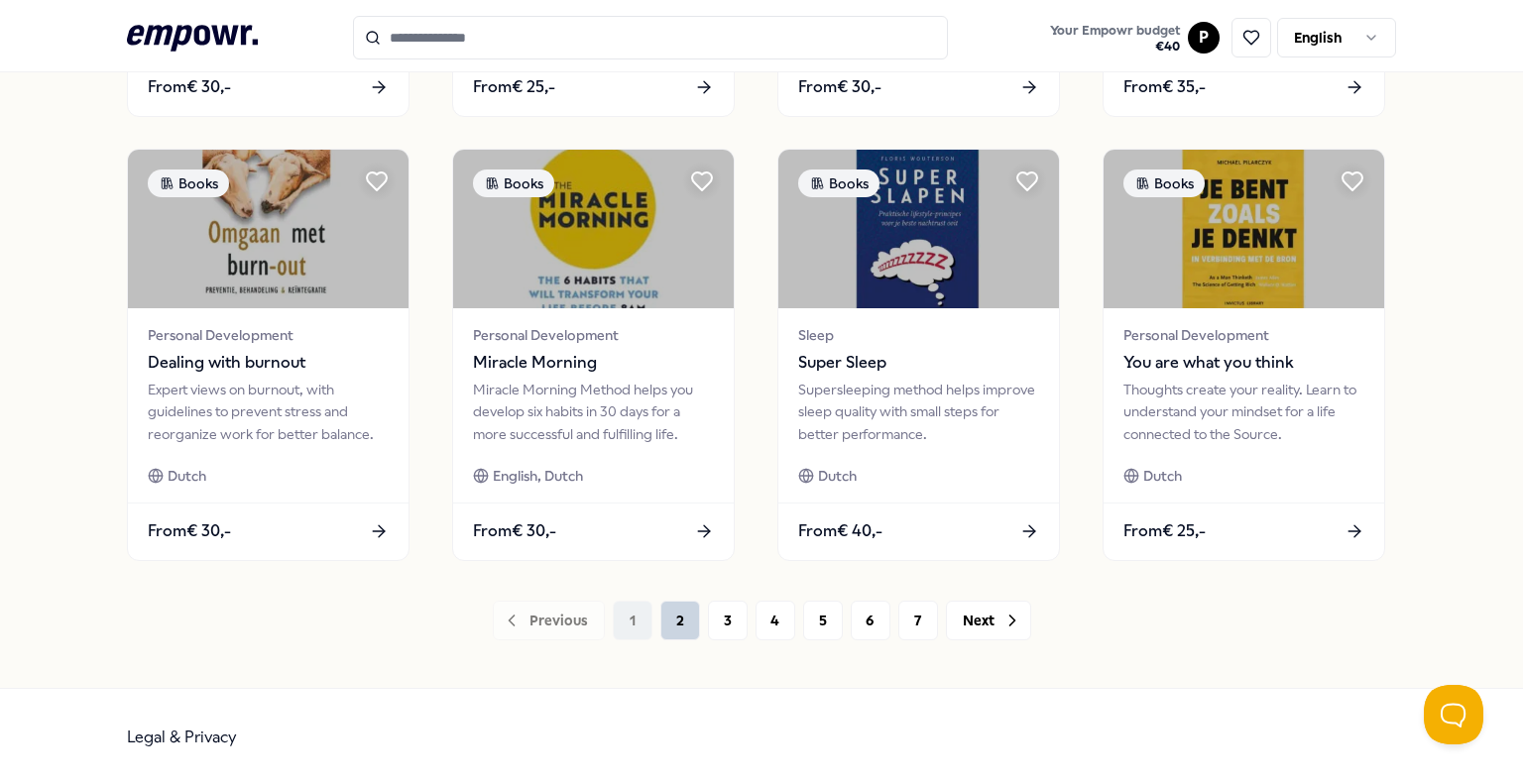click on "2" at bounding box center [680, 620] 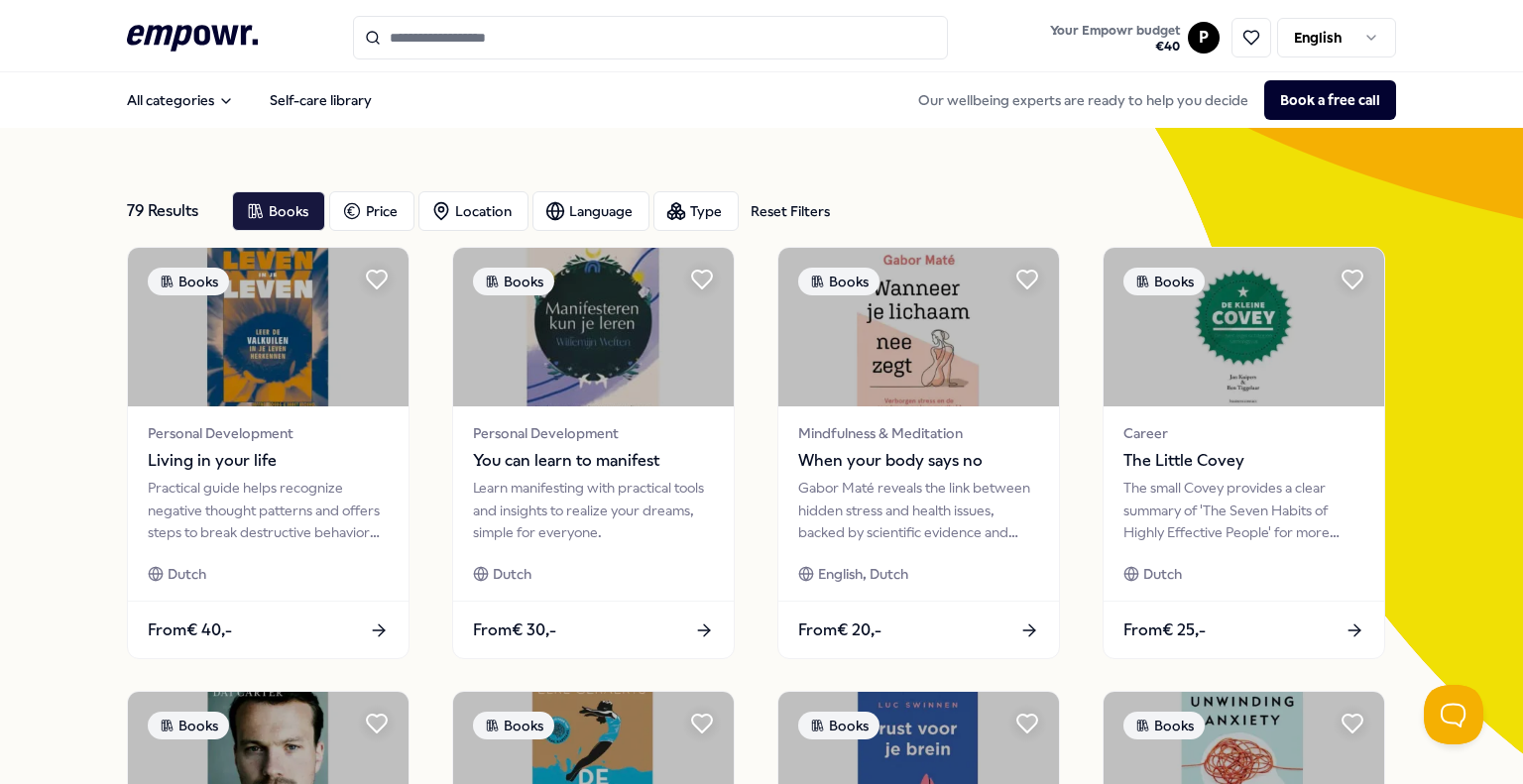 scroll, scrollTop: 987, scrollLeft: 0, axis: vertical 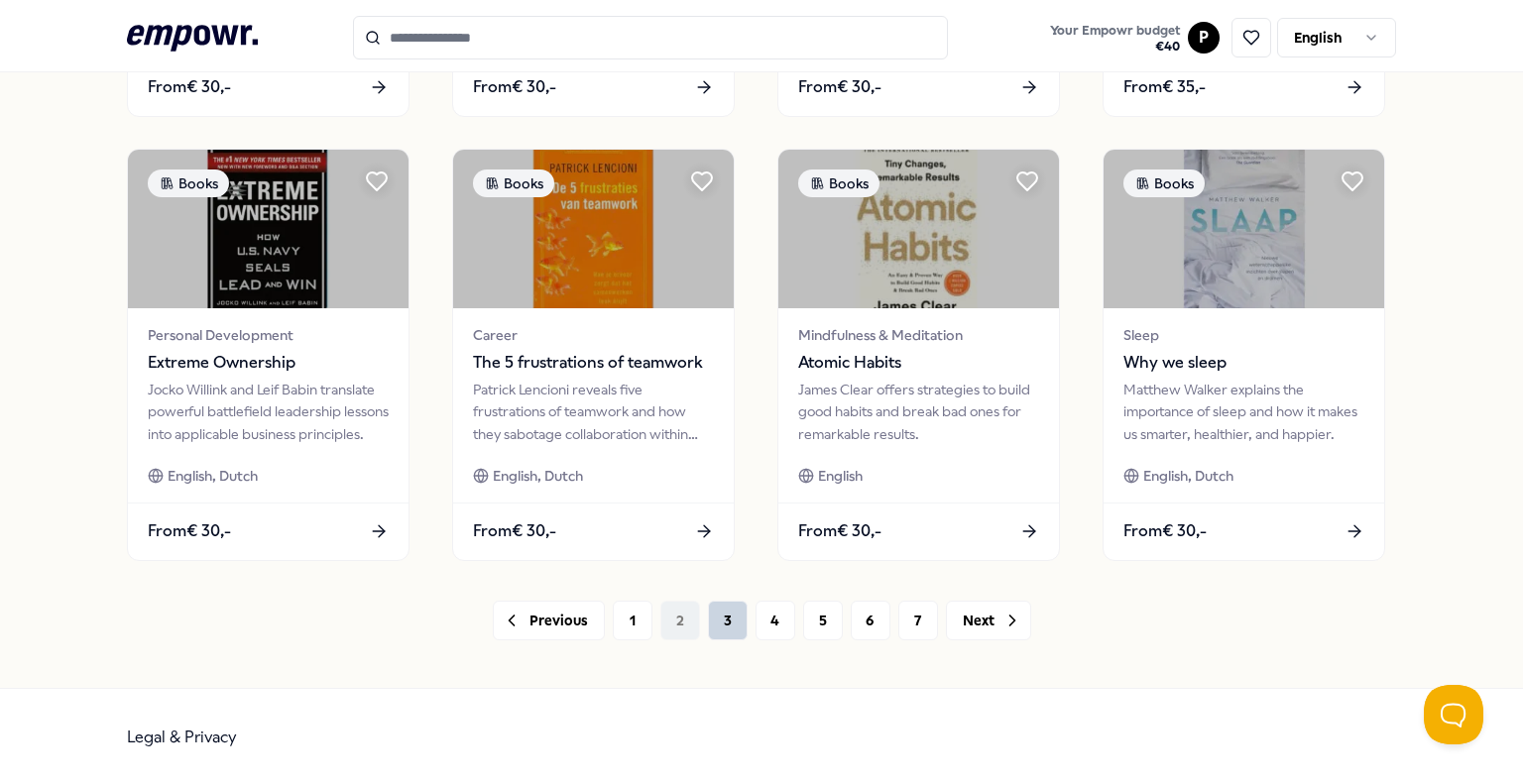click on "3" at bounding box center (728, 620) 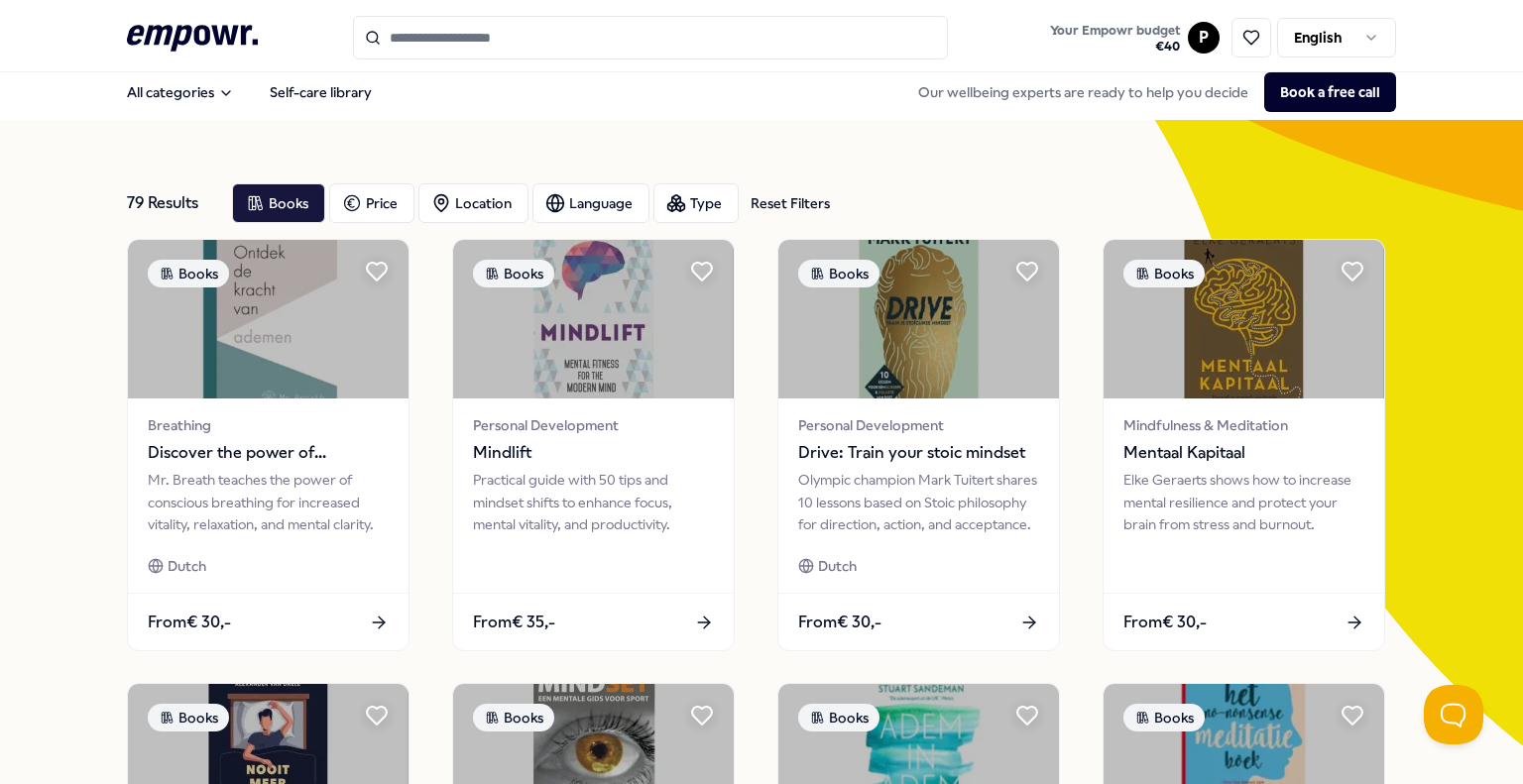 scroll, scrollTop: 987, scrollLeft: 0, axis: vertical 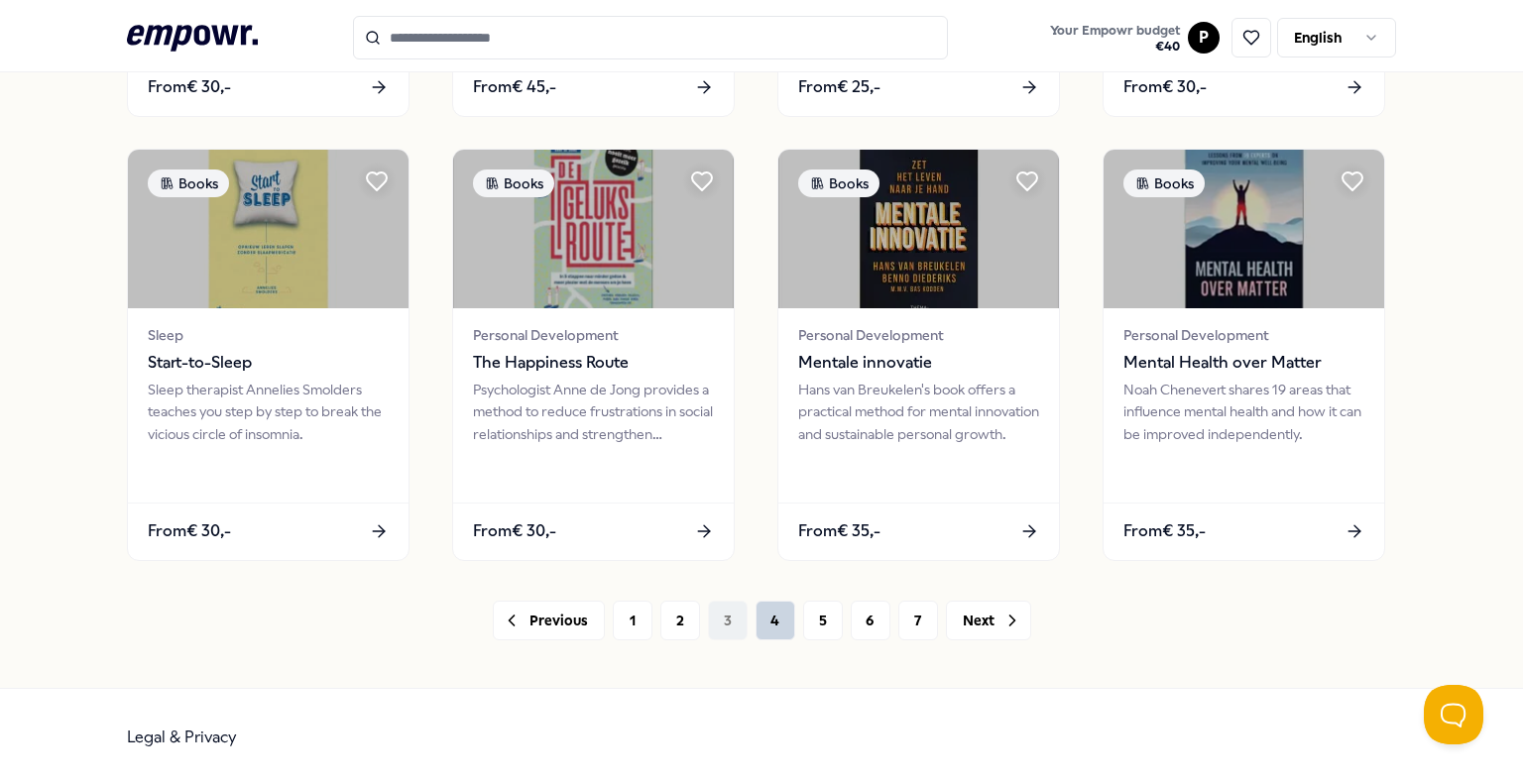 click on "4" at bounding box center [775, 620] 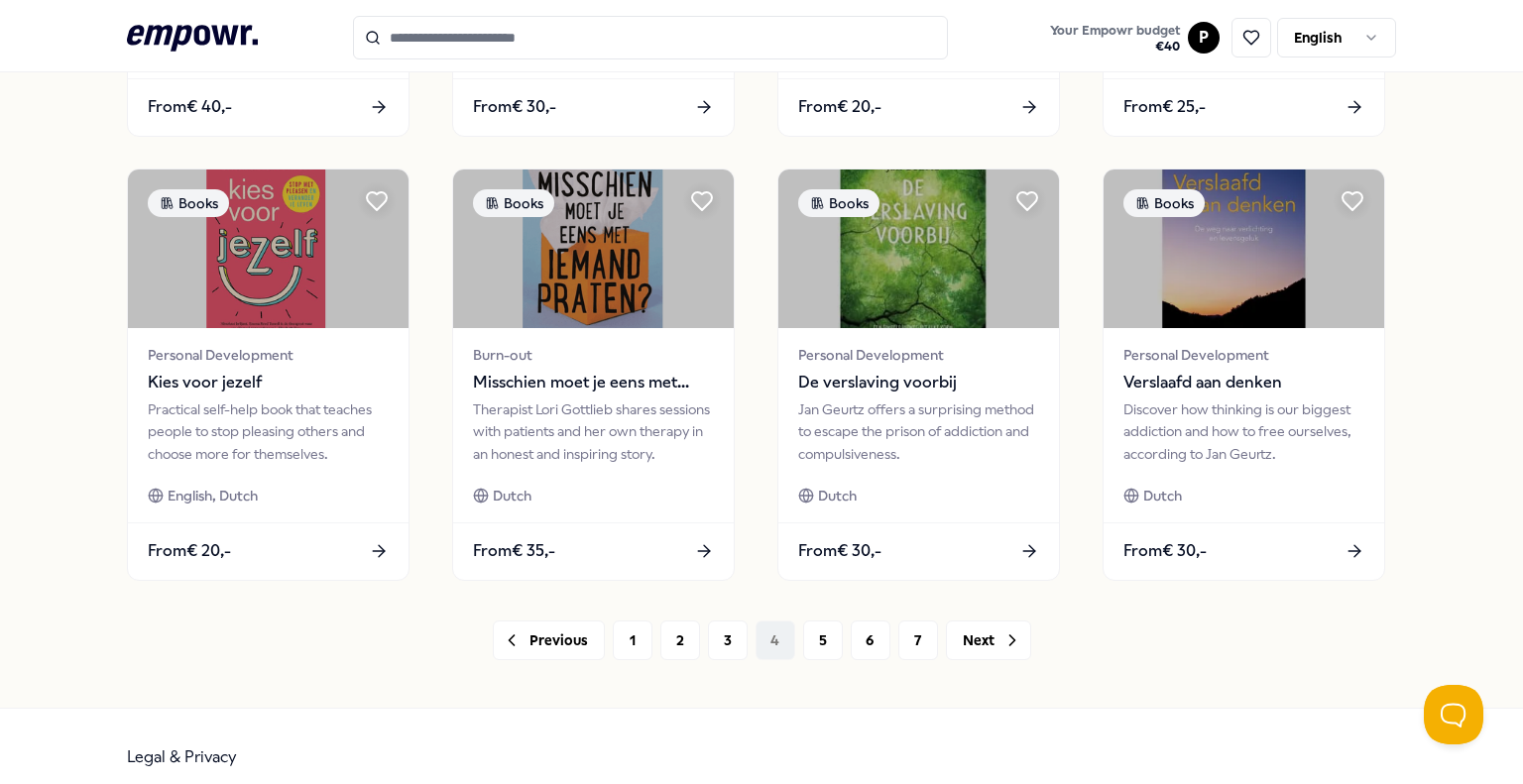 scroll, scrollTop: 976, scrollLeft: 0, axis: vertical 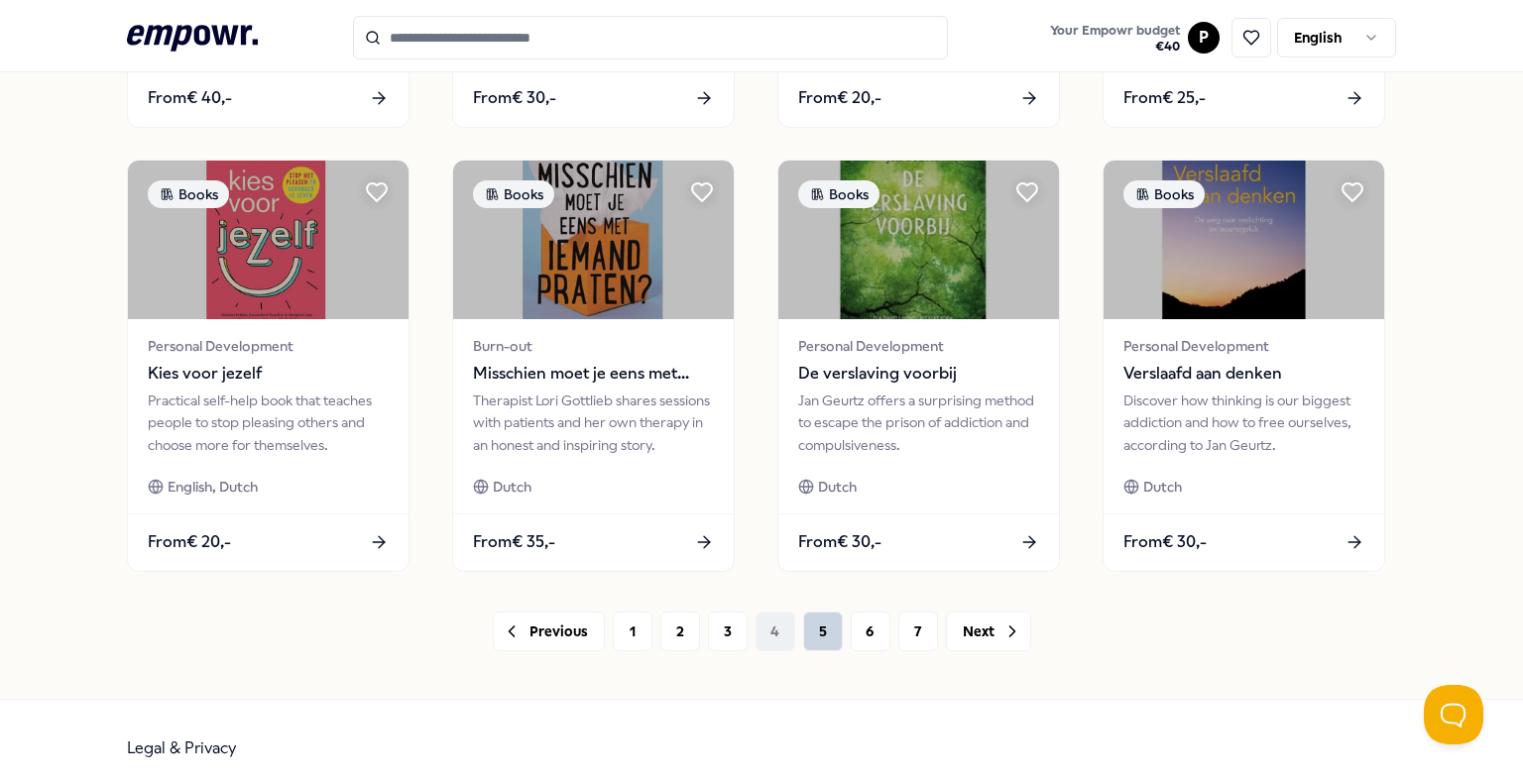 click on "5" at bounding box center [823, 631] 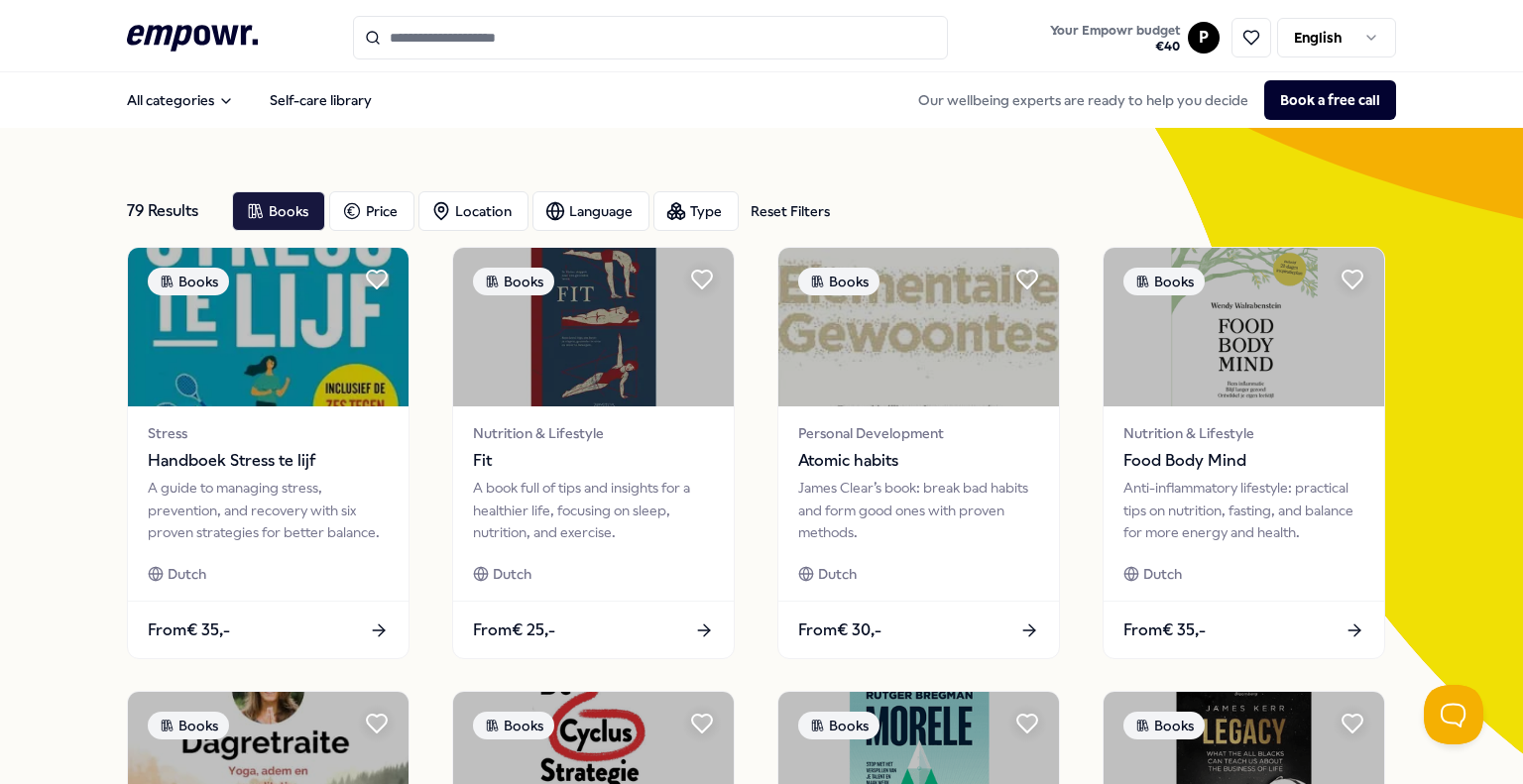 scroll, scrollTop: 987, scrollLeft: 0, axis: vertical 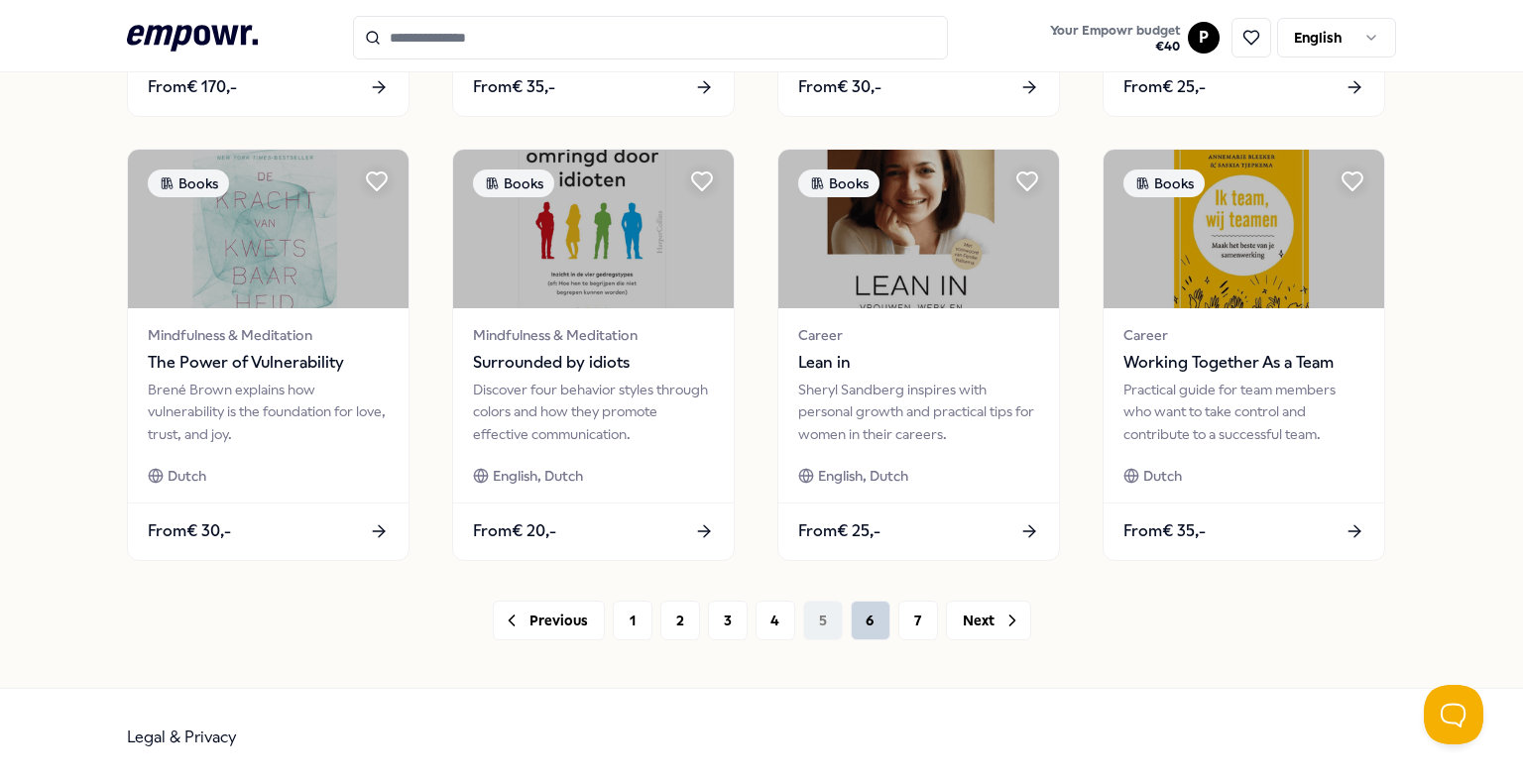 click on "6" at bounding box center [871, 620] 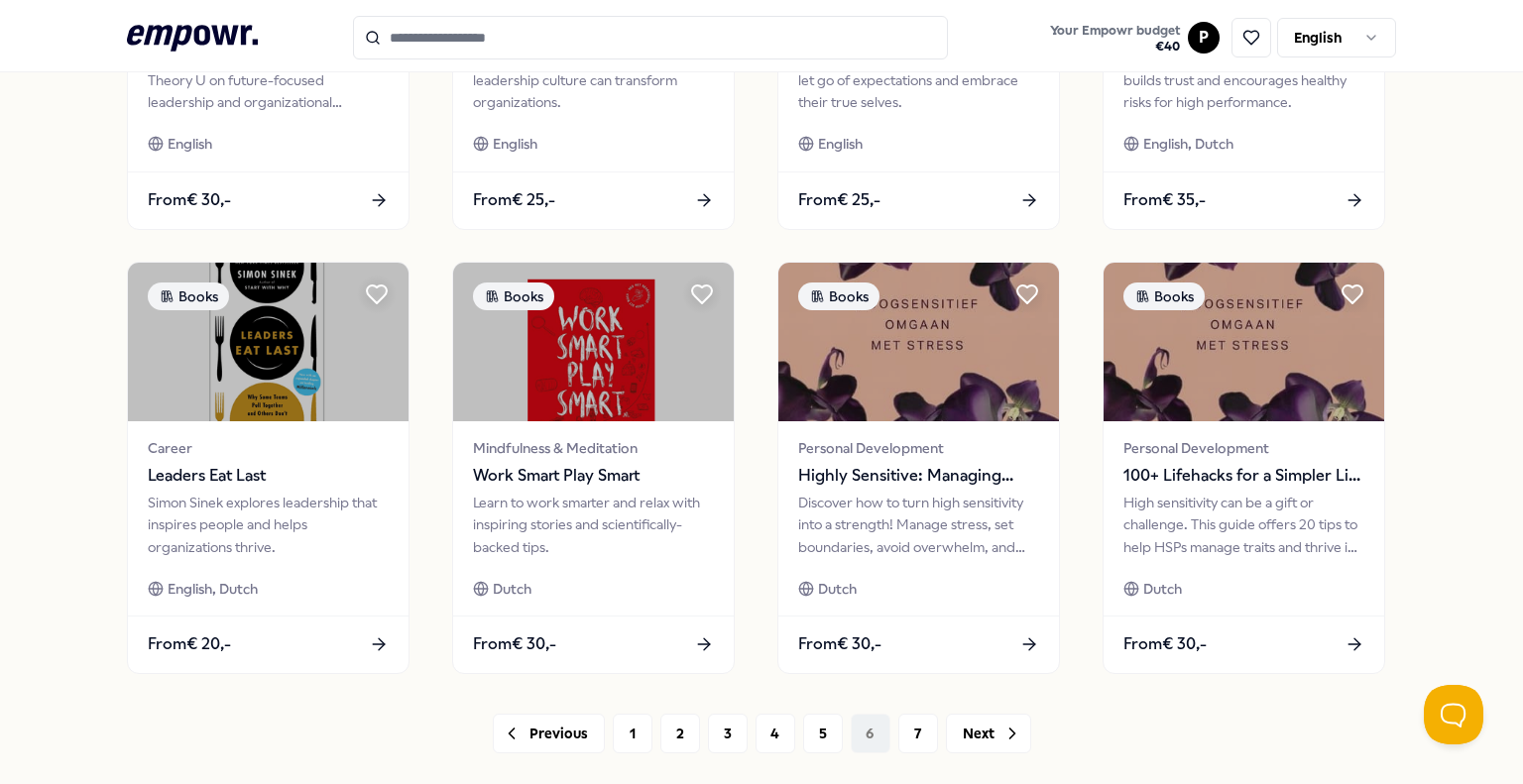 scroll, scrollTop: 891, scrollLeft: 0, axis: vertical 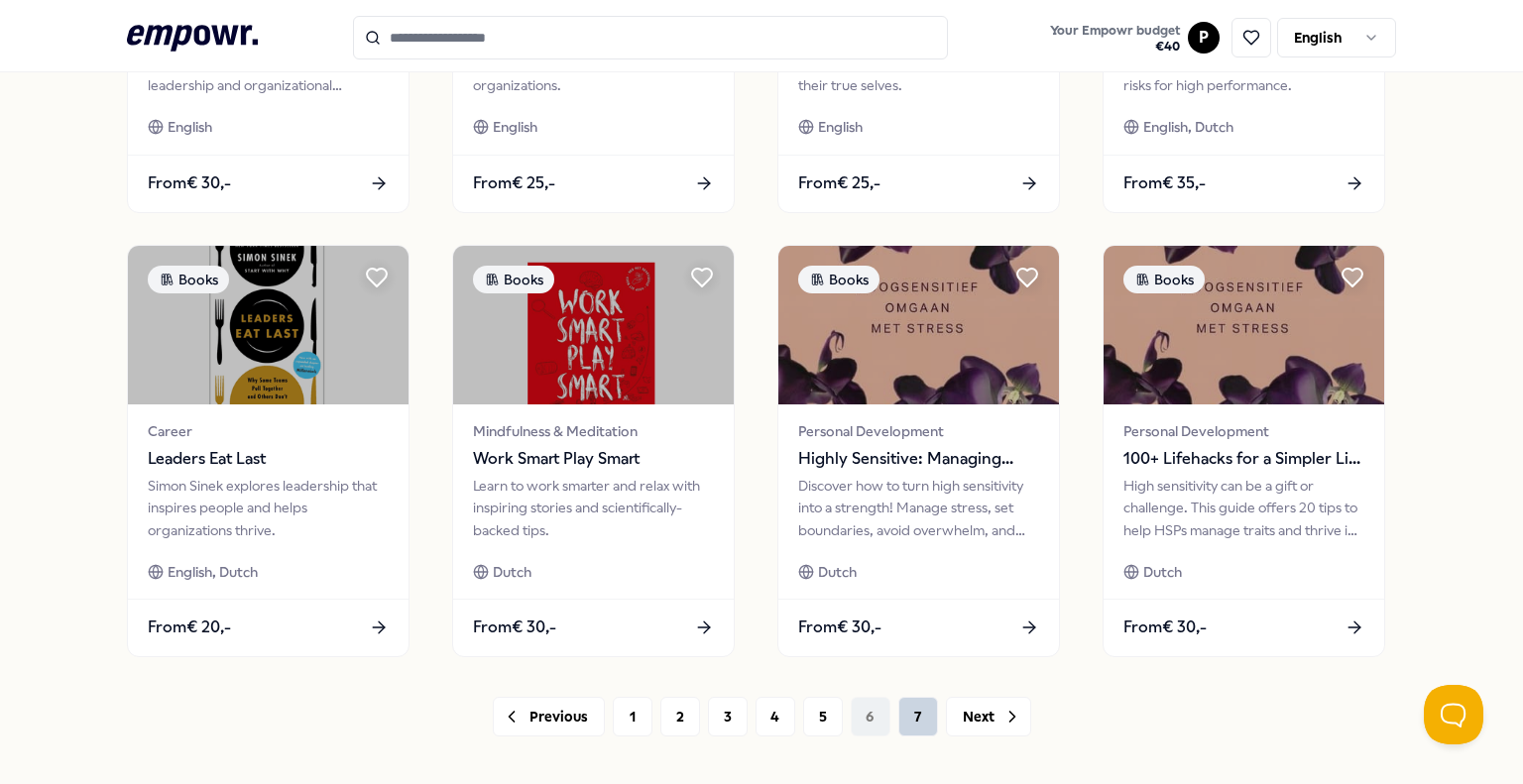 click on "7" at bounding box center (918, 717) 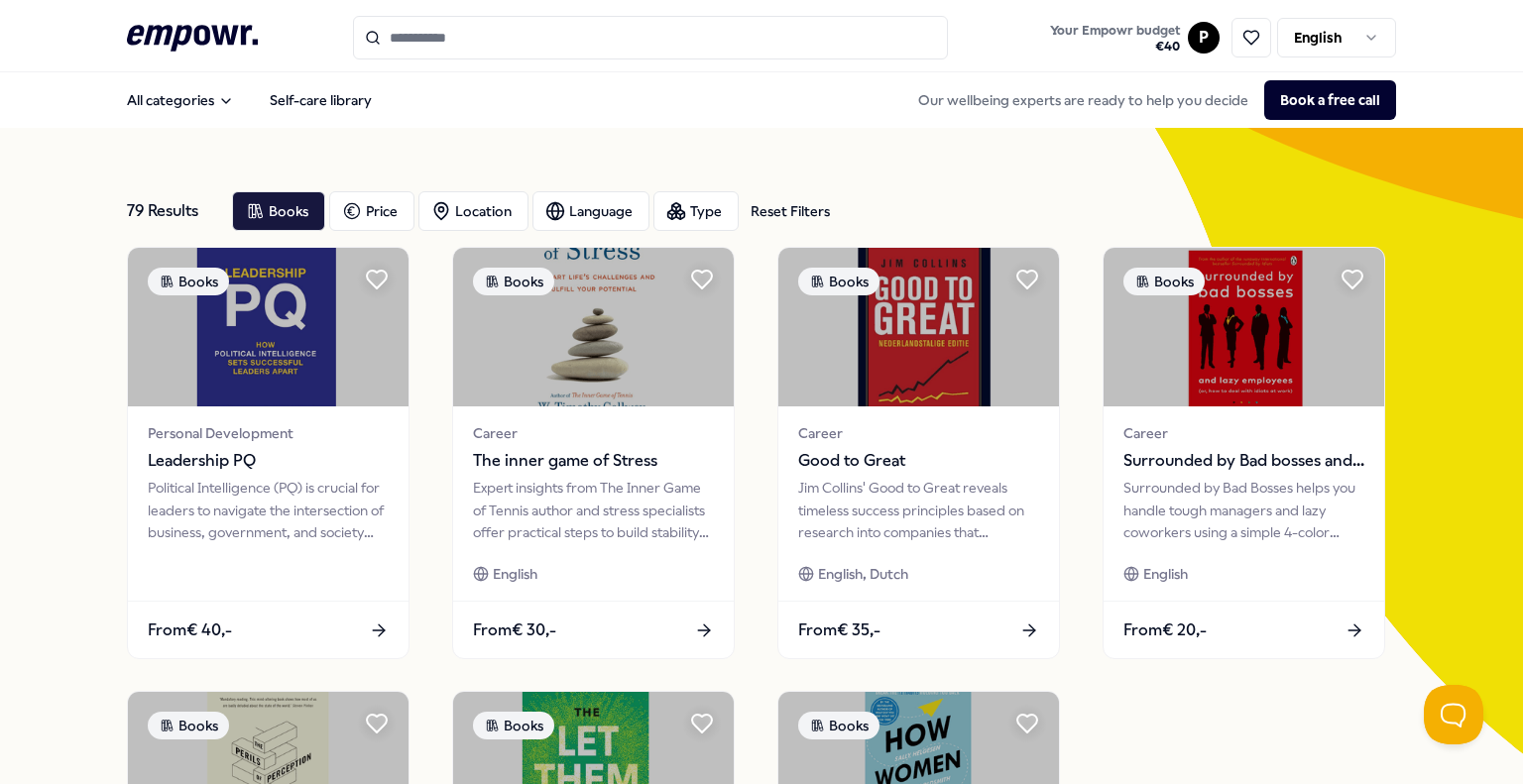 scroll, scrollTop: 543, scrollLeft: 0, axis: vertical 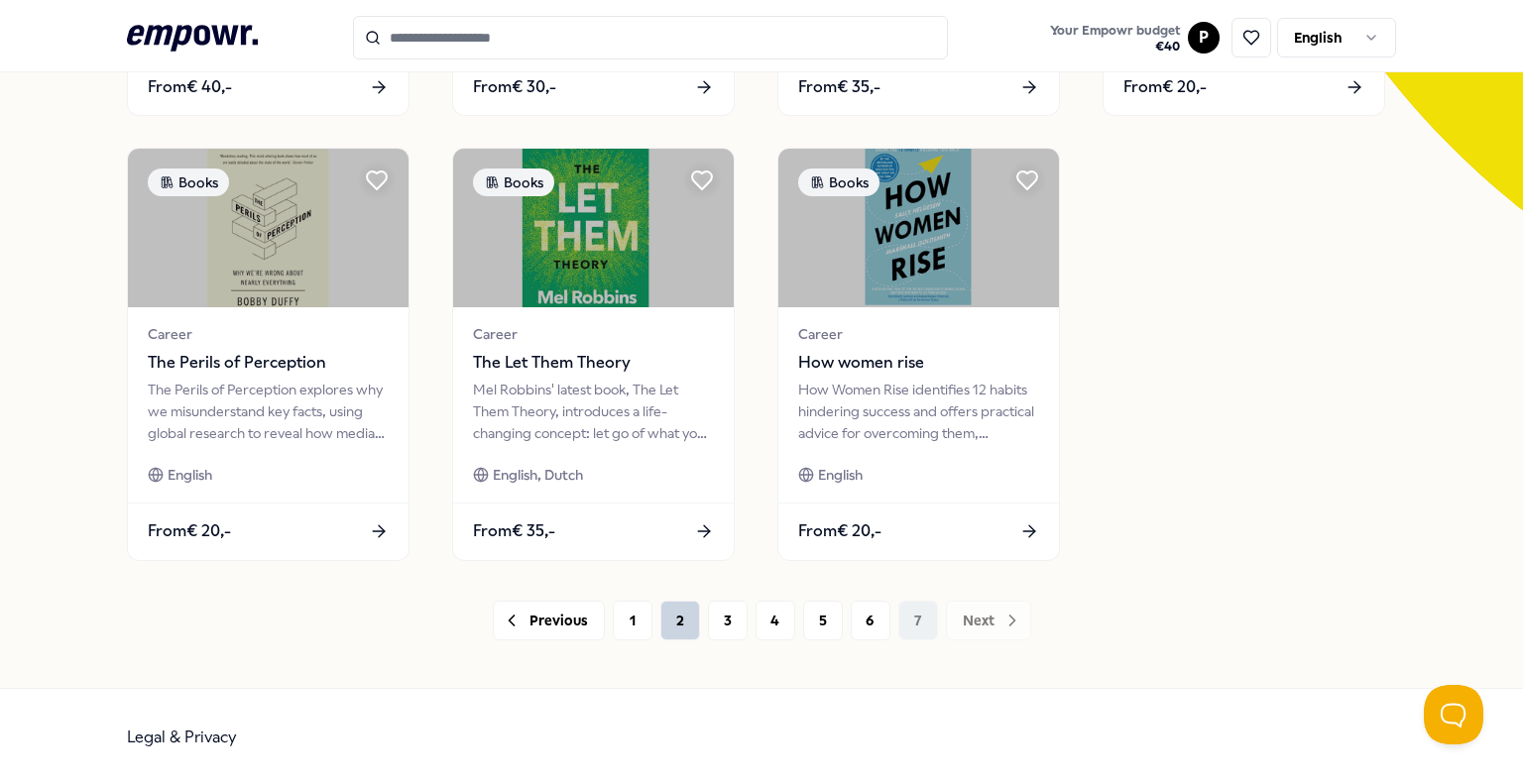 click on "2" at bounding box center (680, 620) 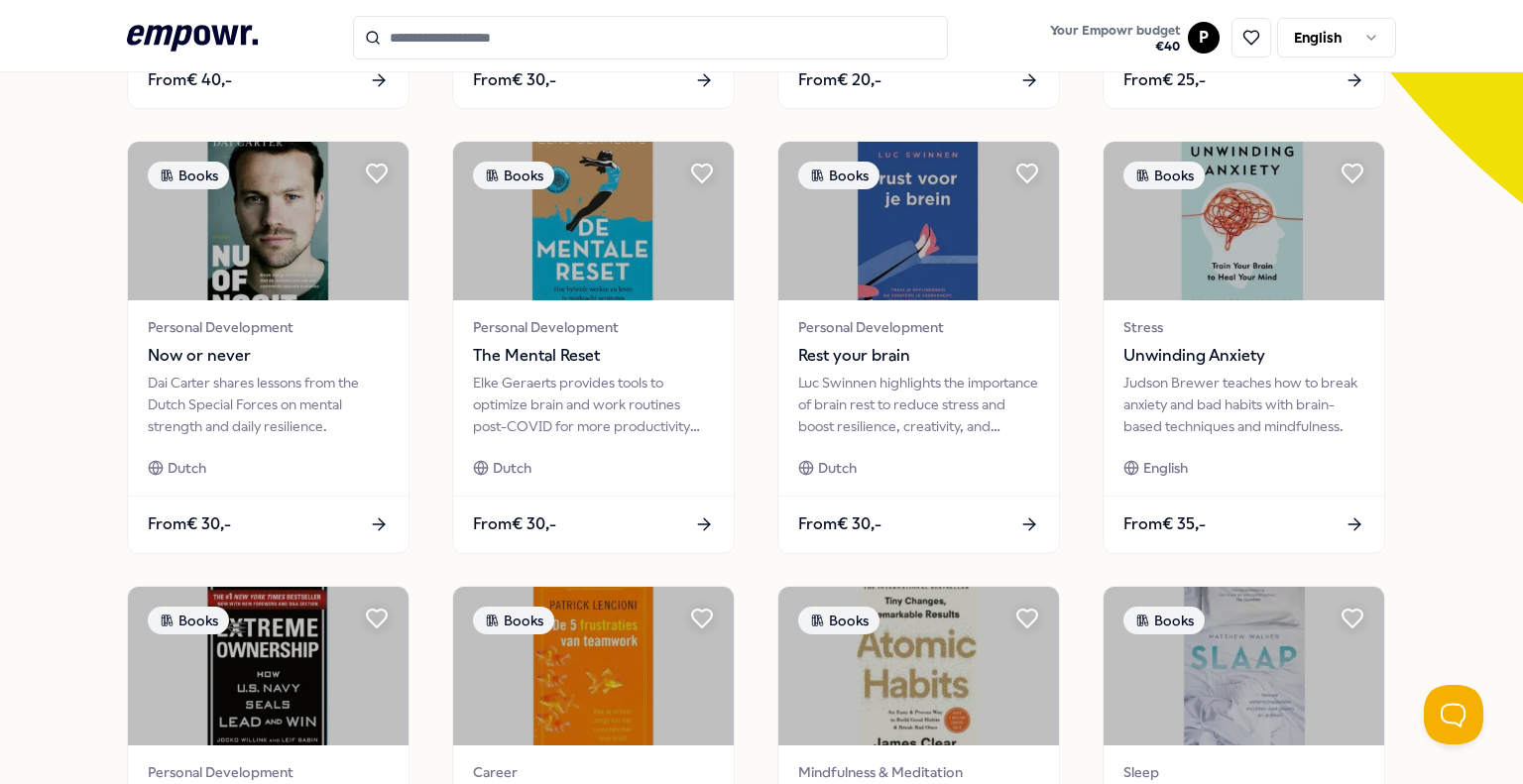 scroll, scrollTop: 987, scrollLeft: 0, axis: vertical 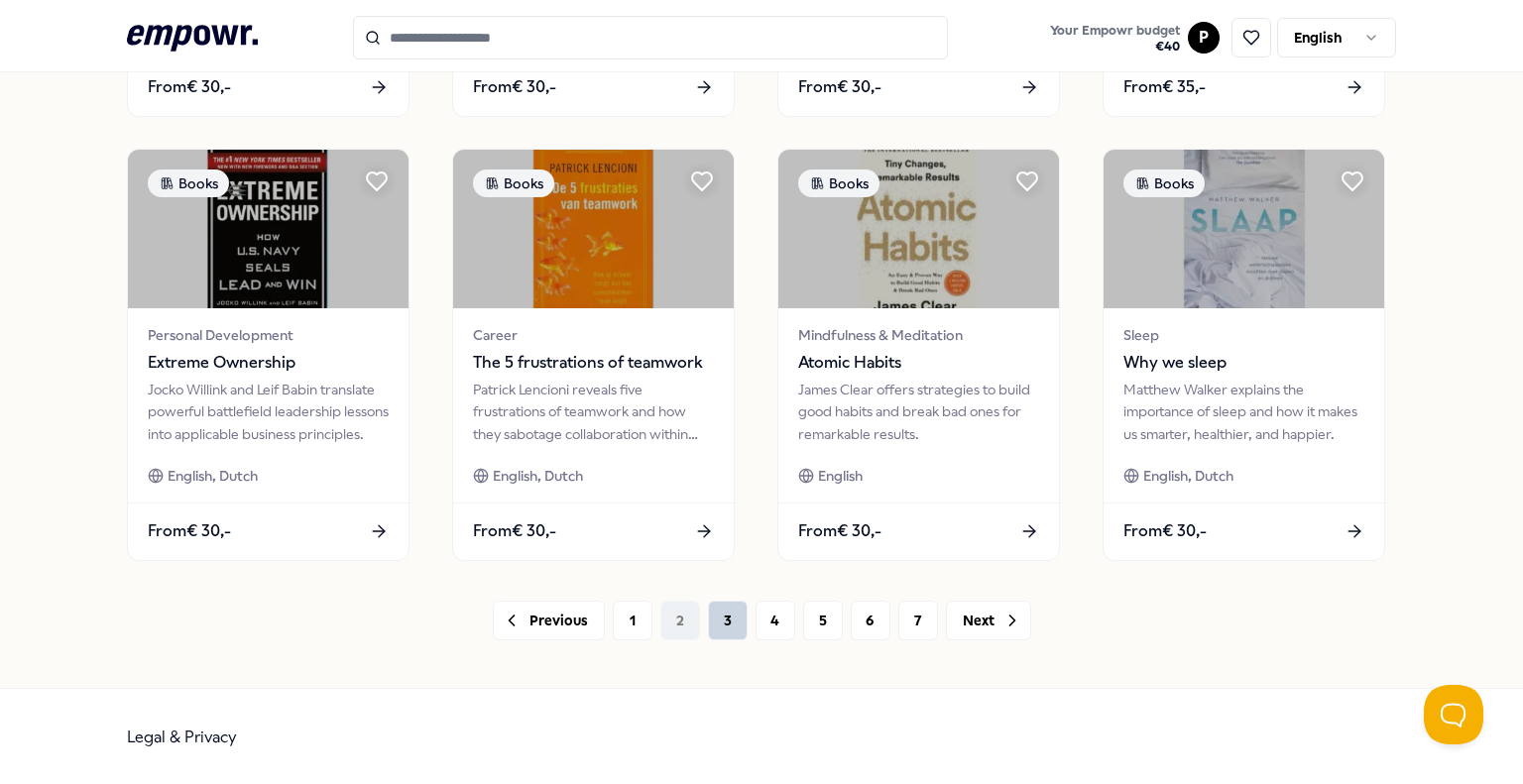 click on "3" at bounding box center (728, 620) 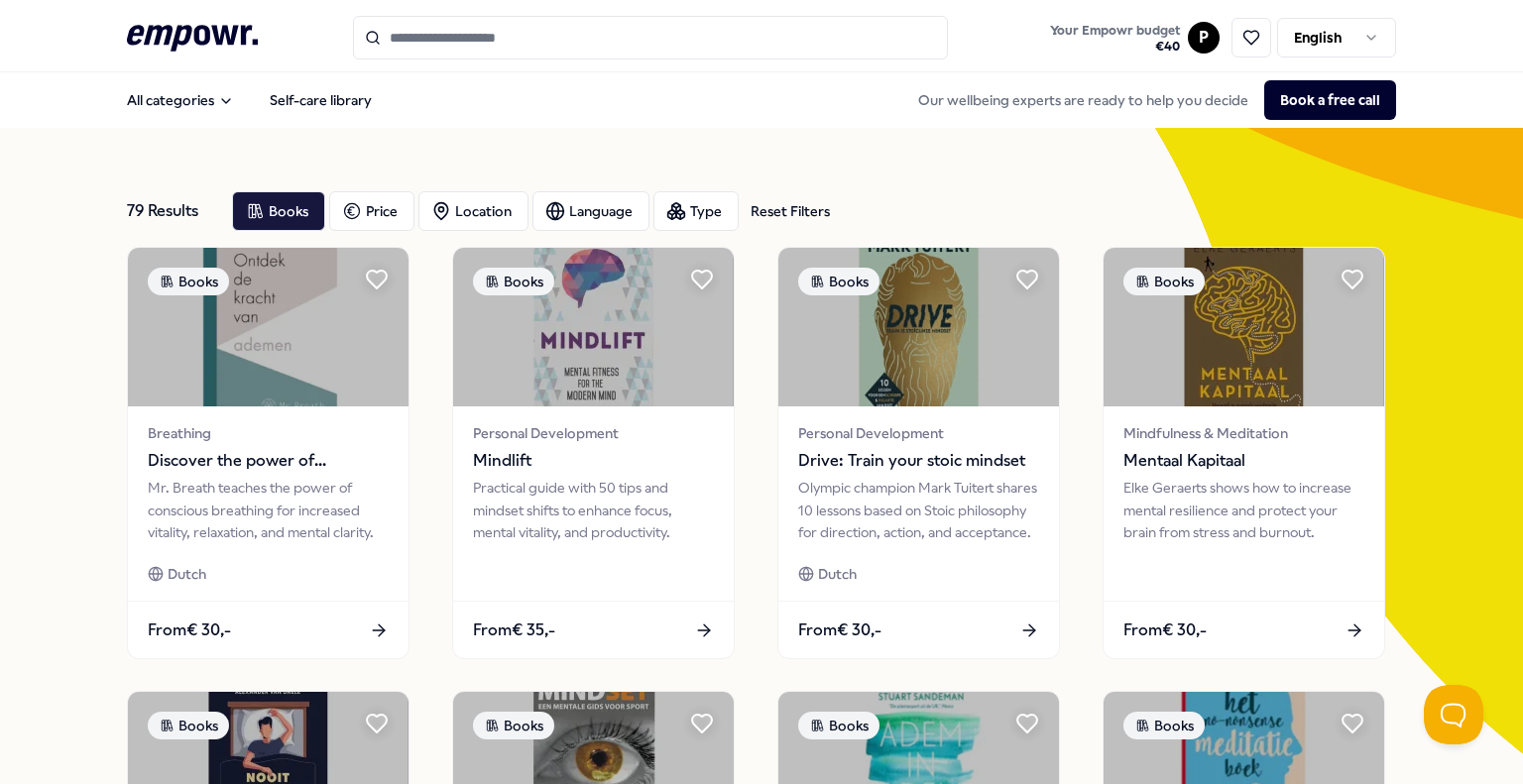 scroll, scrollTop: 987, scrollLeft: 0, axis: vertical 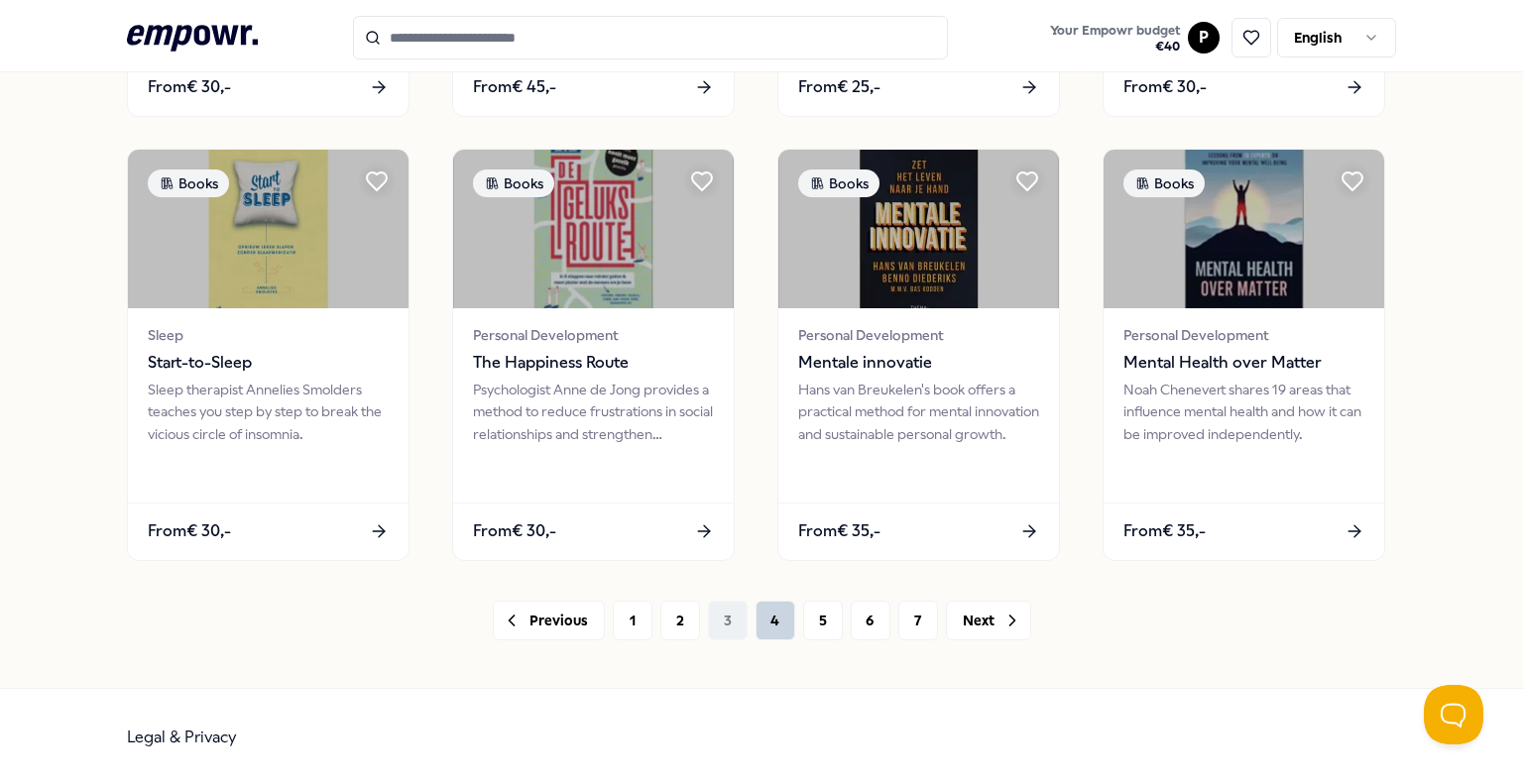 click on "4" at bounding box center [775, 620] 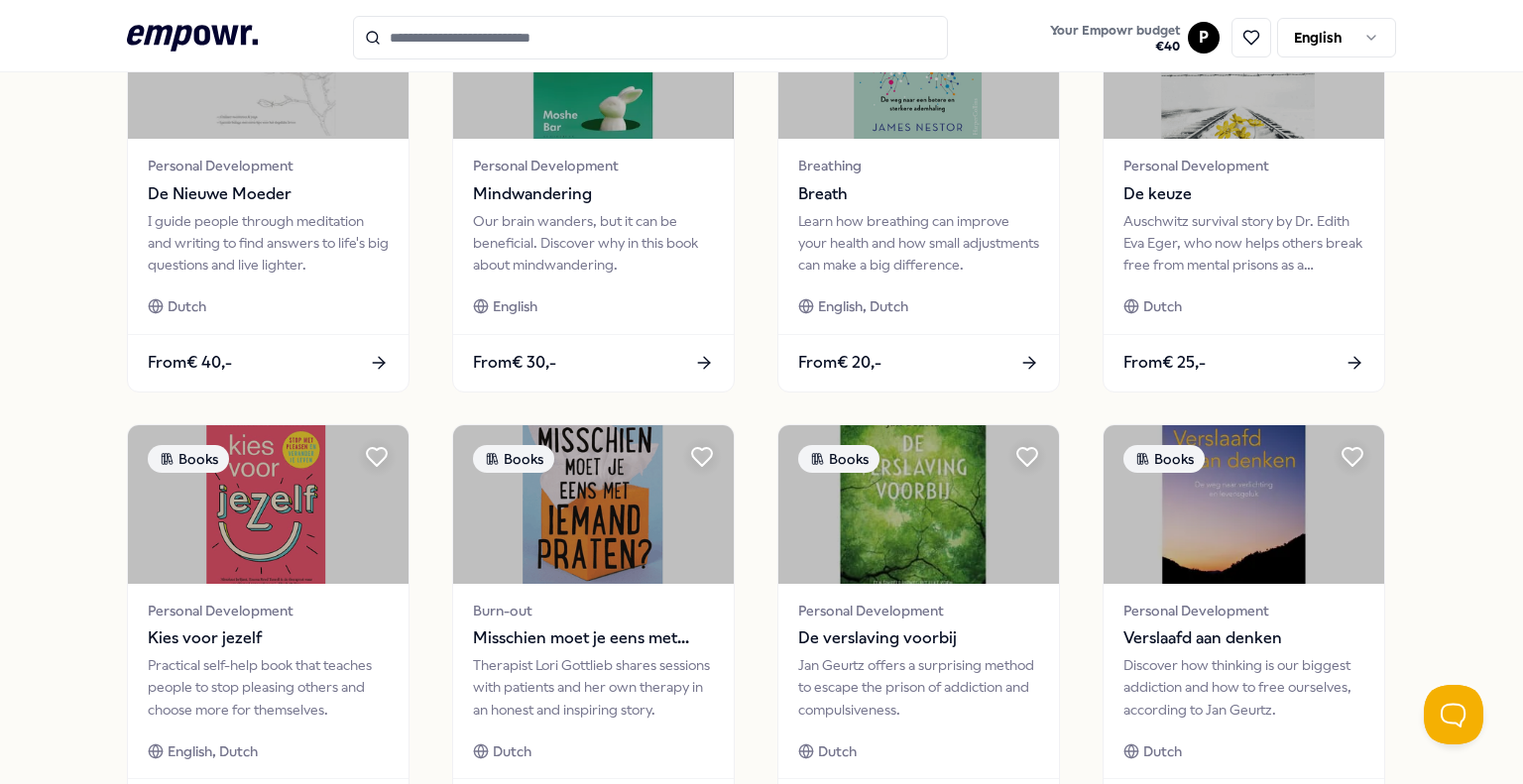scroll, scrollTop: 987, scrollLeft: 0, axis: vertical 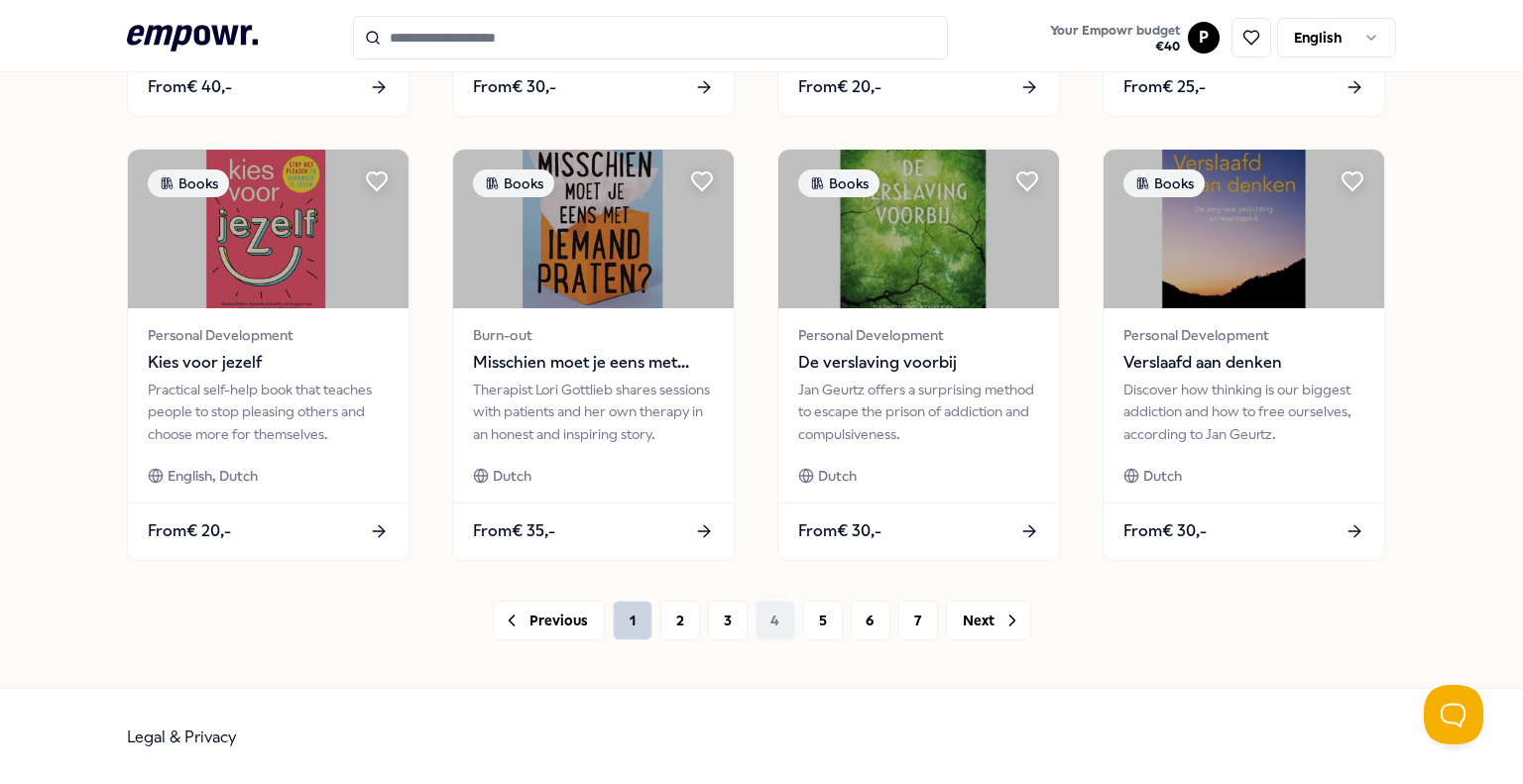 click on "1" at bounding box center [633, 620] 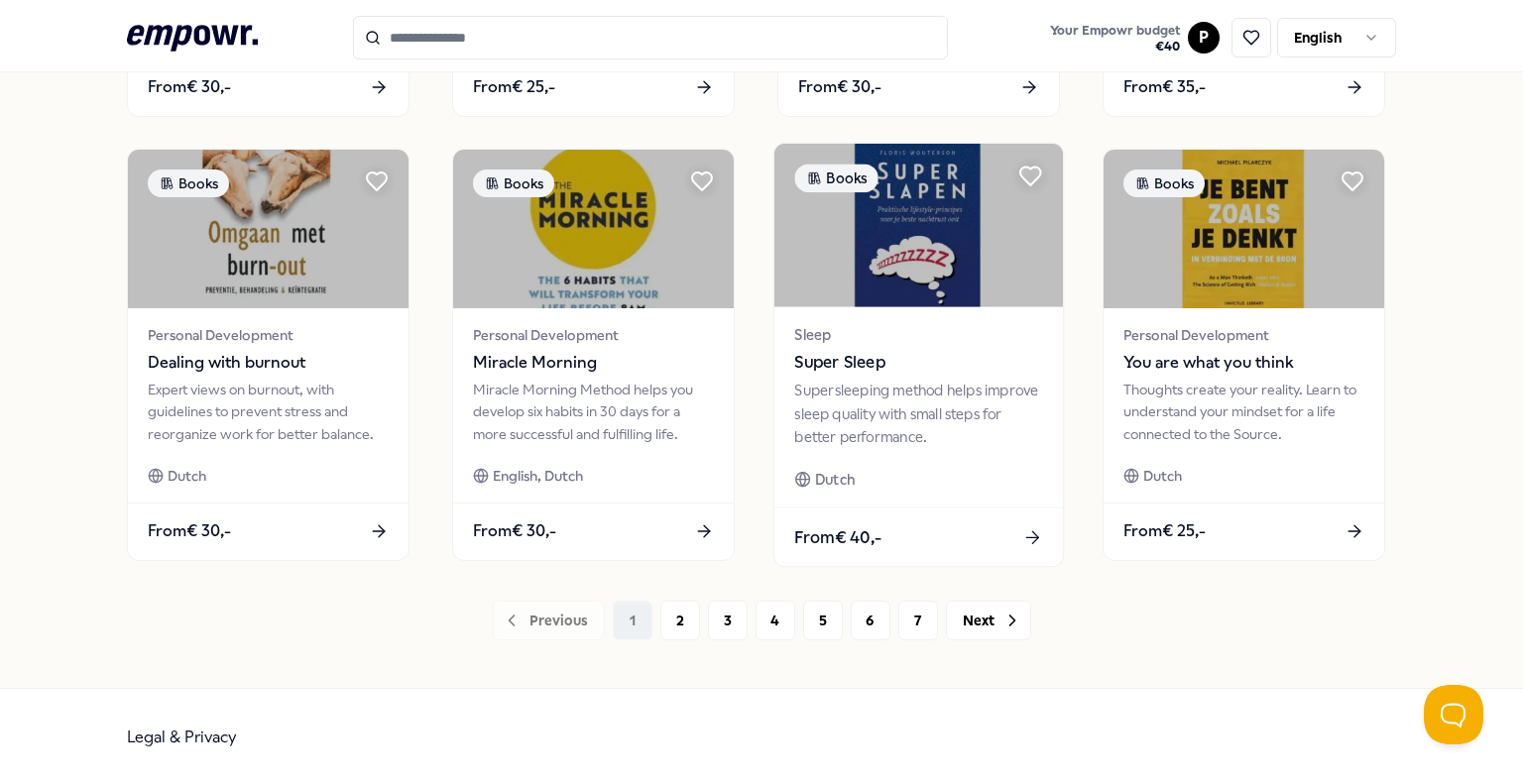click on "Super Sleep" at bounding box center [918, 363] 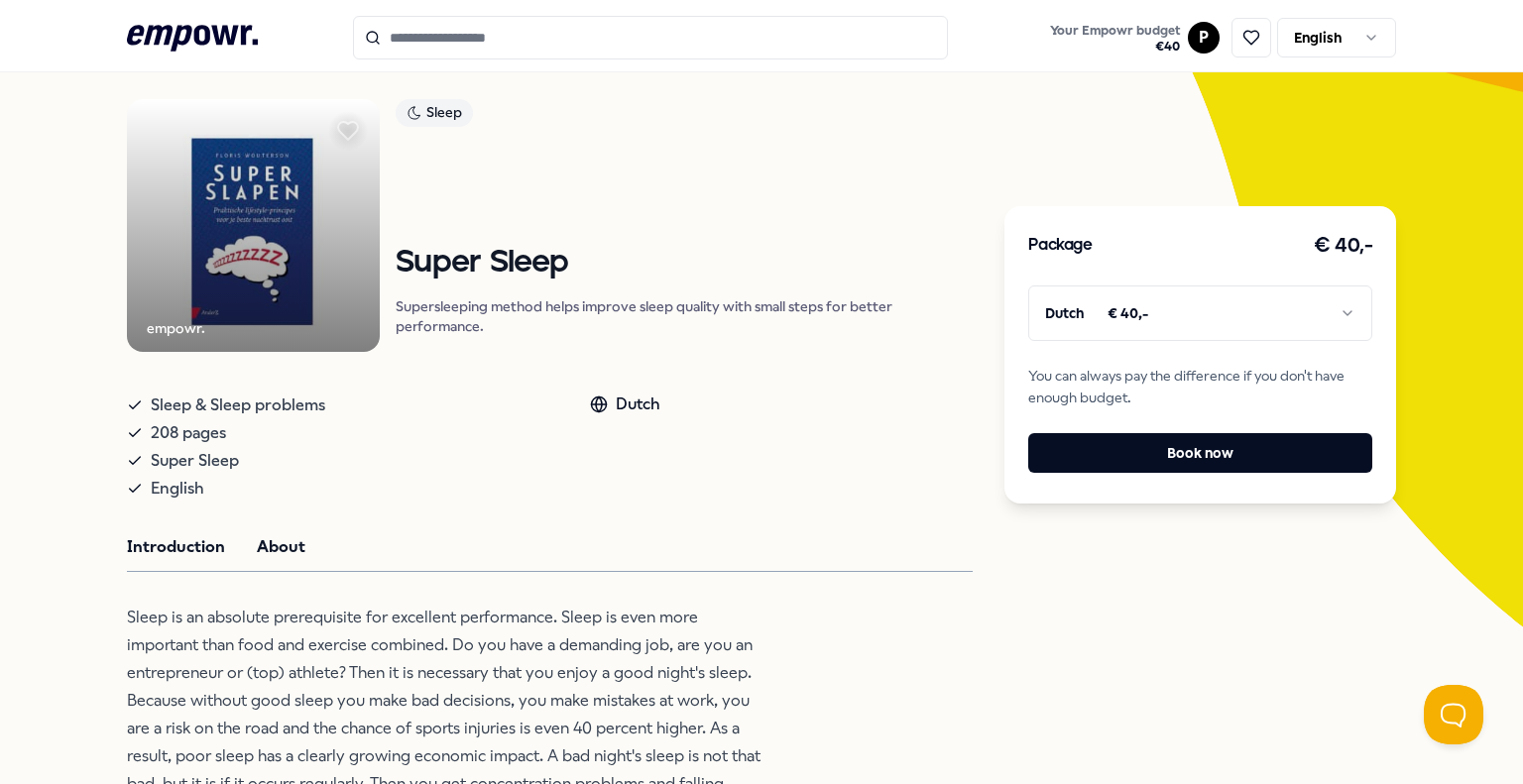 click on "About" at bounding box center (281, 547) 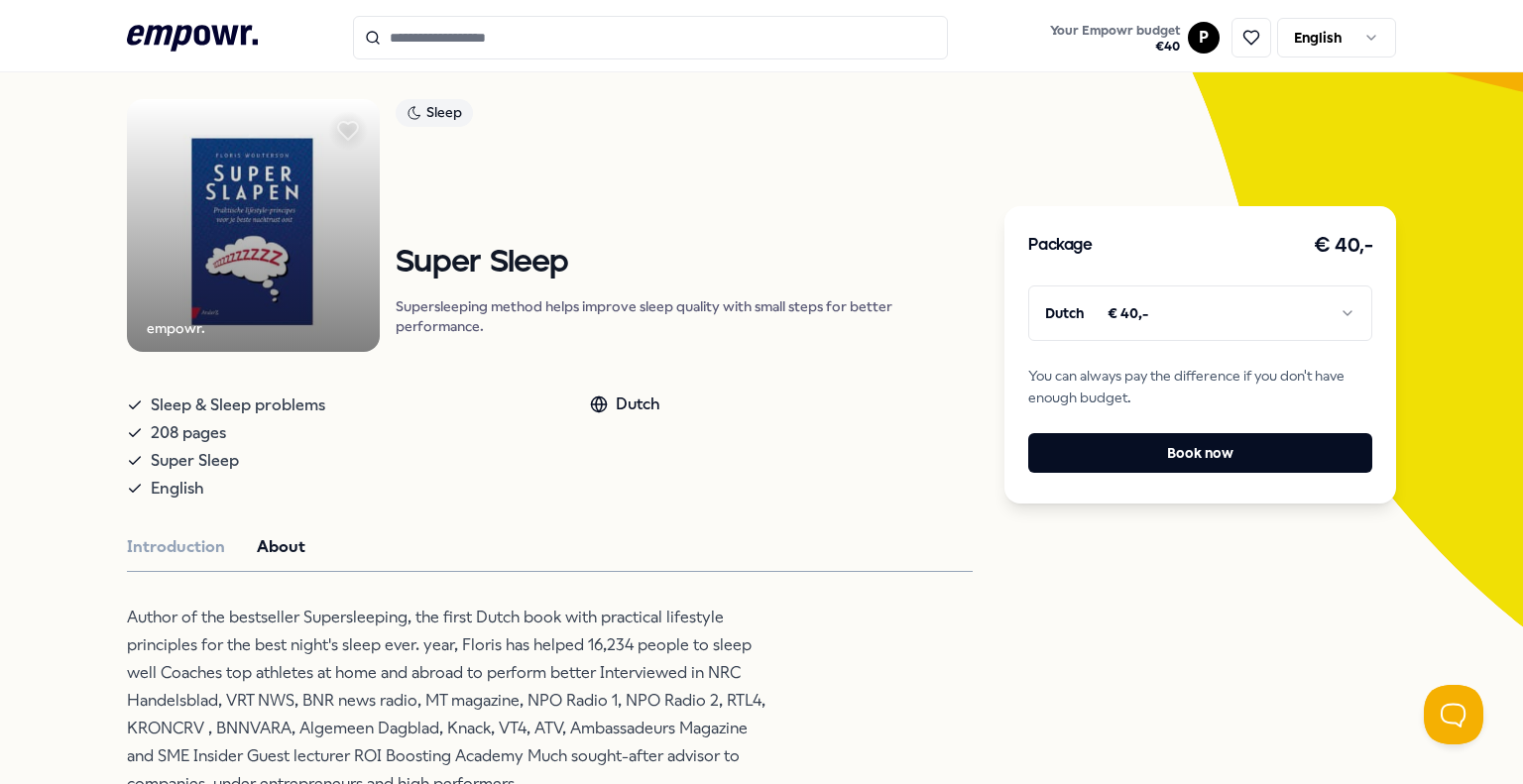 click at bounding box center (253, 225) 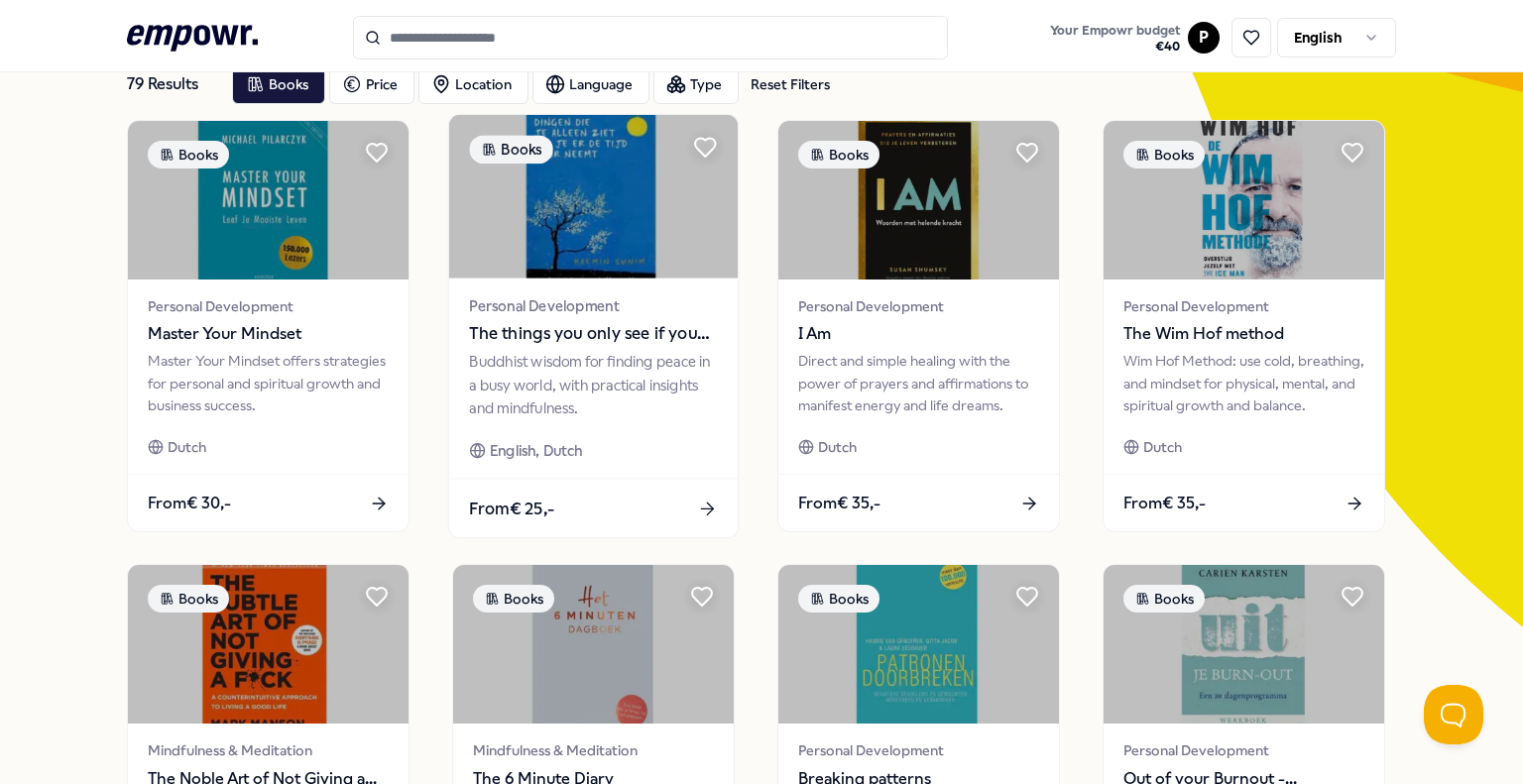 click at bounding box center (593, 196) 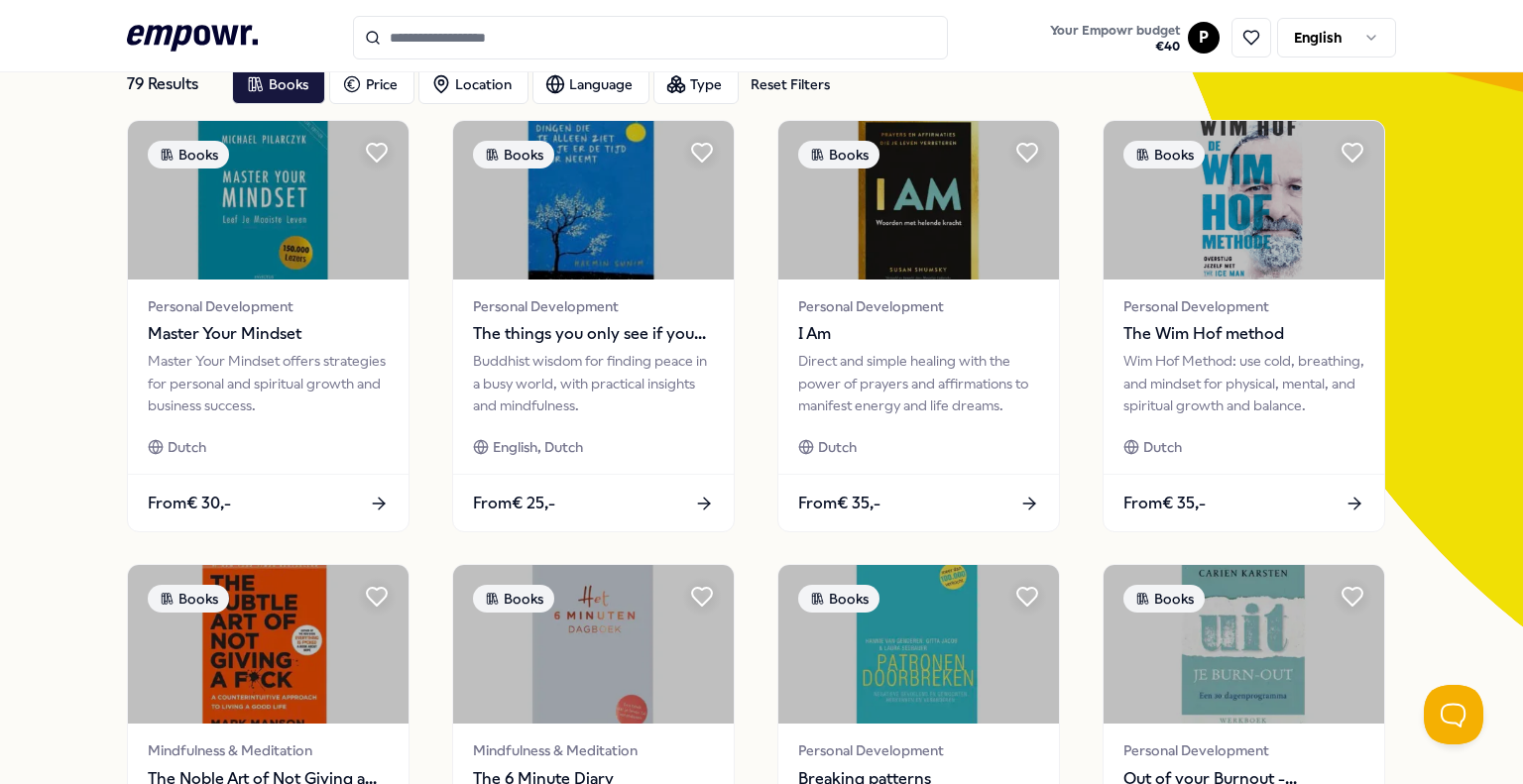 scroll, scrollTop: 0, scrollLeft: 0, axis: both 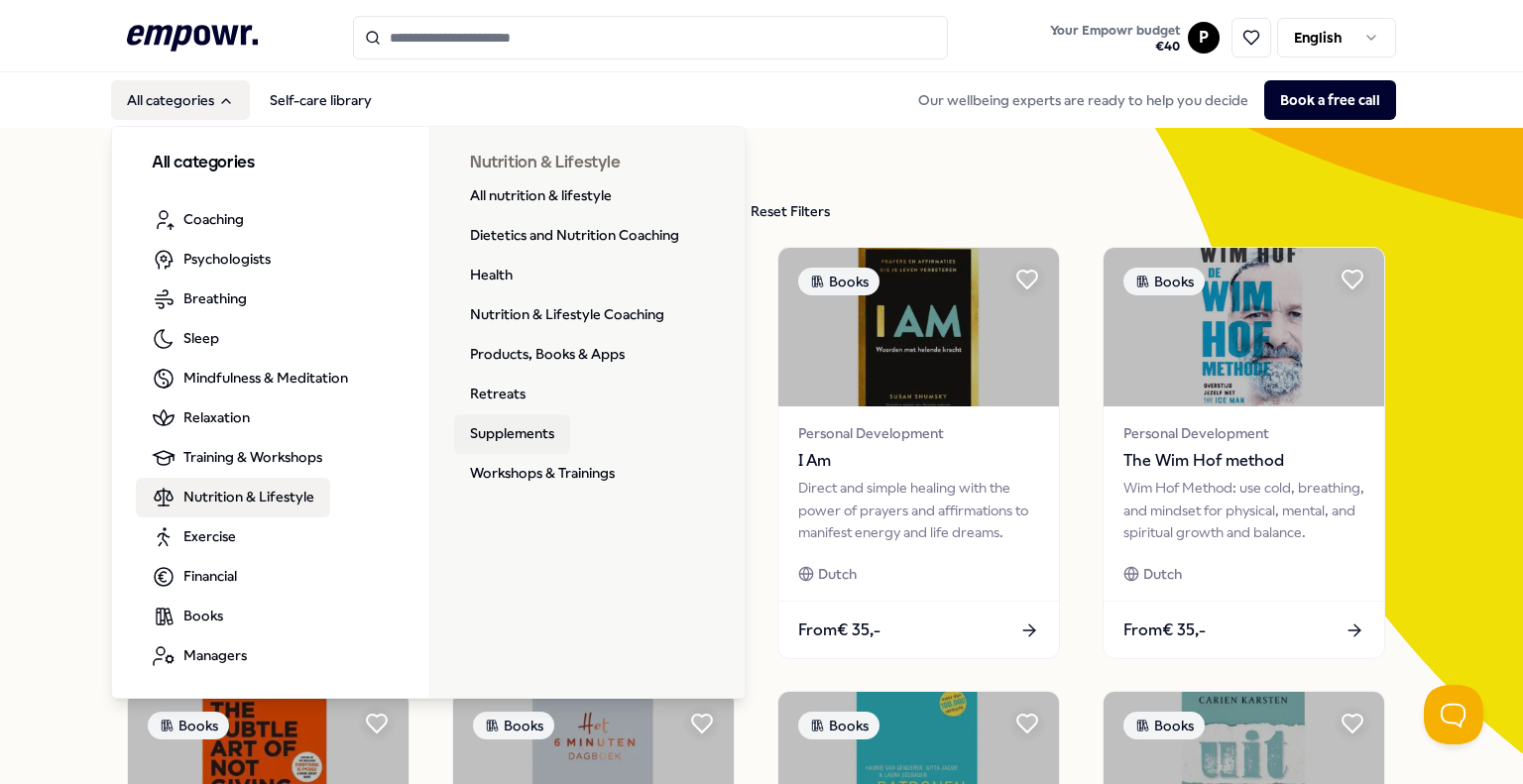 click on "Supplements" at bounding box center (512, 434) 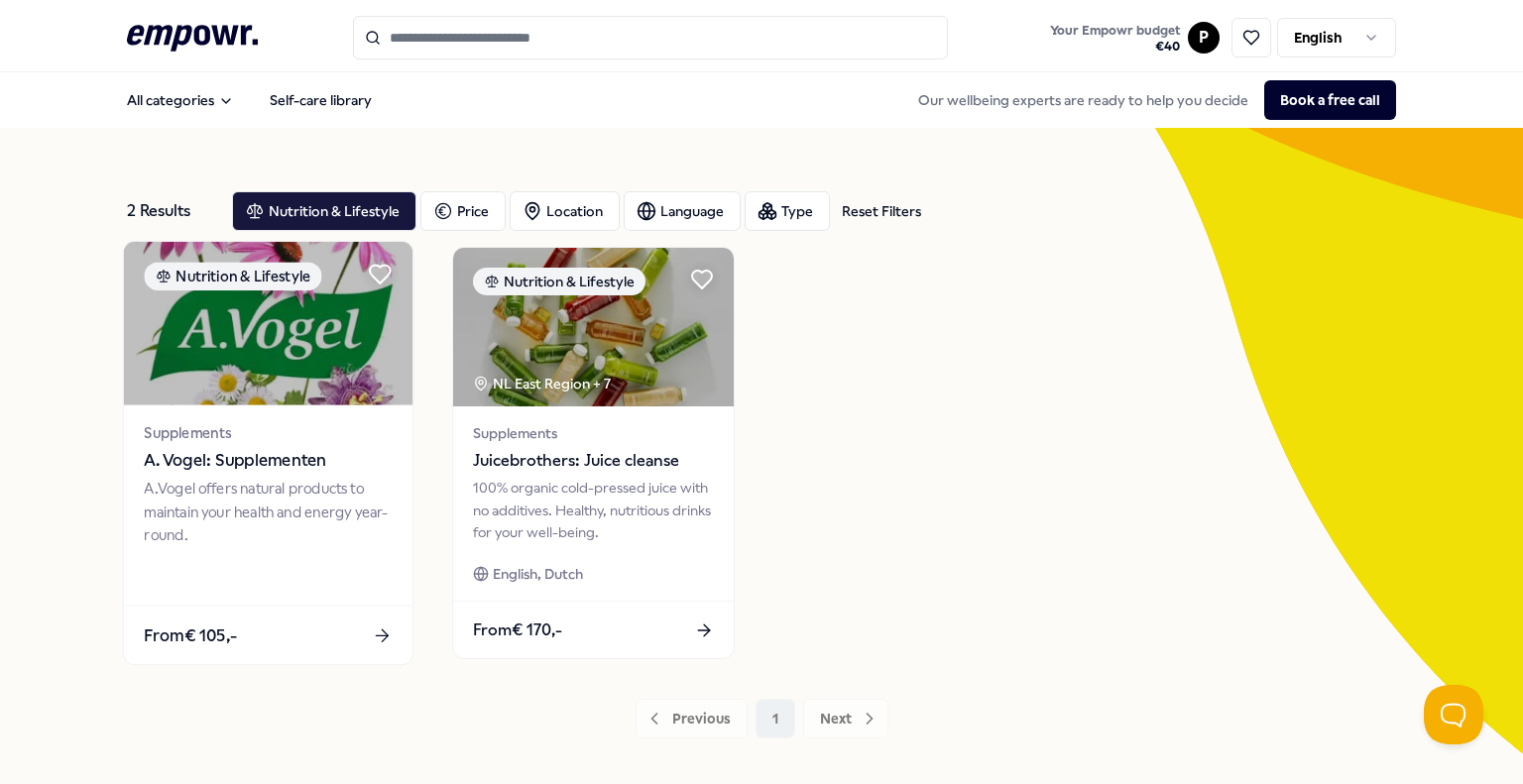 click on "A. Vogel: Supplementen" at bounding box center (268, 461) 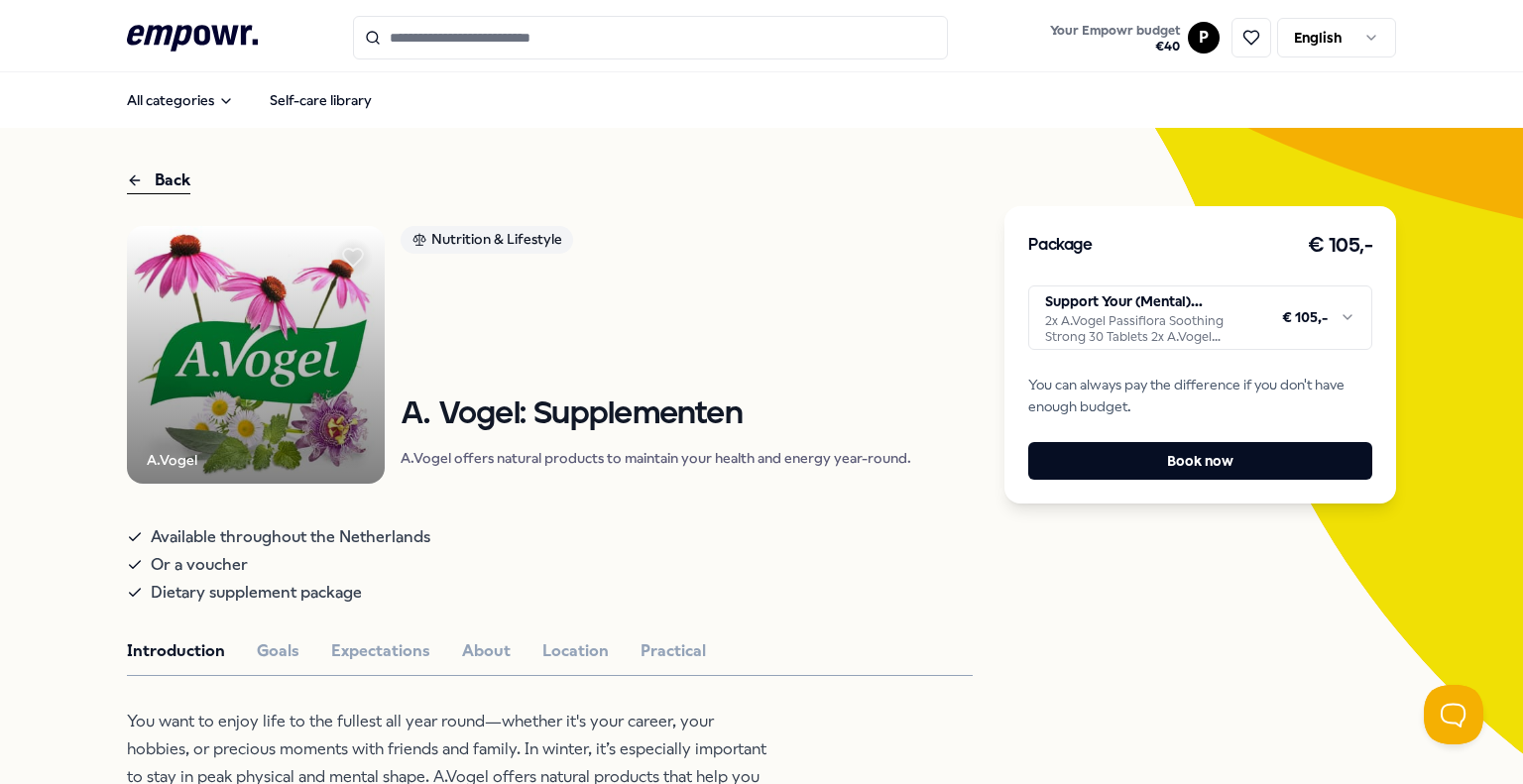 click on ".empowr-logo_svg__cls-1{fill:#03032f} Your Empowr budget € 40 P English All categories   Self-care library Back A.Vogel Nutrition & Lifestyle A. Vogel: Supplementen A.Vogel offers natural products to maintain your health and energy year-round. Available throughout the Netherlands Or a voucher Dietary supplement package Introduction Goals Expectations About Location Practical You want to enjoy life to the fullest all year round—whether it's your career, your hobbies, or precious moments with friends and family. In winter, it’s especially important to stay in peak physical and mental shape. A.Vogel offers natural products that help you remain healthy, energetic, and resilient, so you can fully enjoy everything you do, even in the coldest months. Specifically for you, A.Vogel offers three options: the Winterfit package, the Mental Resilience package, and your own choice package. Recommended Nutrition & Lifestyle NL East Region   + 7 Juicebrothers: Juice cleanse English, Dutch From  € 170,- Dutch" at bounding box center [762, 392] 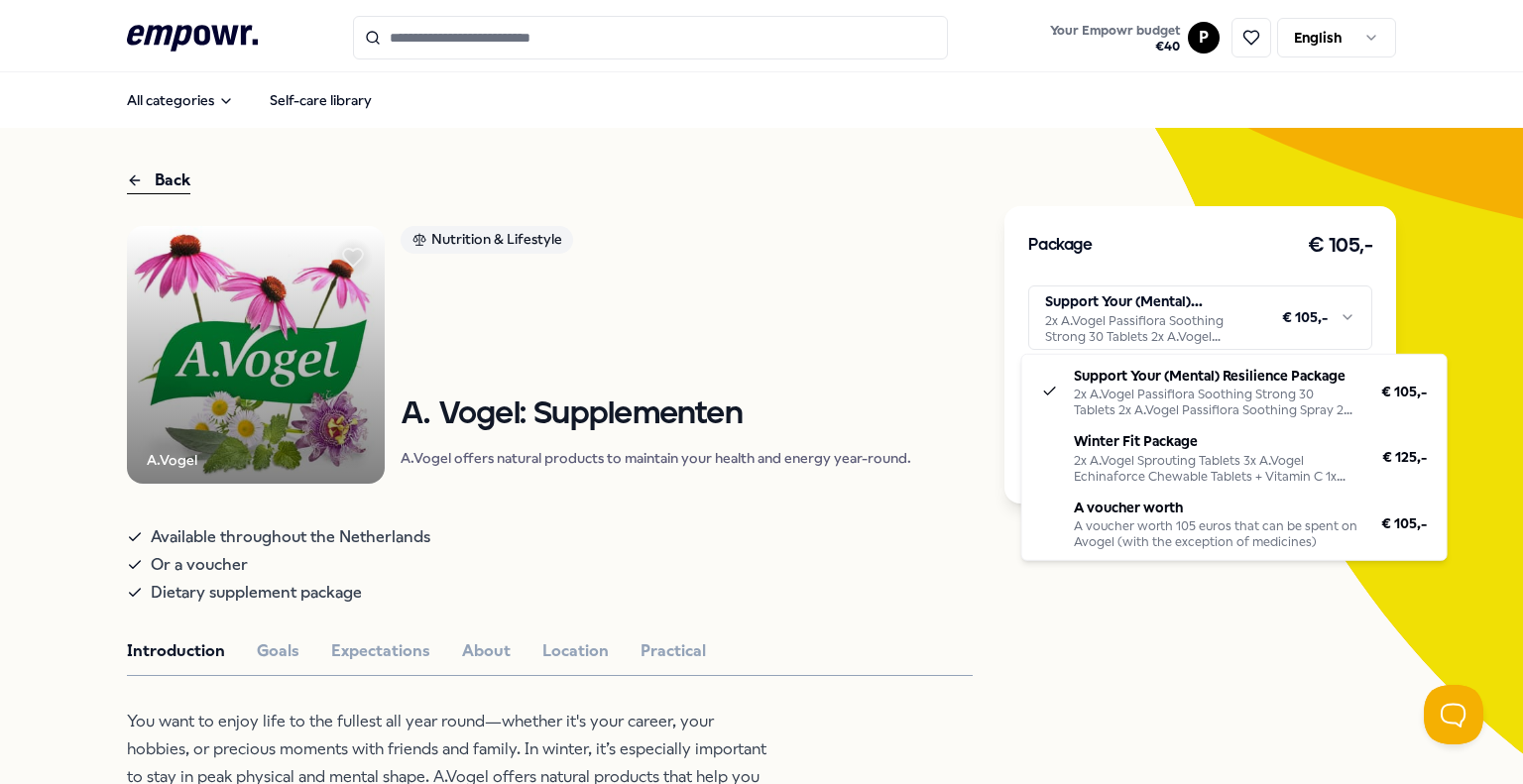 click on ".empowr-logo_svg__cls-1{fill:#03032f} Your Empowr budget € 40 P English All categories   Self-care library Back A.Vogel Nutrition & Lifestyle A. Vogel: Supplementen A.Vogel offers natural products to maintain your health and energy year-round. Available throughout the Netherlands Or a voucher Dietary supplement package Introduction Goals Expectations About Location Practical You want to enjoy life to the fullest all year round—whether it's your career, your hobbies, or precious moments with friends and family. In winter, it’s especially important to stay in peak physical and mental shape. A.Vogel offers natural products that help you remain healthy, energetic, and resilient, so you can fully enjoy everything you do, even in the coldest months. Specifically for you, A.Vogel offers three options: the Winterfit package, the Mental Resilience package, and your own choice package. Recommended Nutrition & Lifestyle NL East Region   + 7 Juicebrothers: Juice cleanse English, Dutch From  € 170,- Dutch" at bounding box center (762, 392) 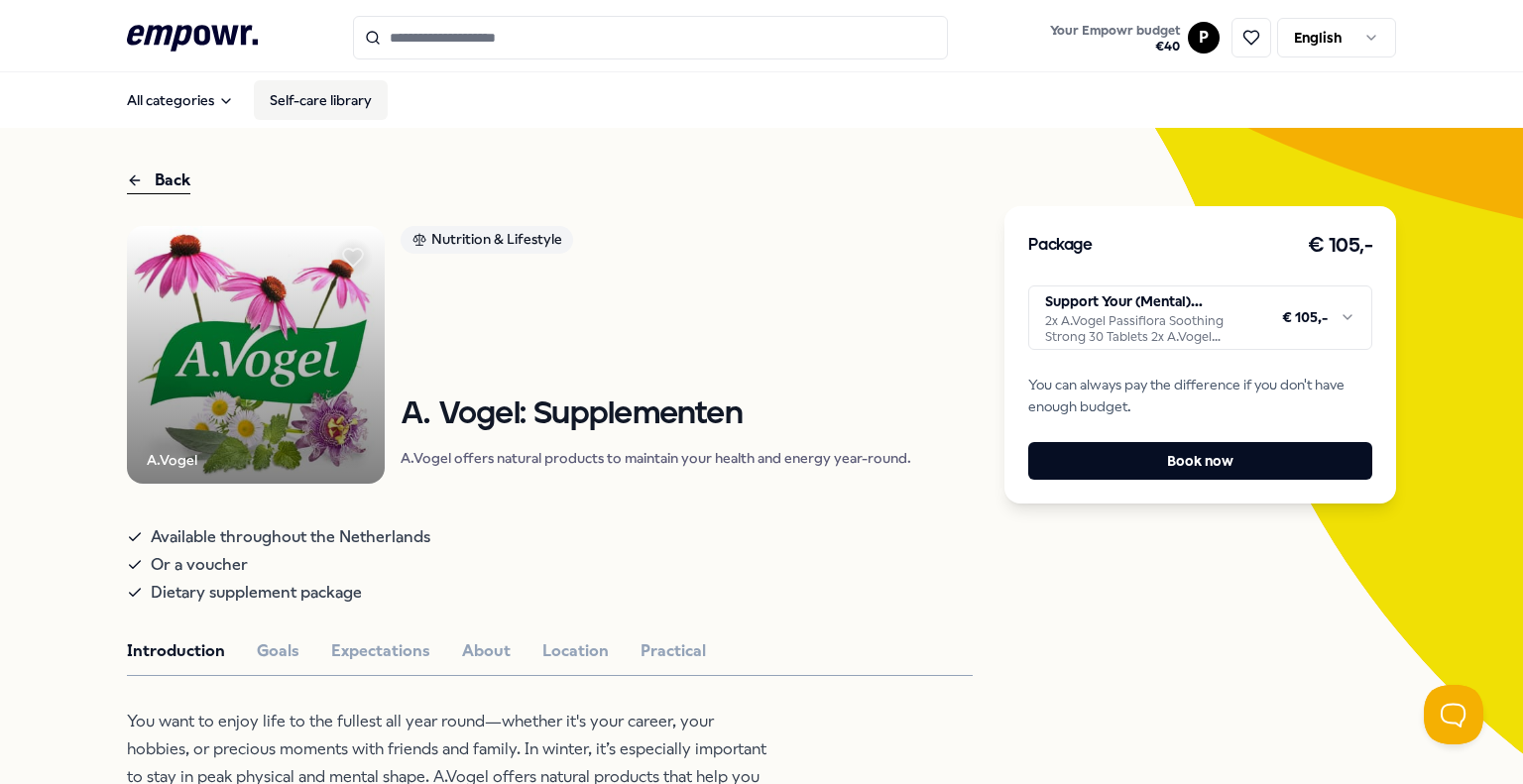 click on "Self-care library" at bounding box center (320, 100) 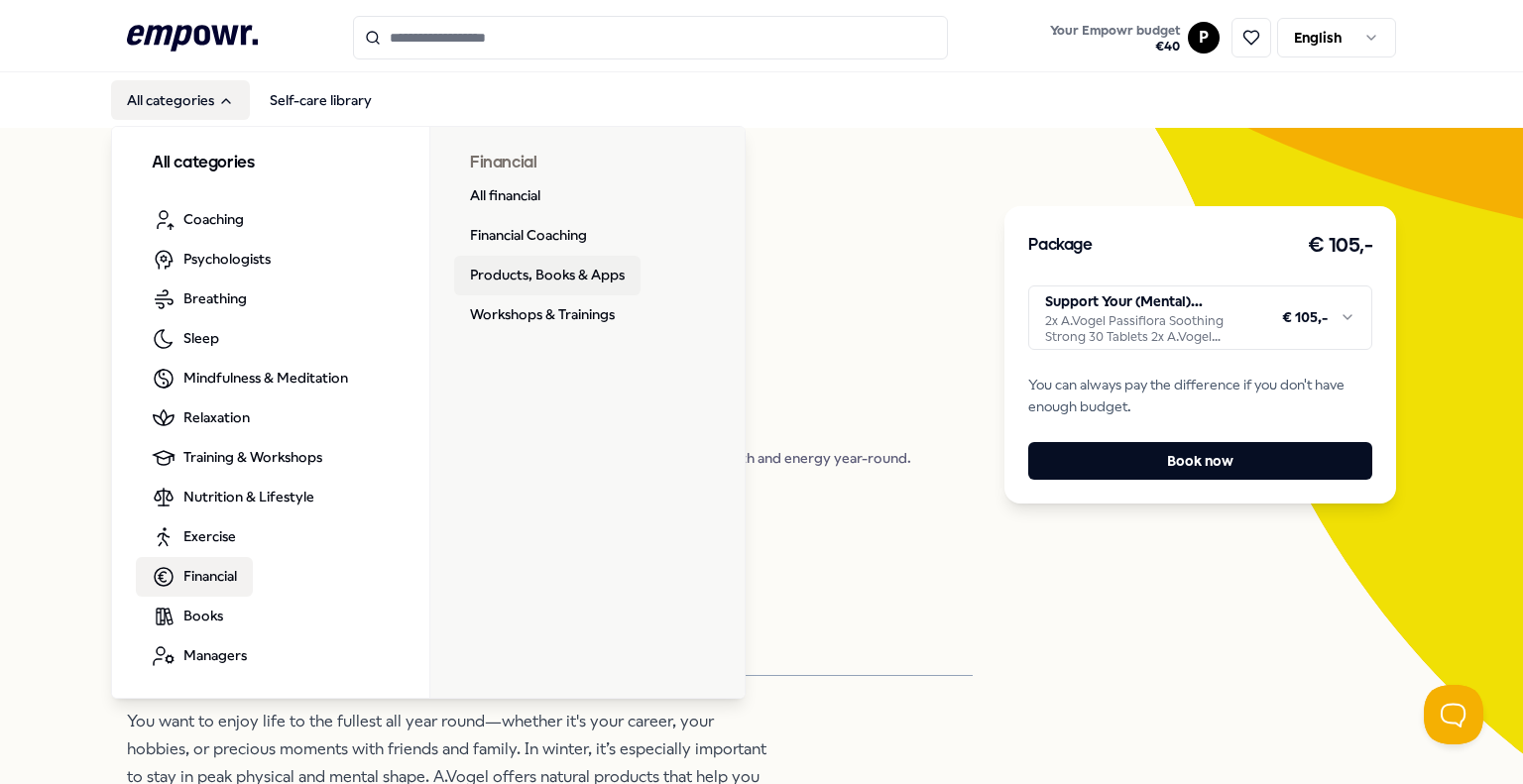click on "Products, Books & Apps" at bounding box center (547, 276) 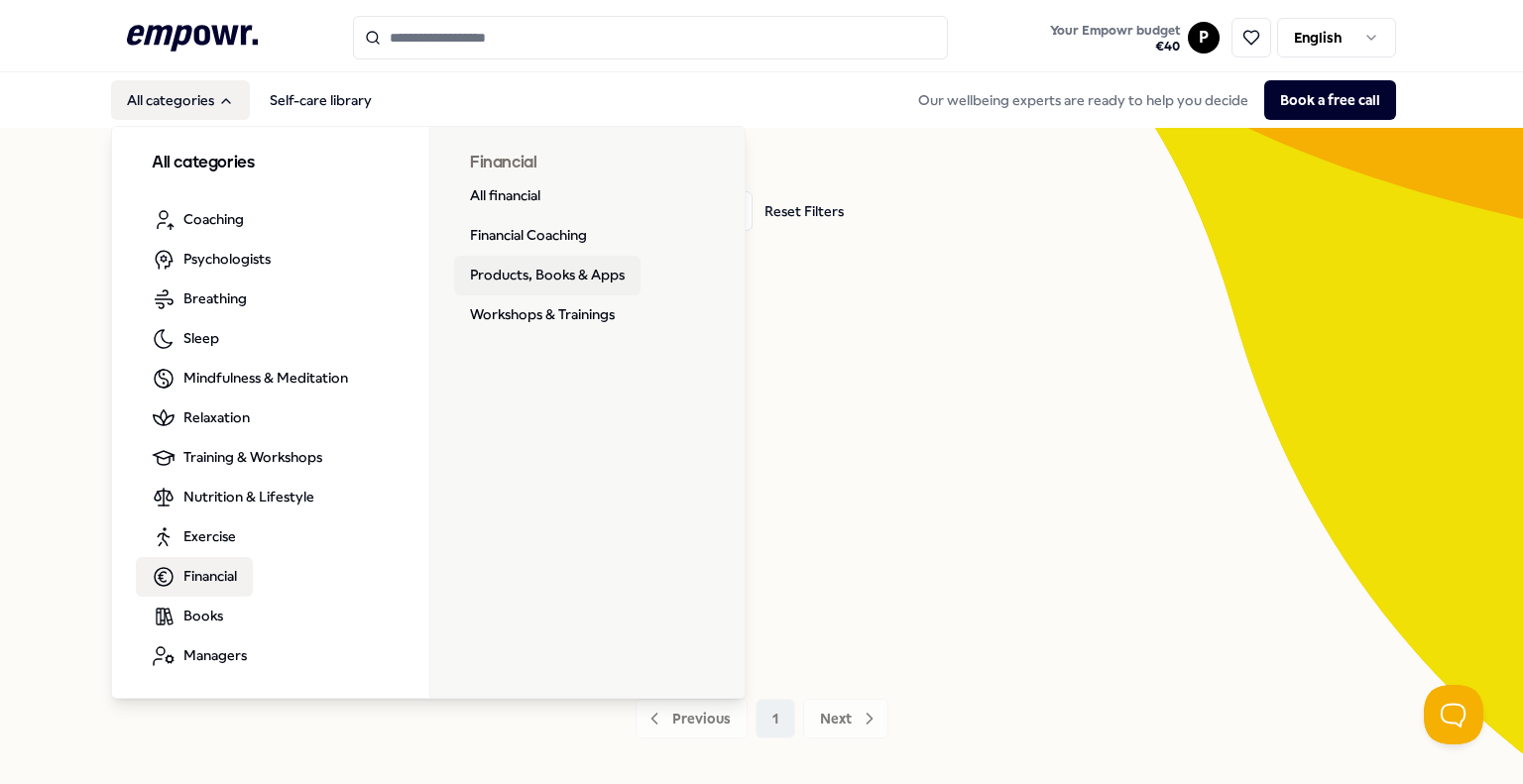 click on "Products, Books & Apps" at bounding box center [547, 276] 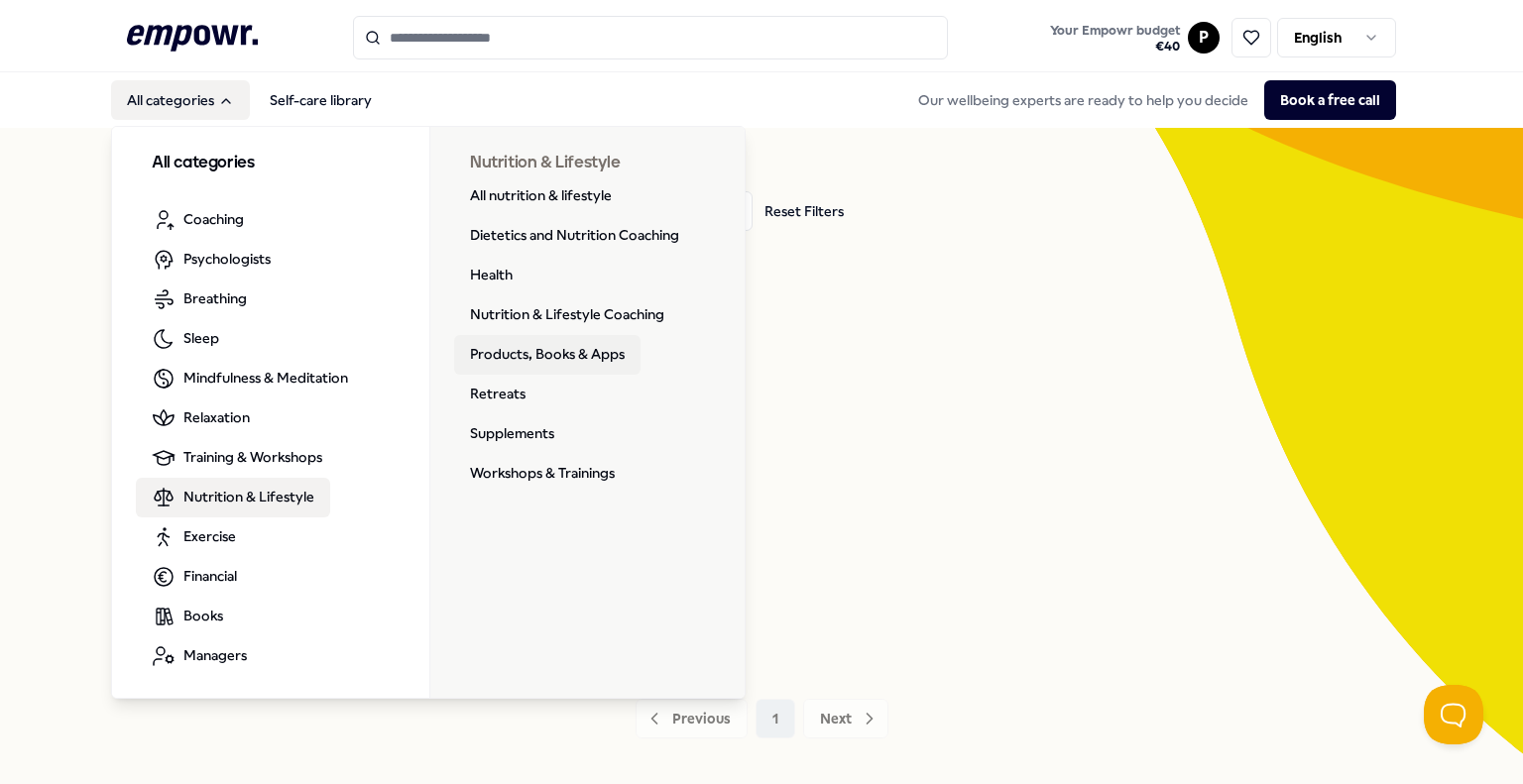 click on "Products, Books & Apps" at bounding box center [547, 355] 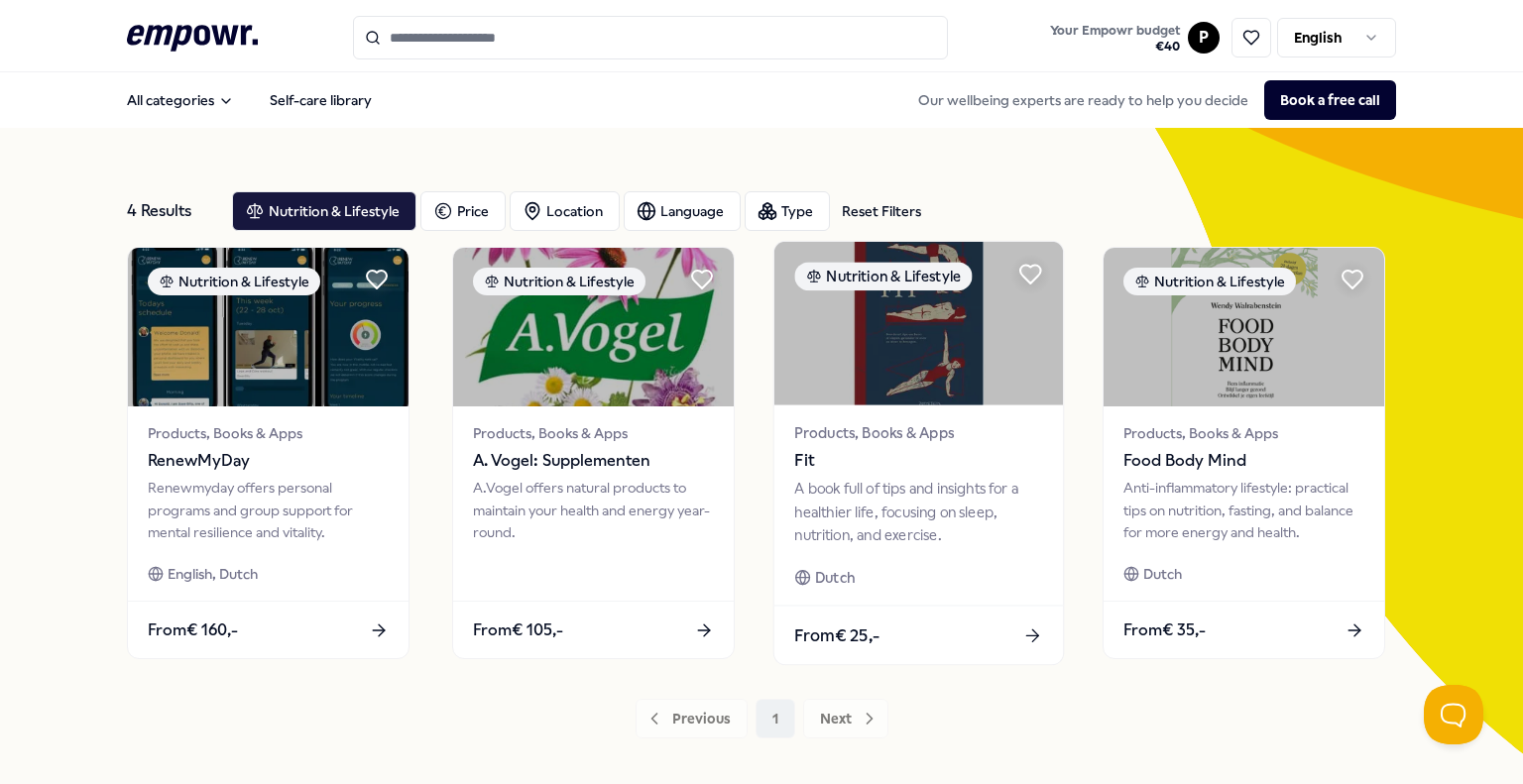 click at bounding box center [918, 323] 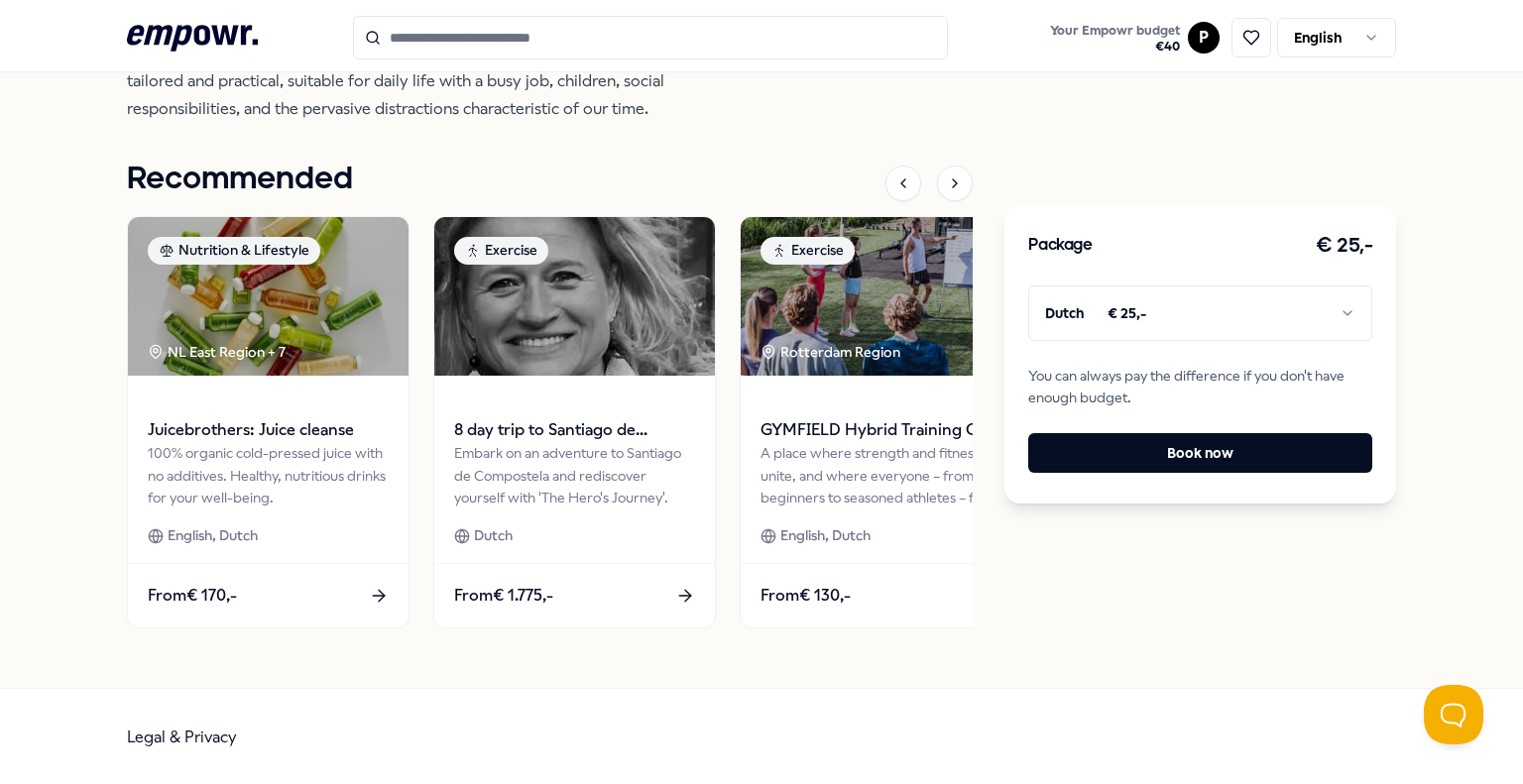 scroll, scrollTop: 0, scrollLeft: 0, axis: both 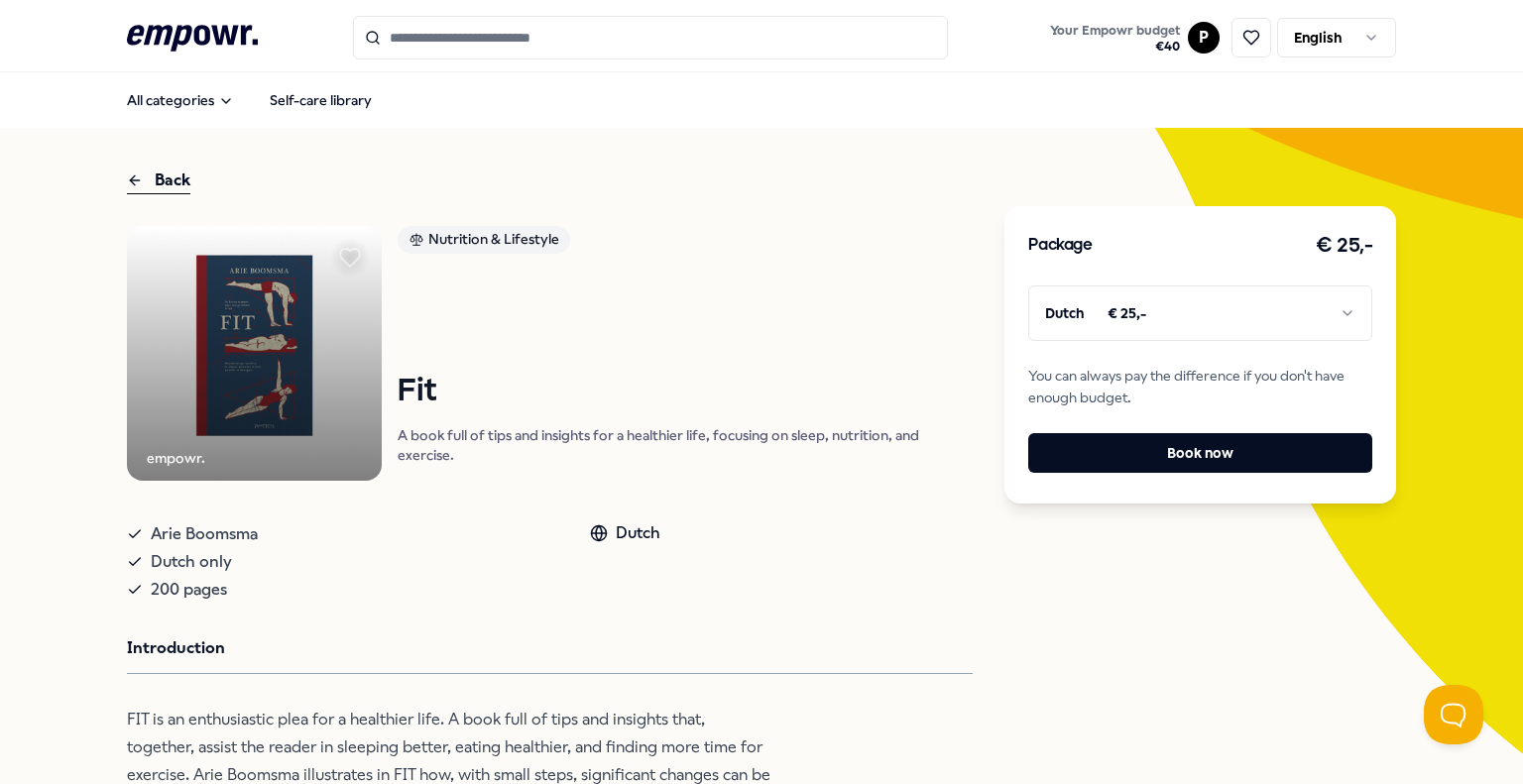 click at bounding box center (650, 38) 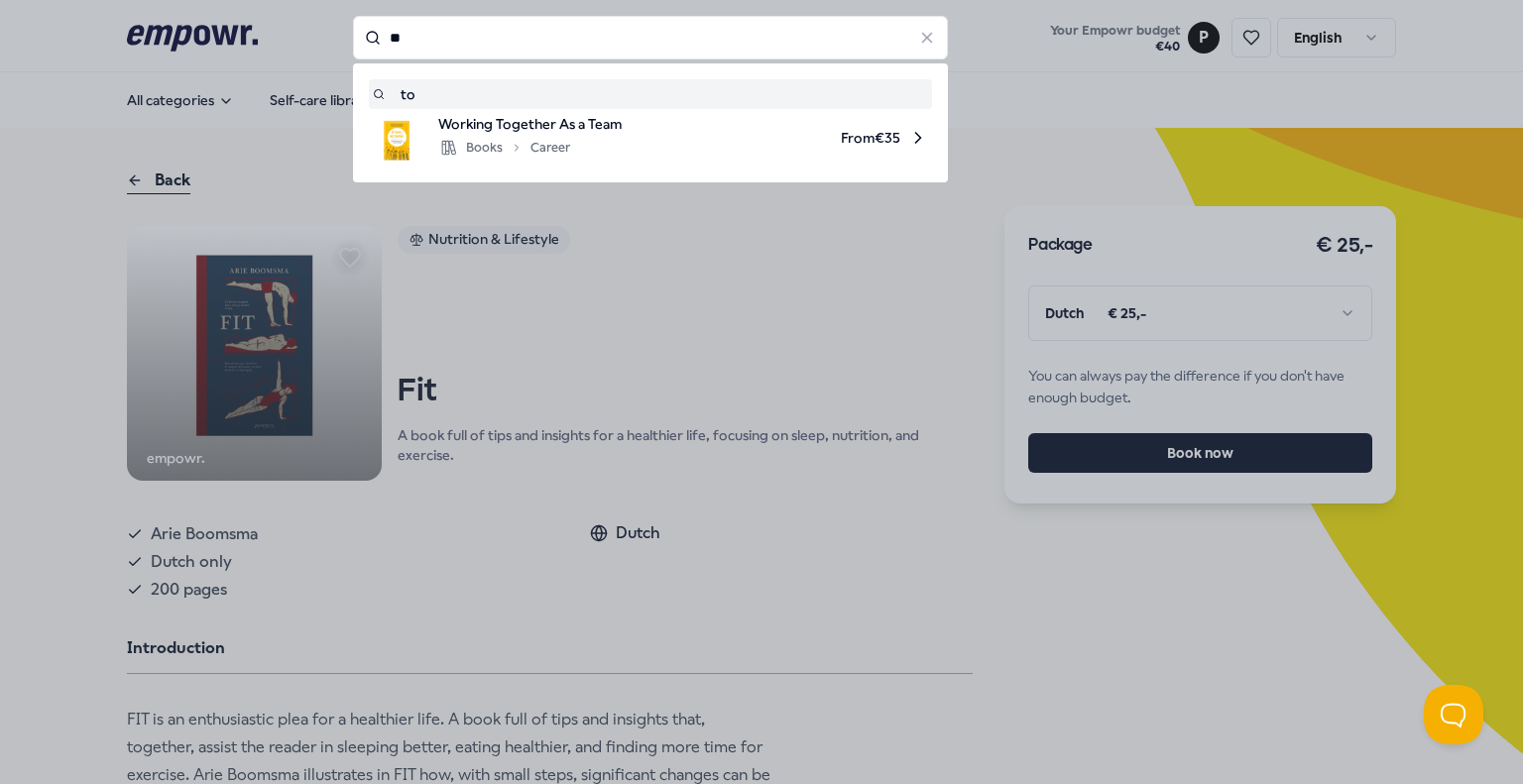 type on "*" 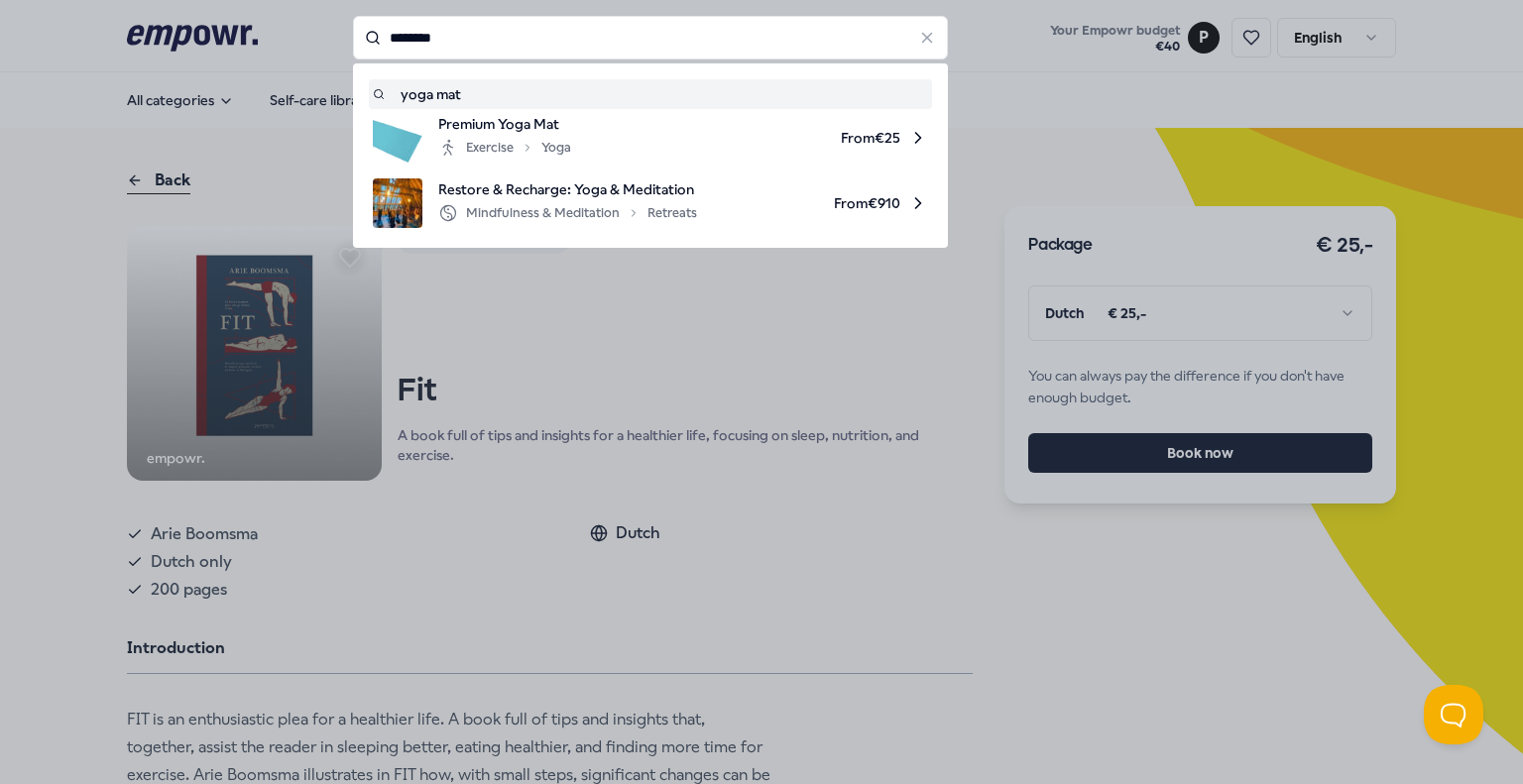 type on "********" 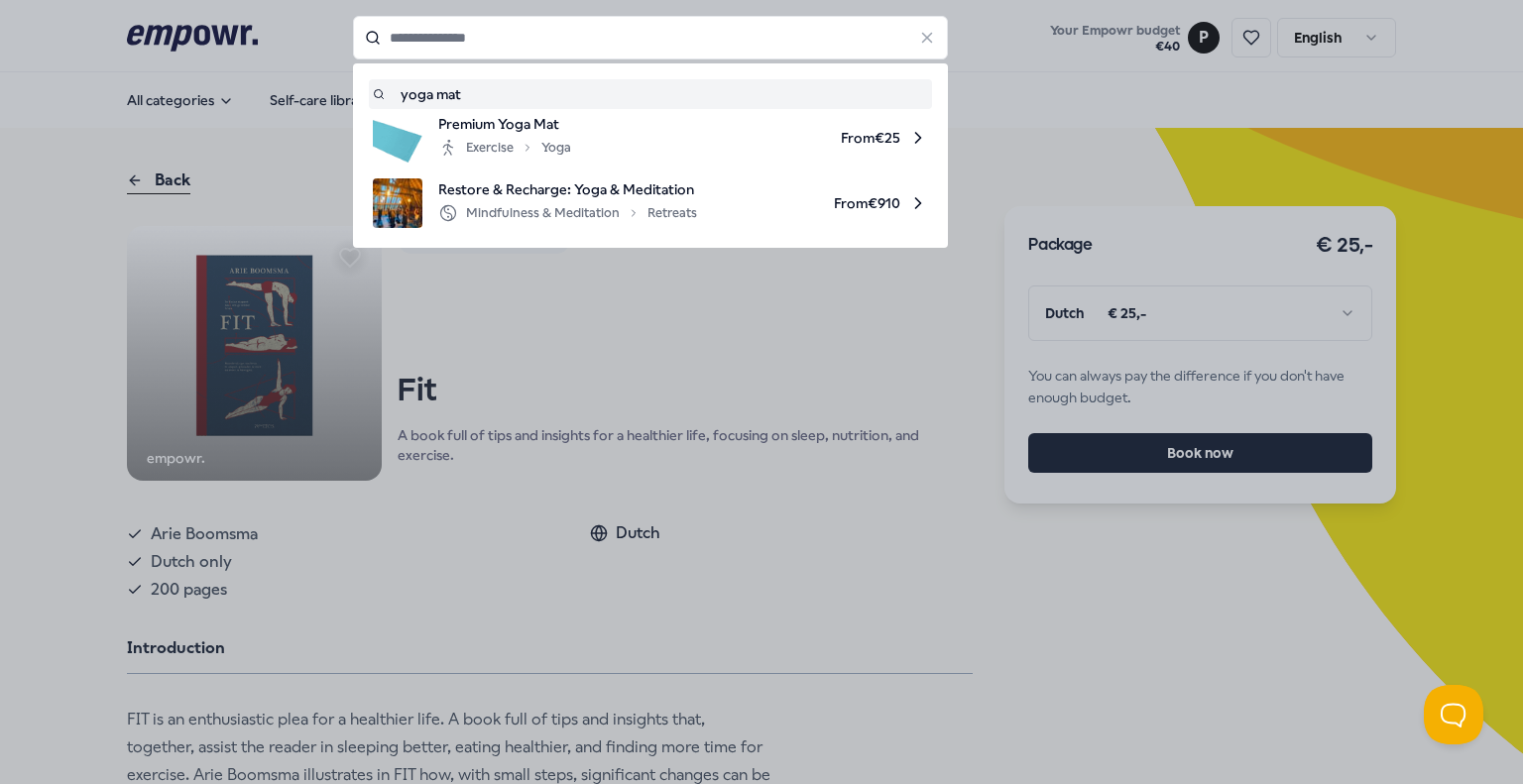 type on "********" 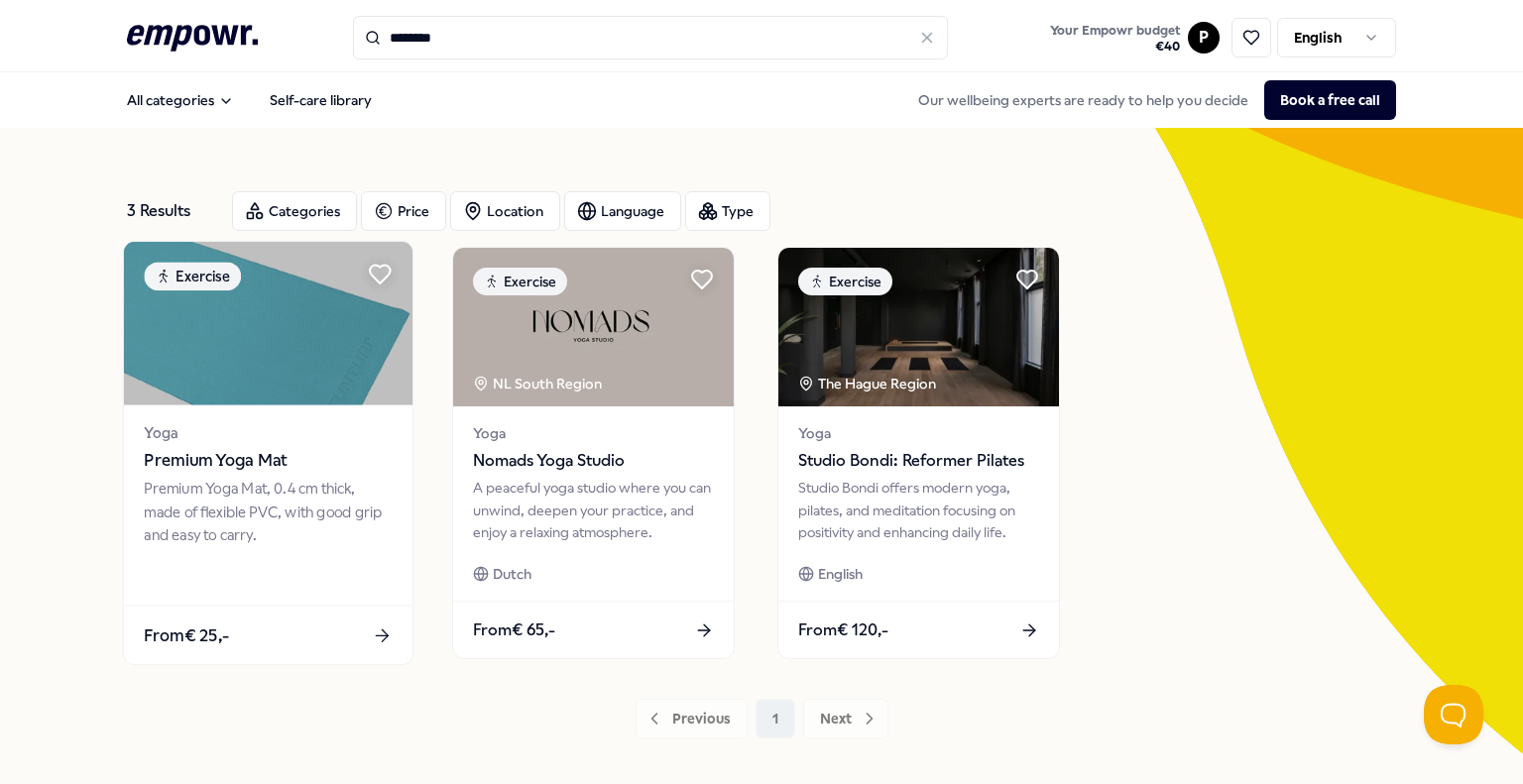 click at bounding box center (268, 323) 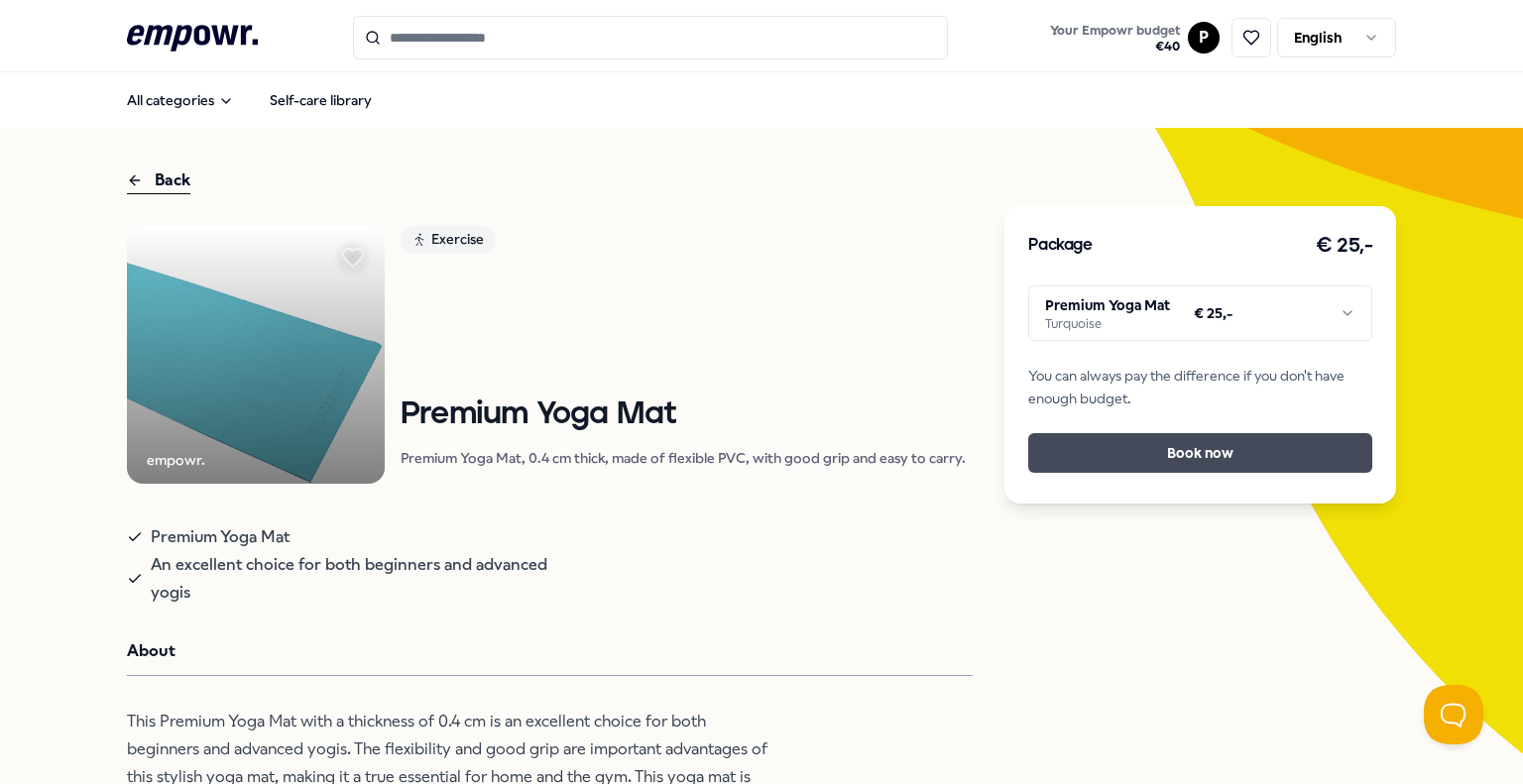 click on "Book now" at bounding box center (1200, 453) 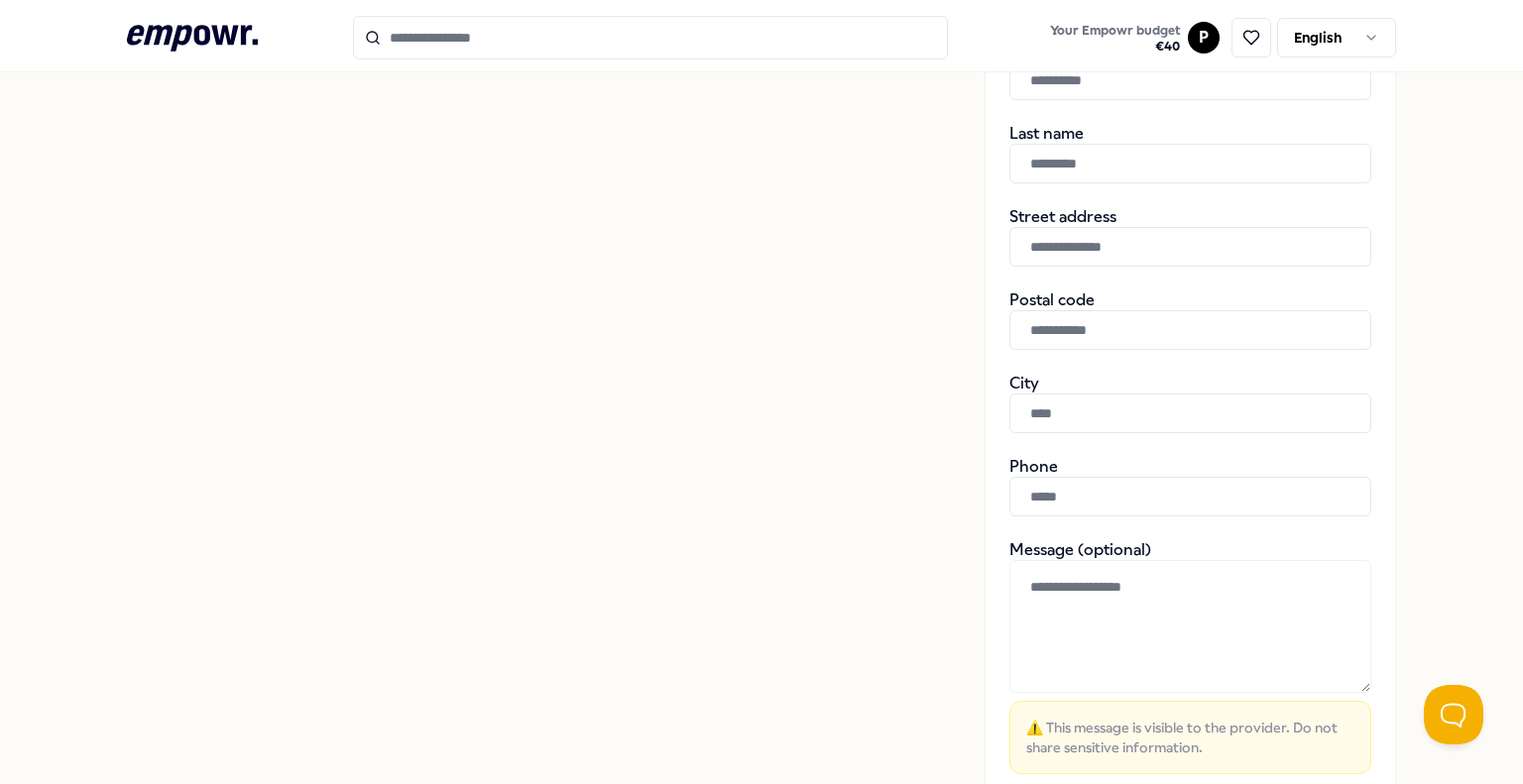 scroll, scrollTop: 177, scrollLeft: 0, axis: vertical 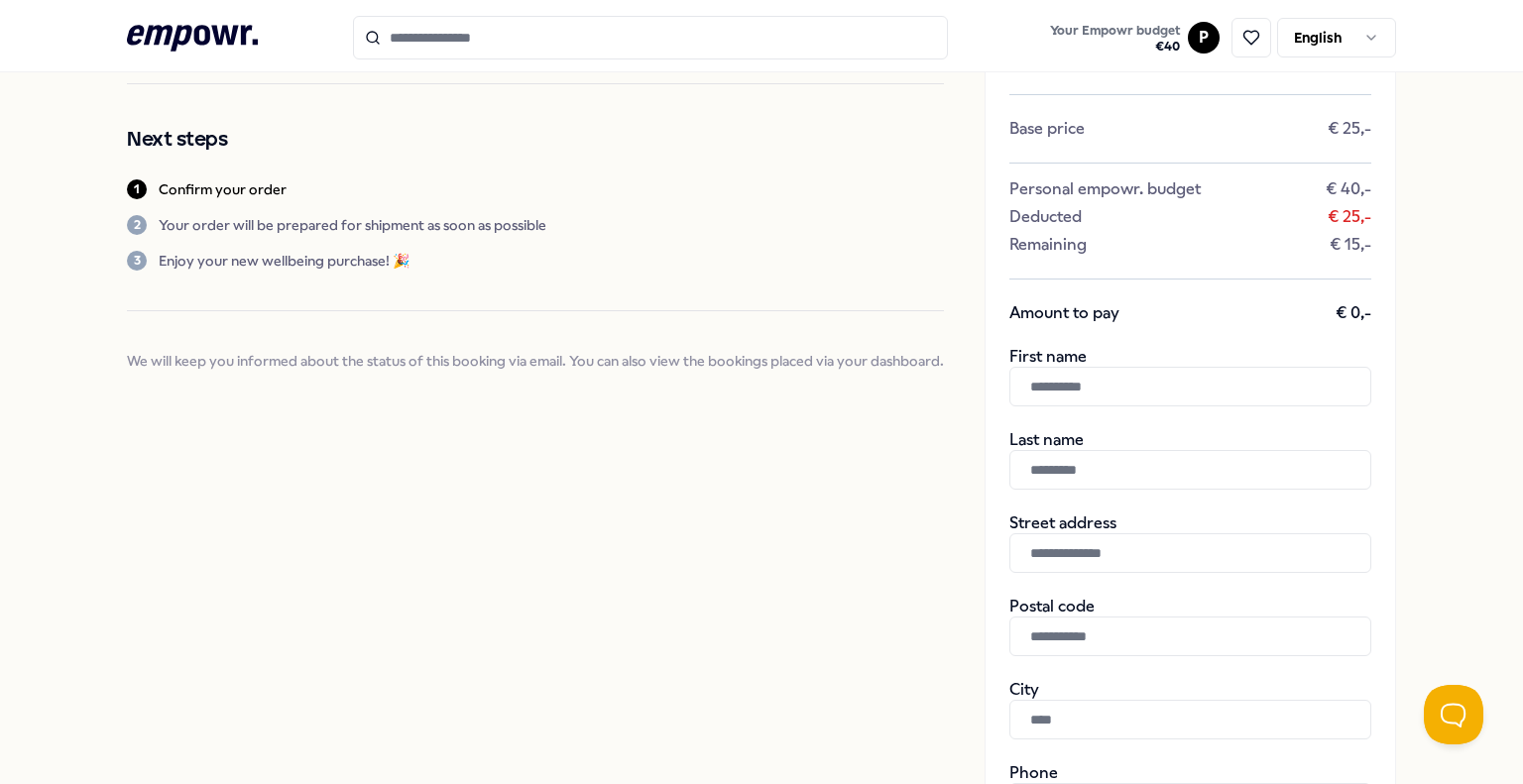 click at bounding box center (1190, 387) 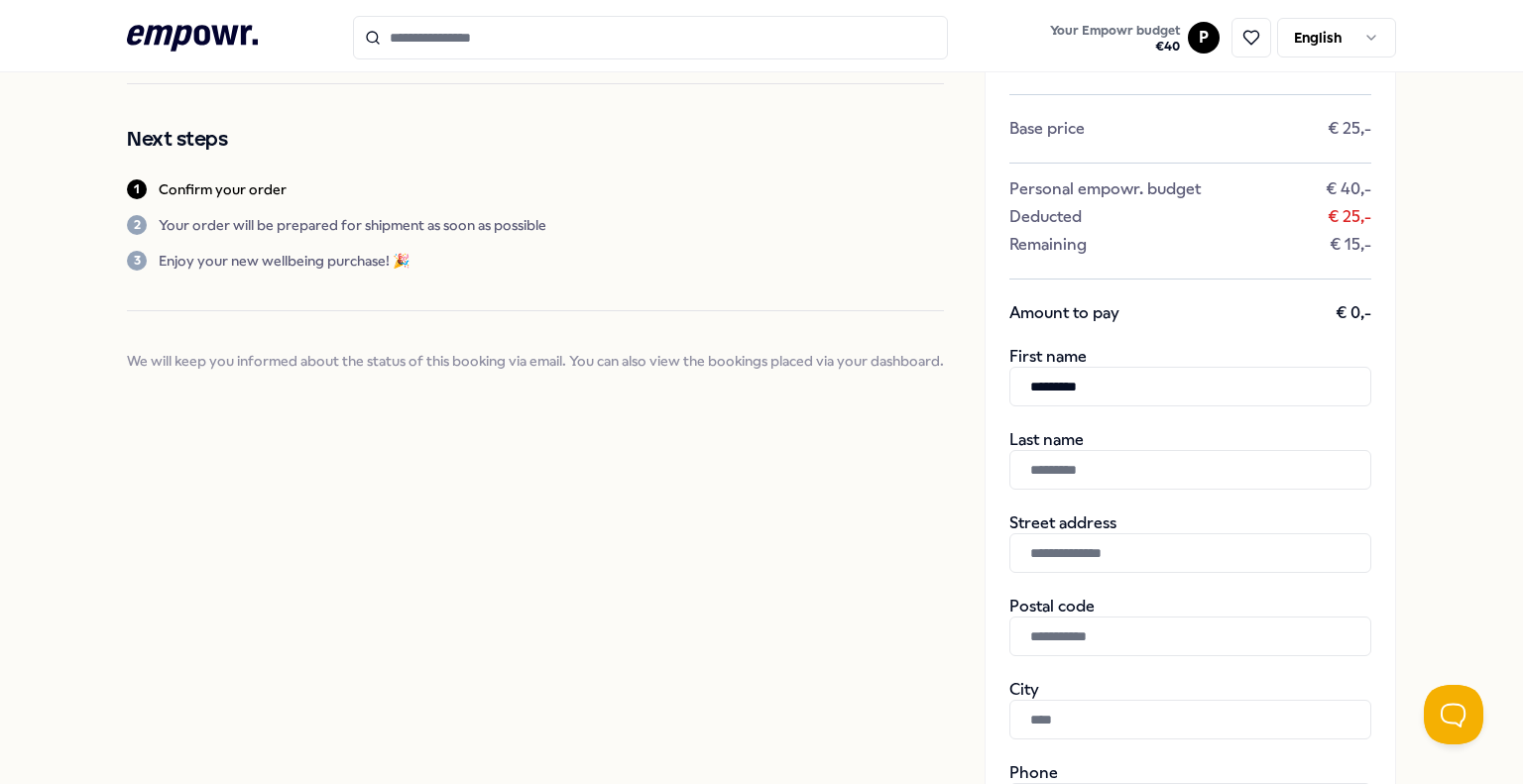 type on "******" 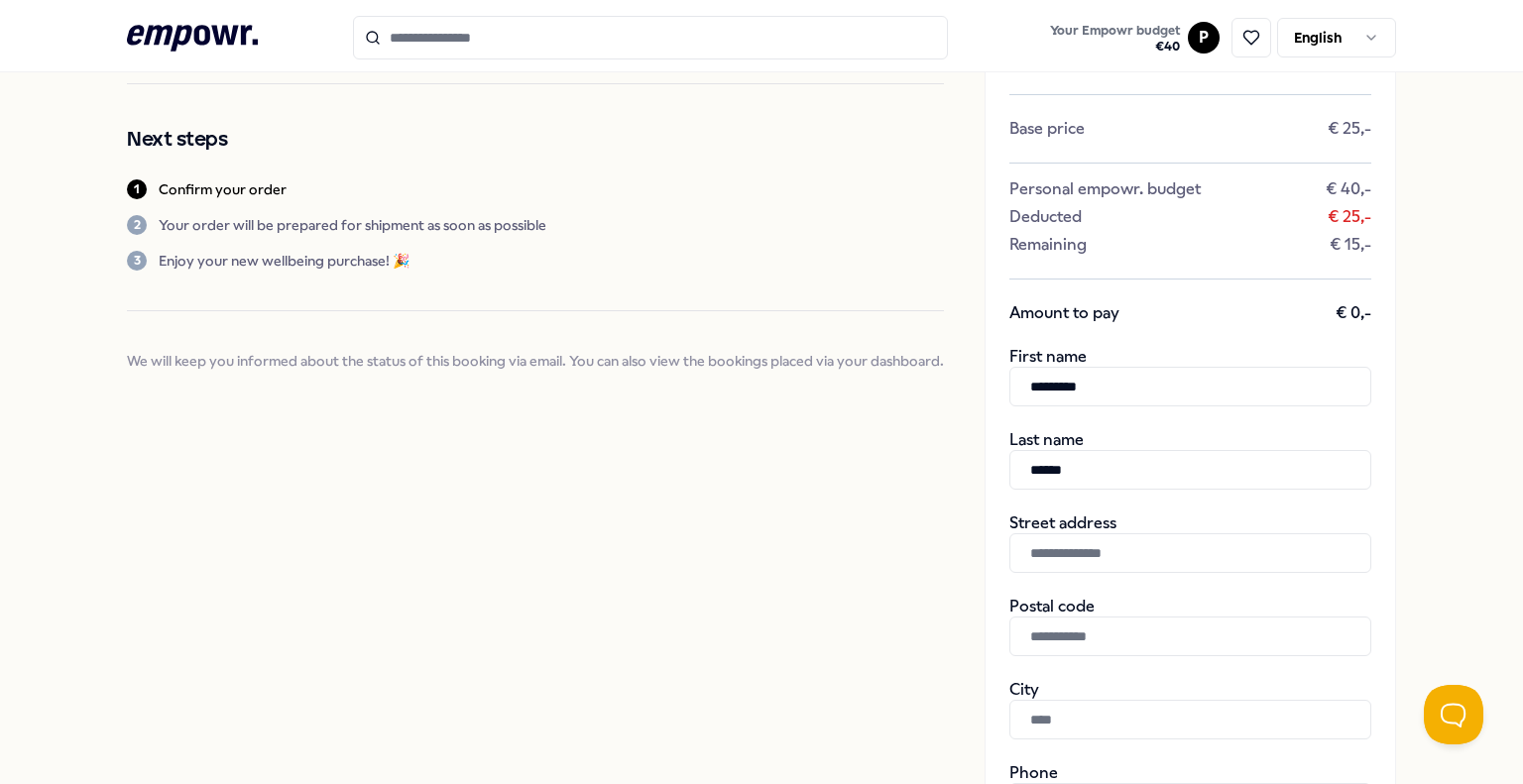type on "**********" 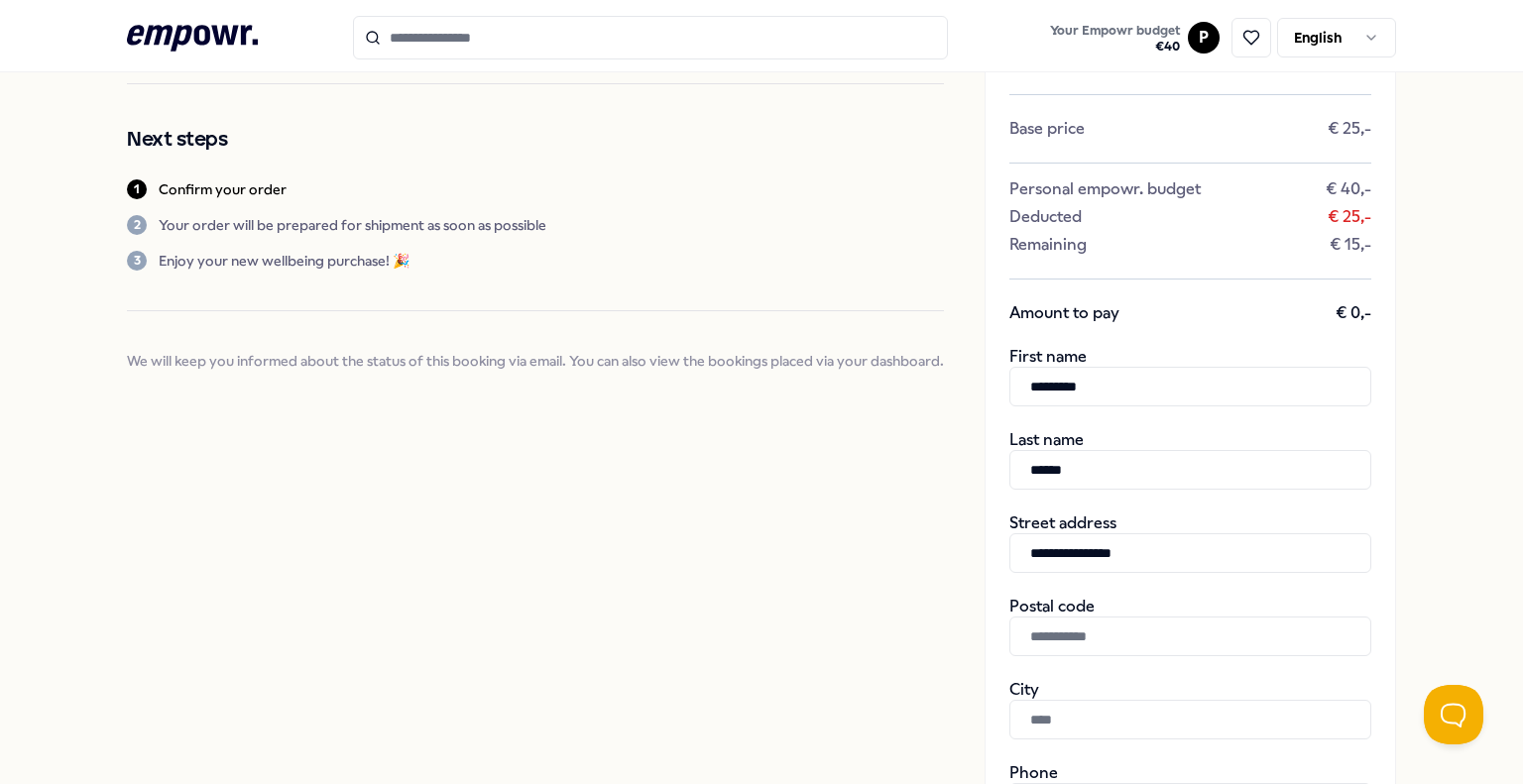type on "*******" 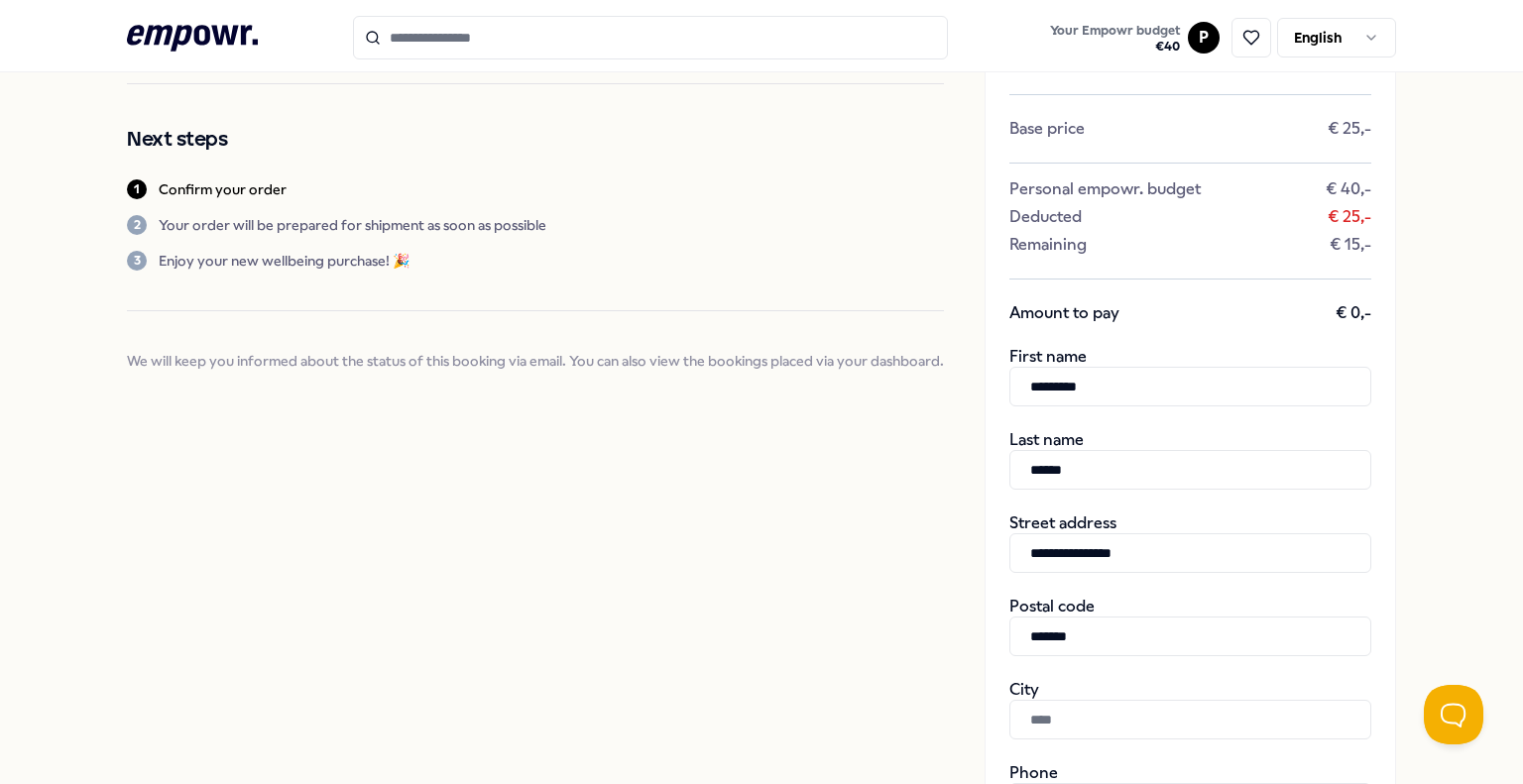 type on "**********" 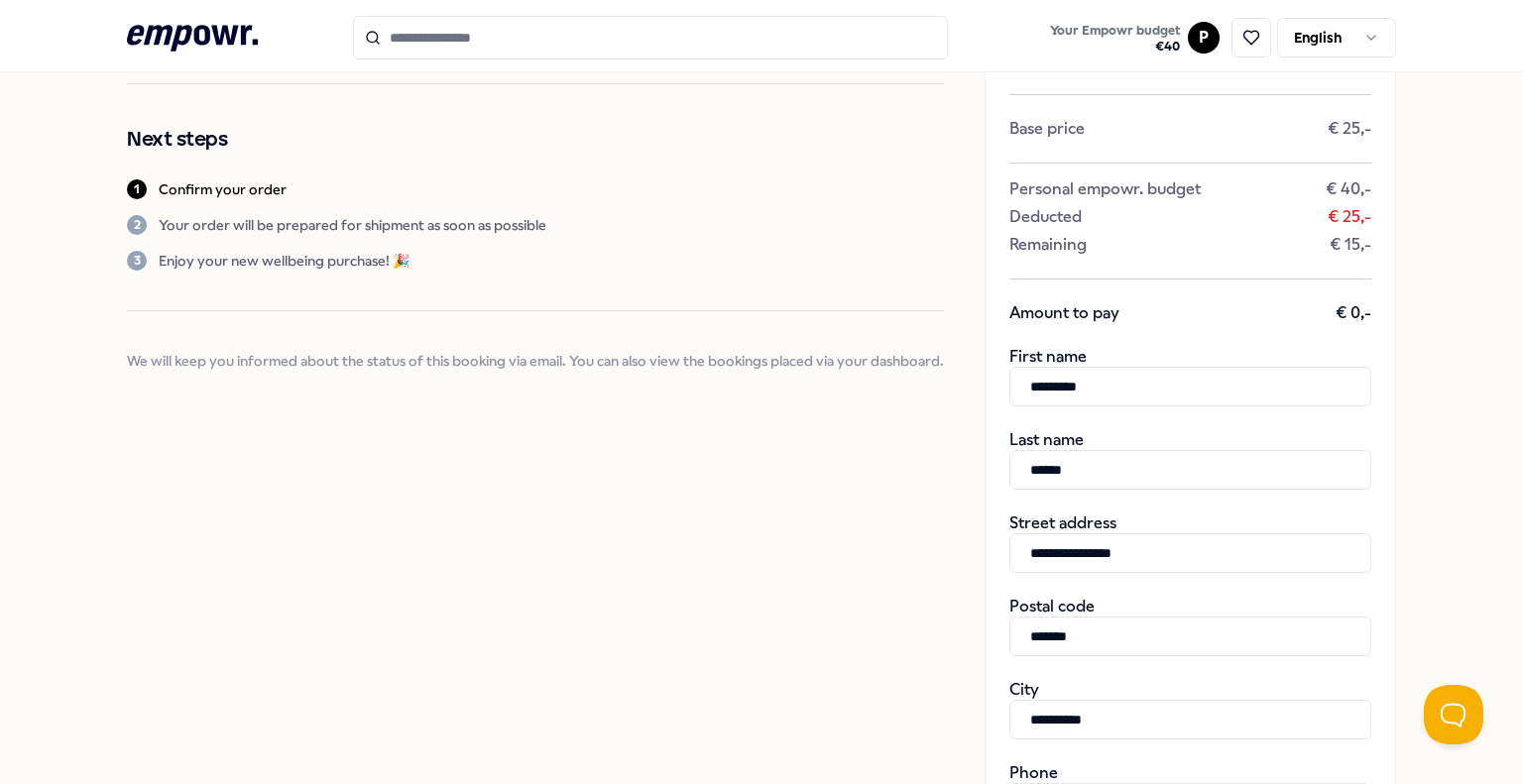 type on "**********" 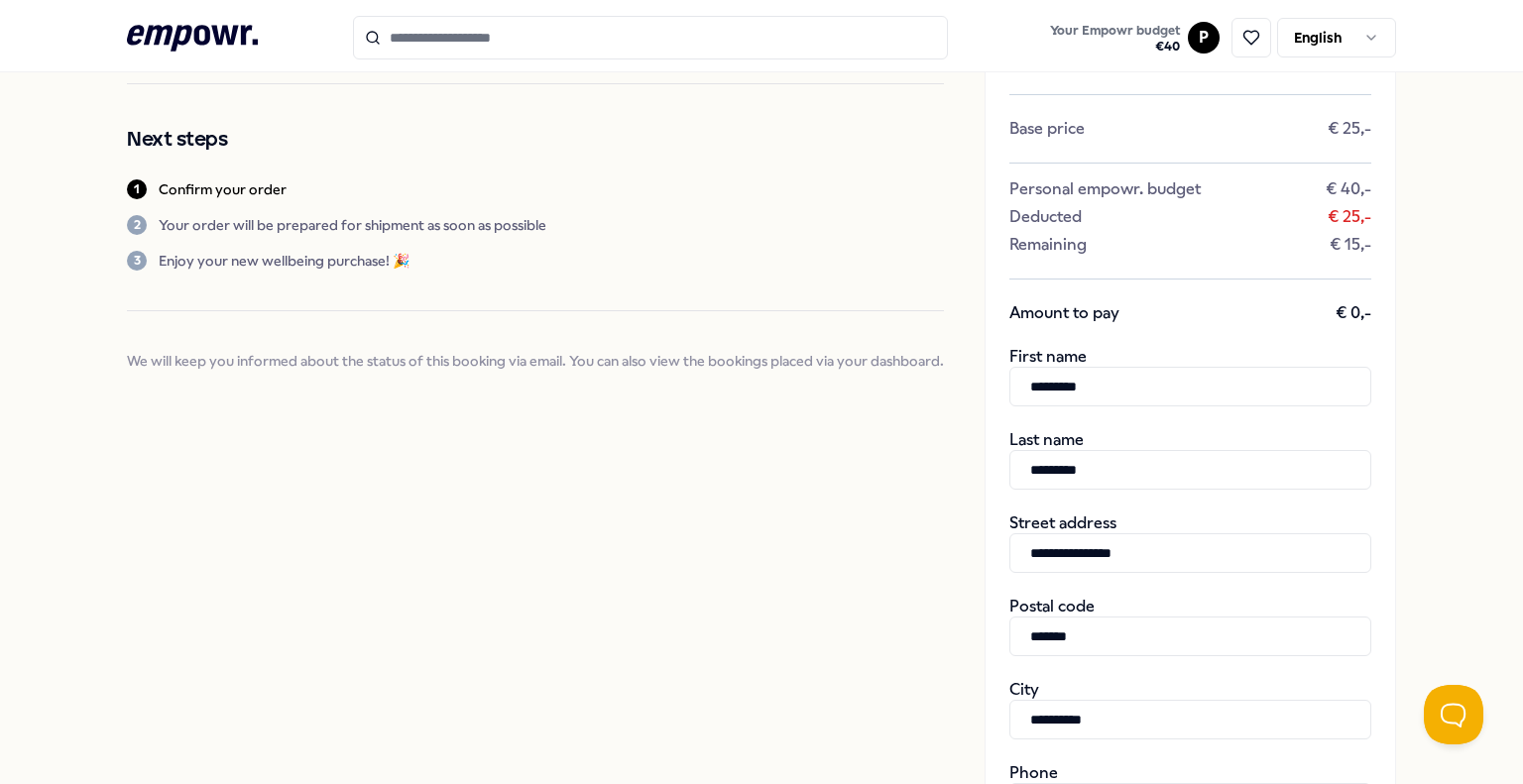 type on "*********" 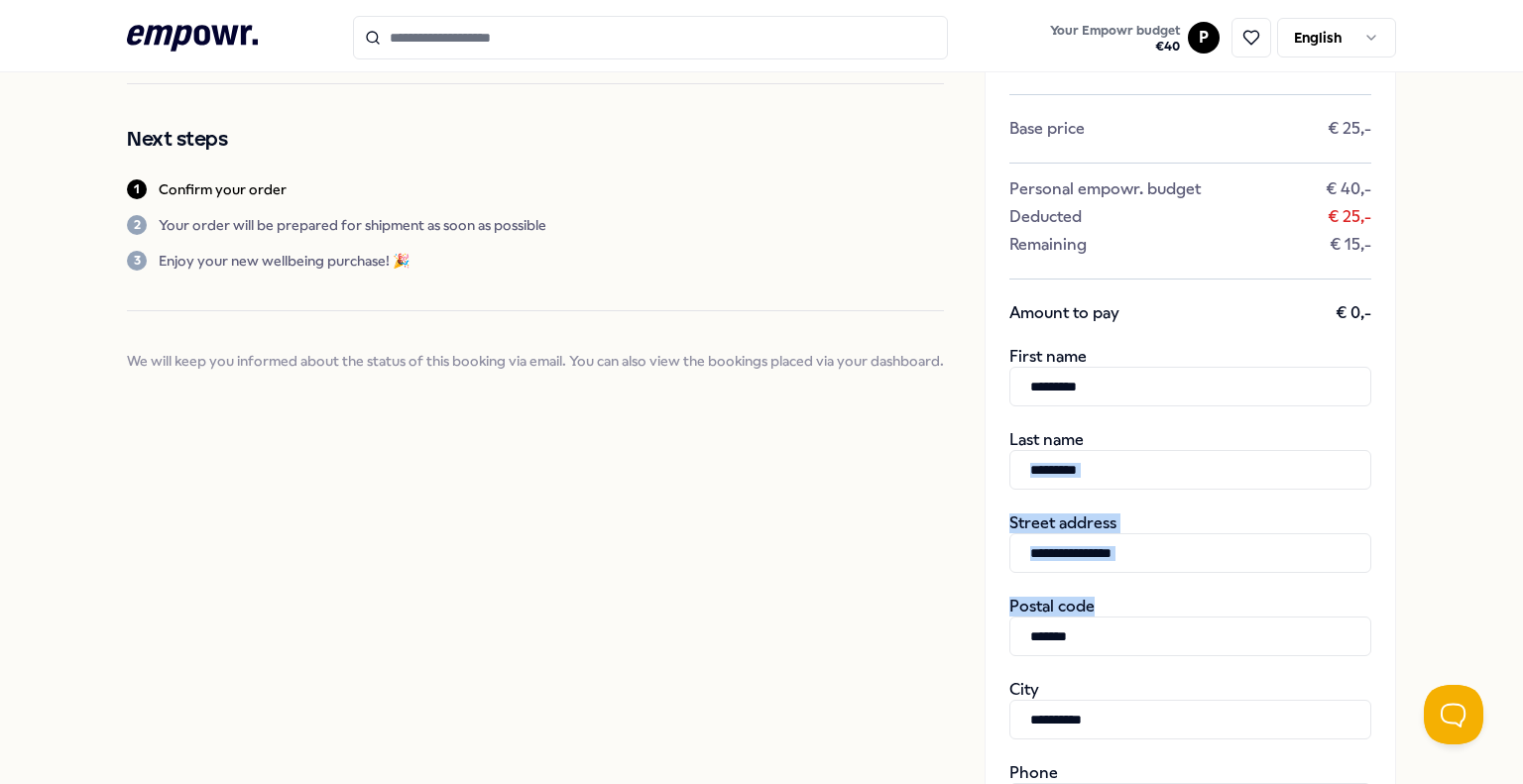 drag, startPoint x: 1135, startPoint y: 448, endPoint x: 1115, endPoint y: 632, distance: 185.08376 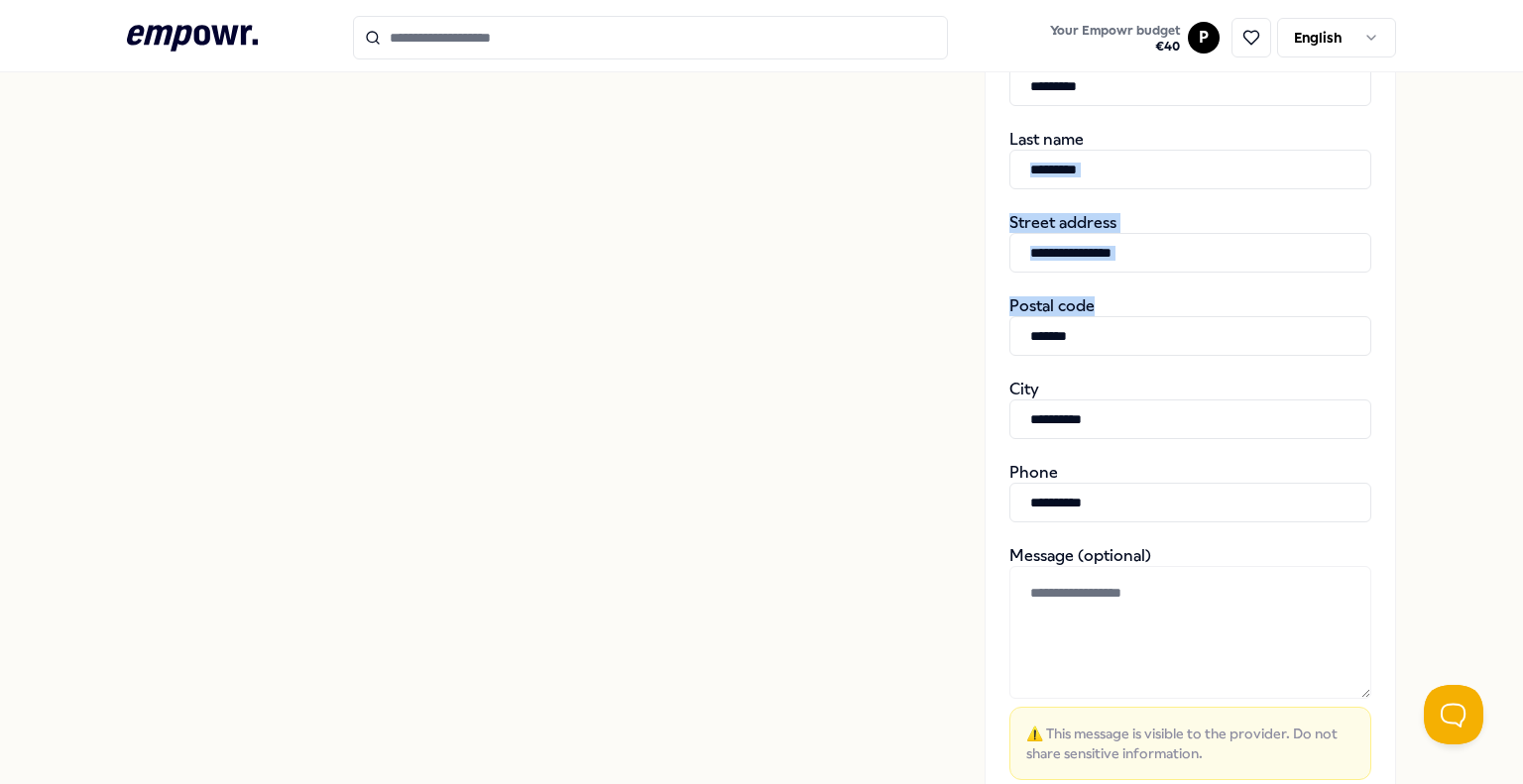 scroll, scrollTop: 632, scrollLeft: 0, axis: vertical 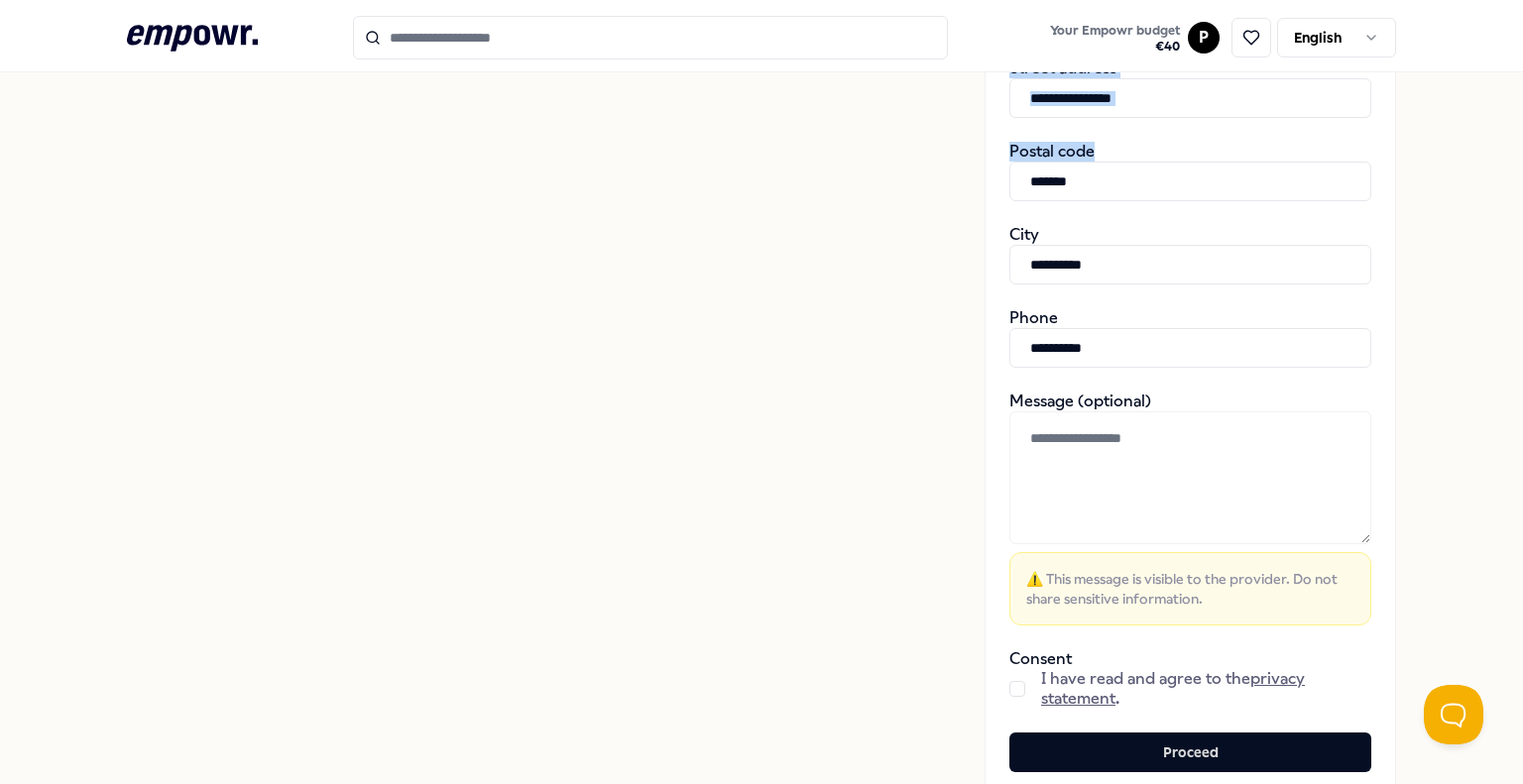 click at bounding box center [1017, 689] 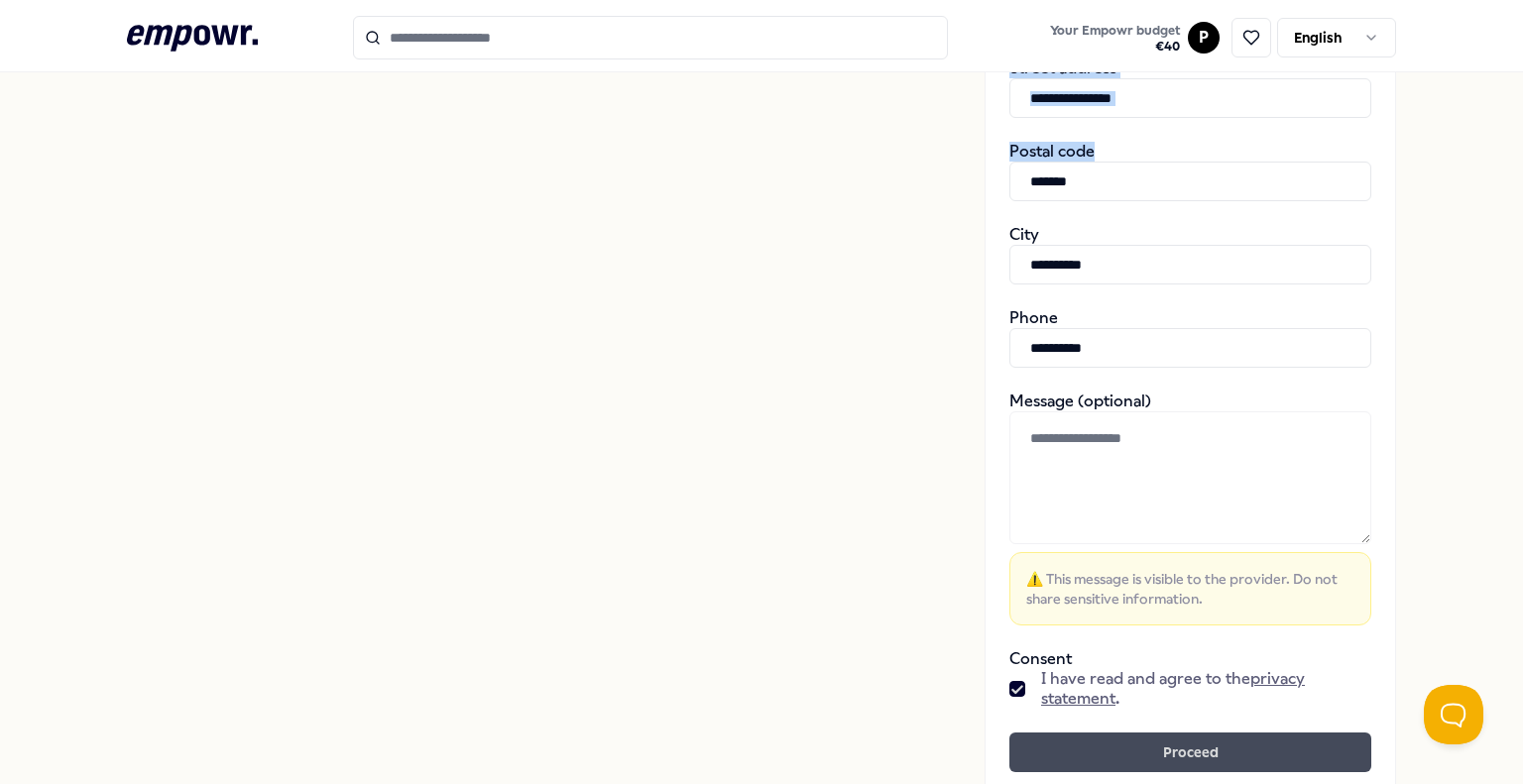 click on "Proceed" at bounding box center [1190, 752] 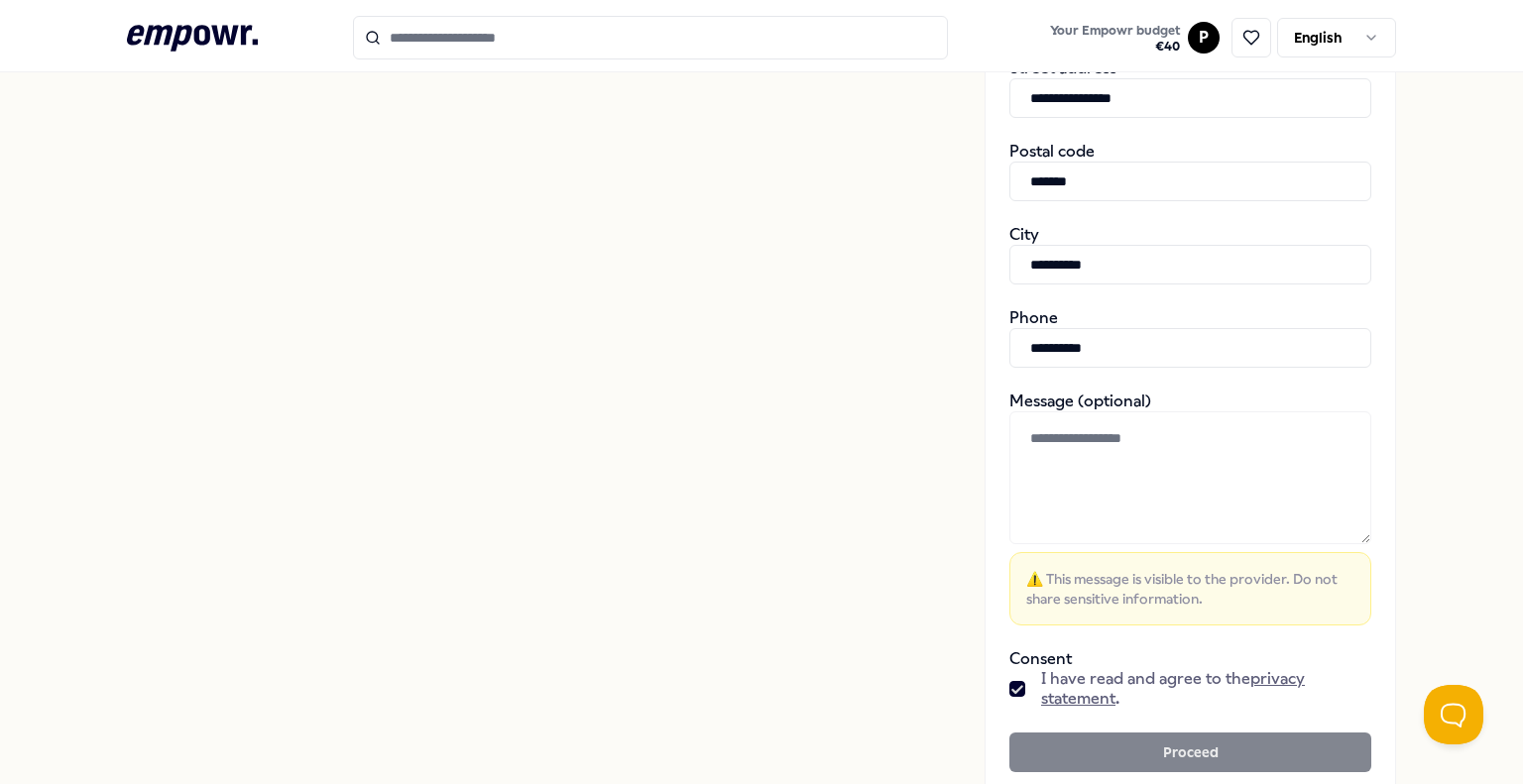 click on "**********" at bounding box center (762, 142) 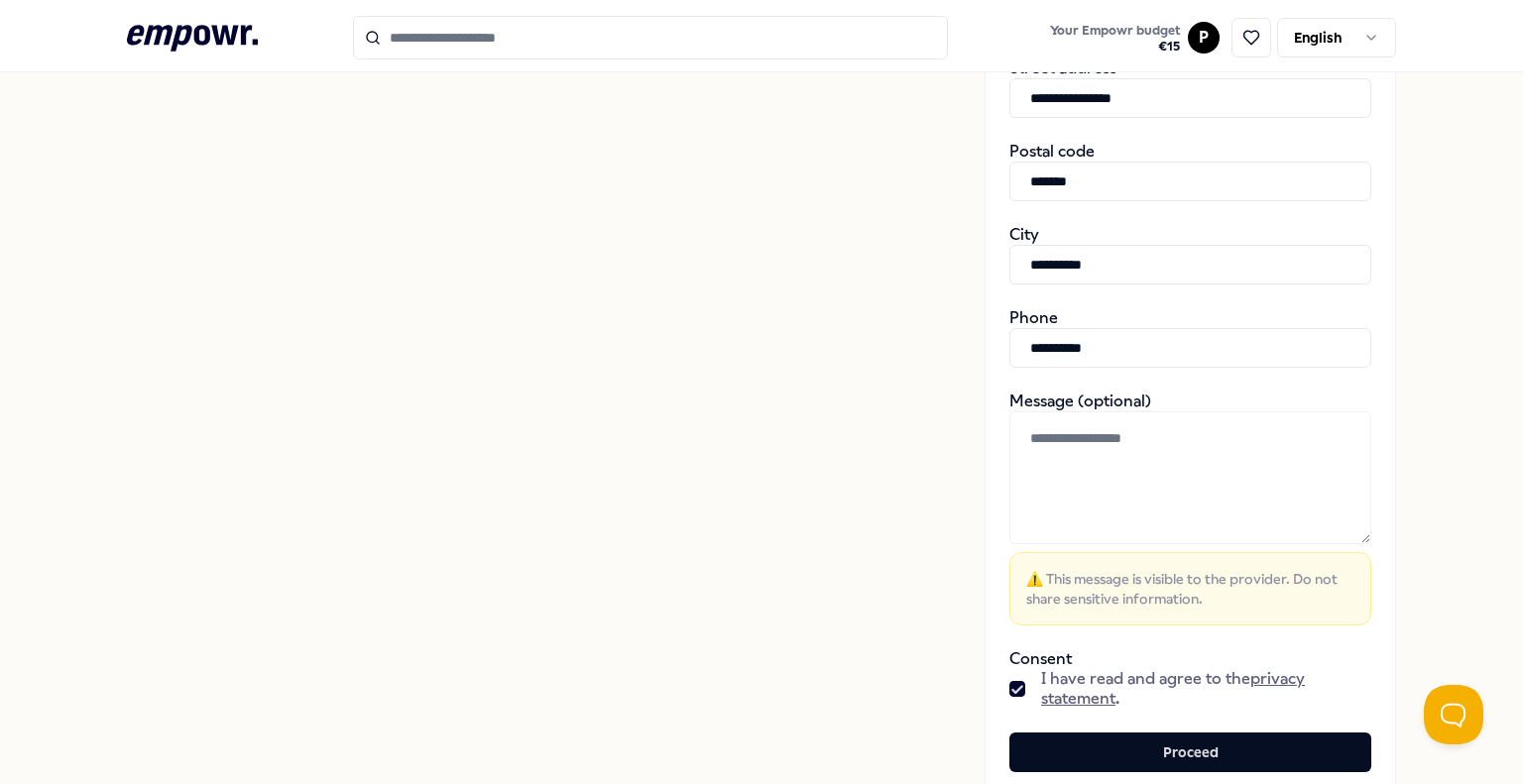 scroll, scrollTop: 789, scrollLeft: 0, axis: vertical 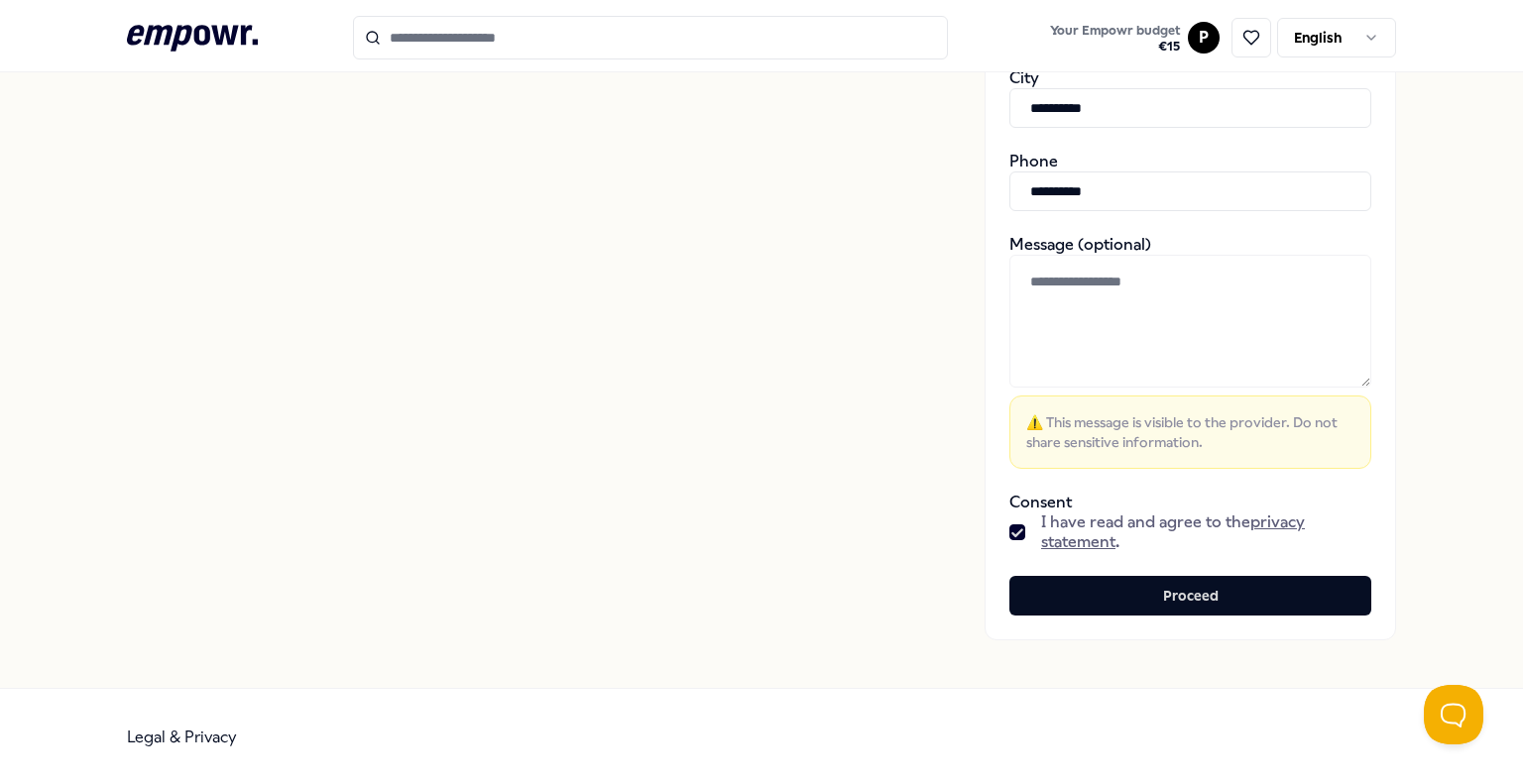 click on "**********" at bounding box center (762, 392) 